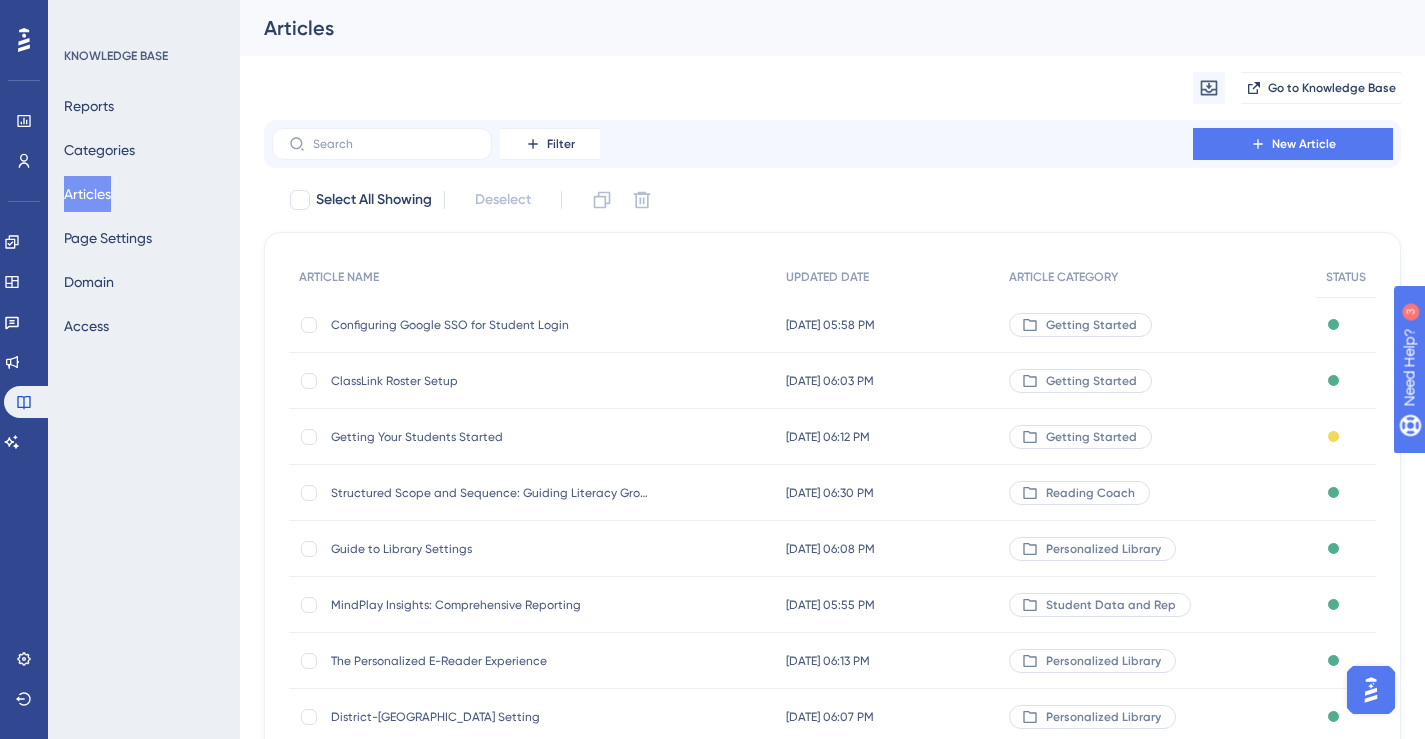 scroll, scrollTop: 0, scrollLeft: 0, axis: both 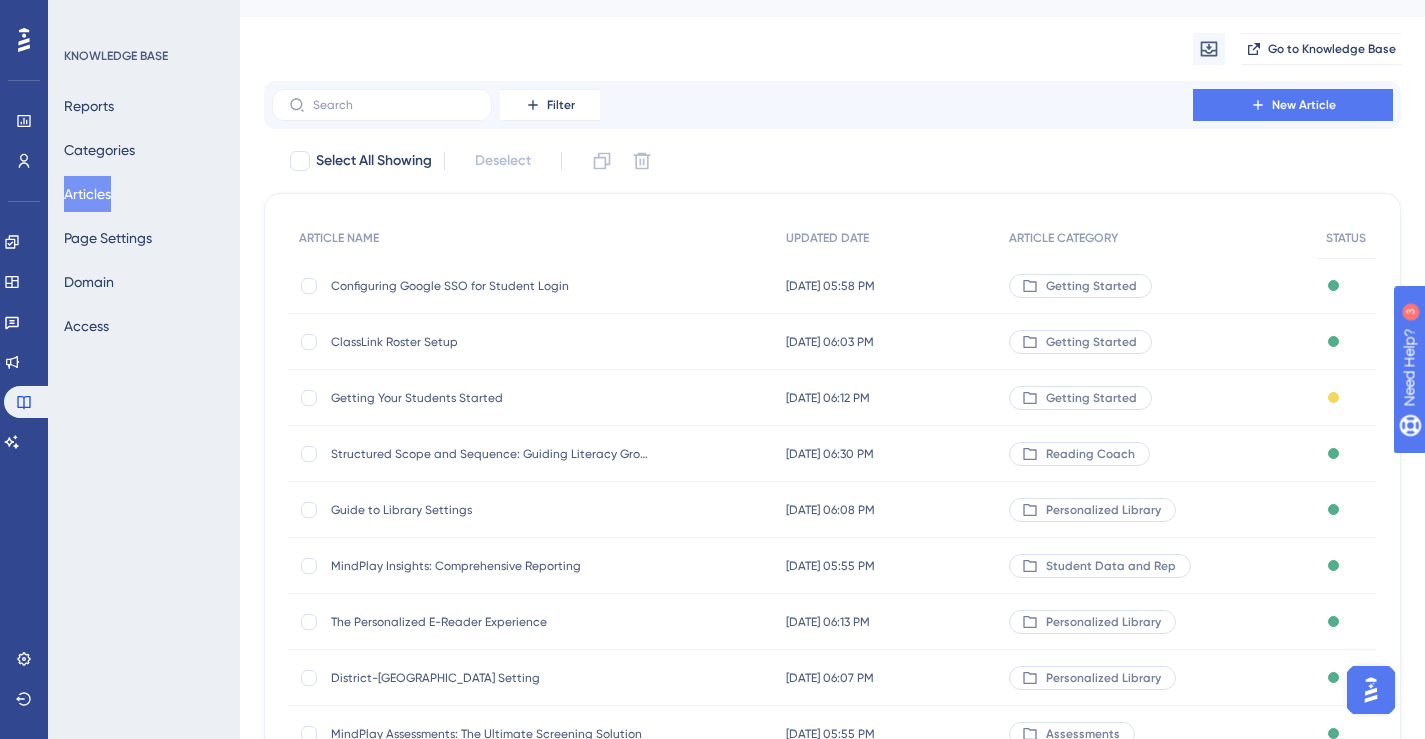 click on "Getting Your Students Started" at bounding box center [491, 398] 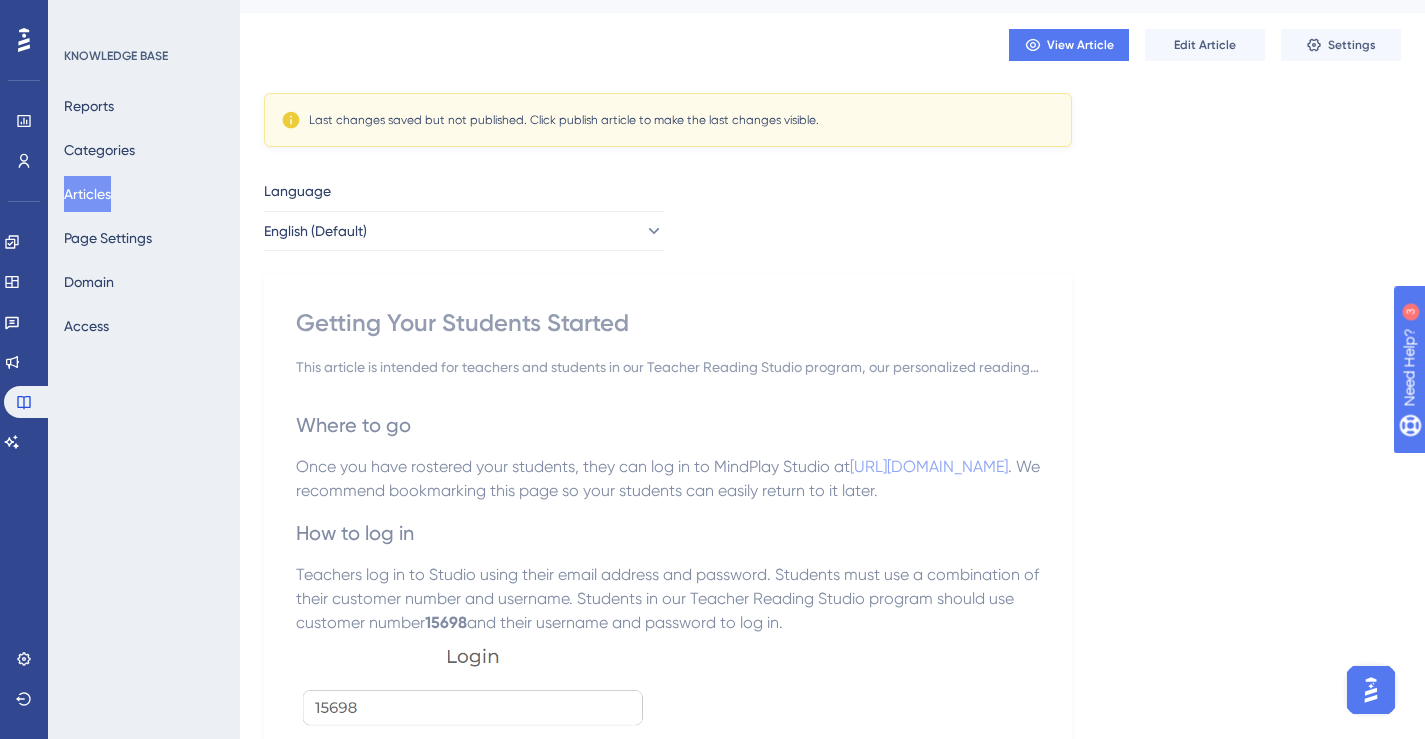 scroll, scrollTop: 0, scrollLeft: 0, axis: both 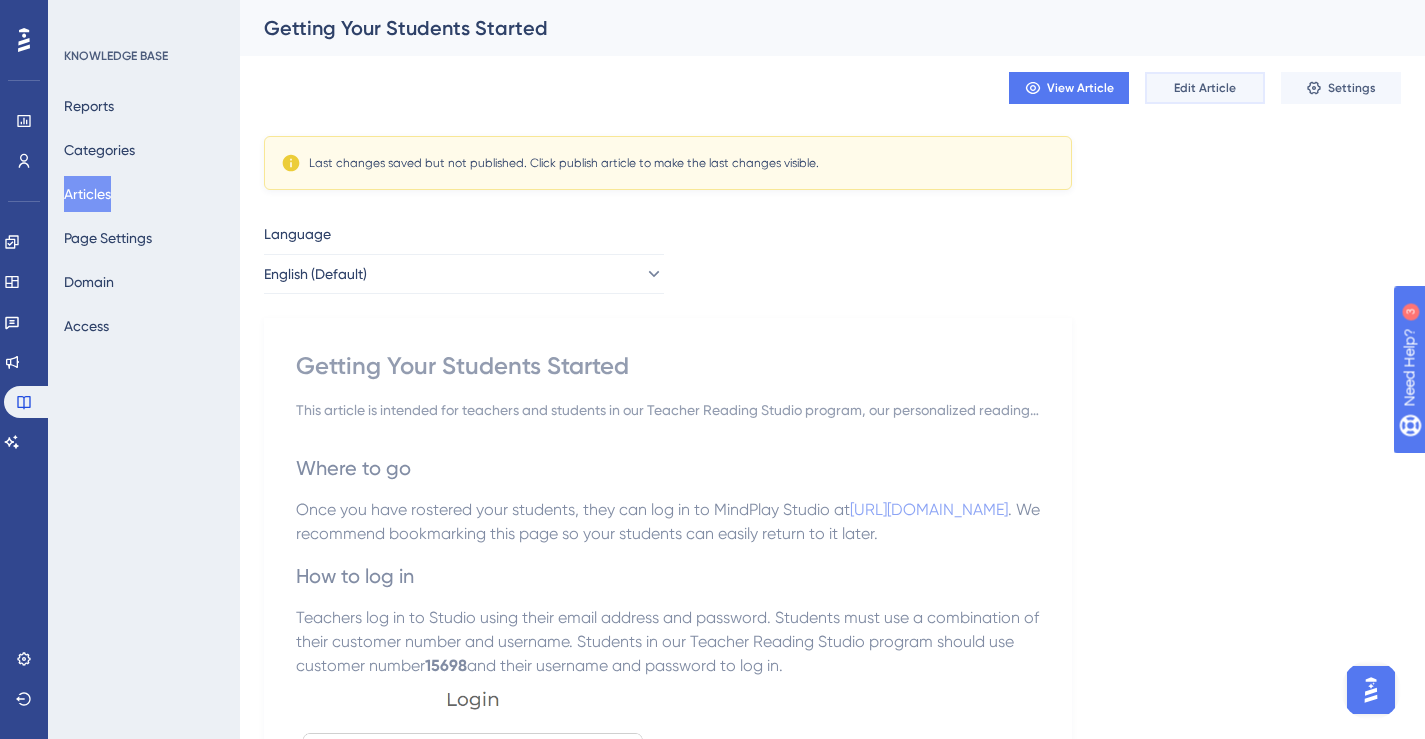 click on "Edit Article" at bounding box center (1205, 88) 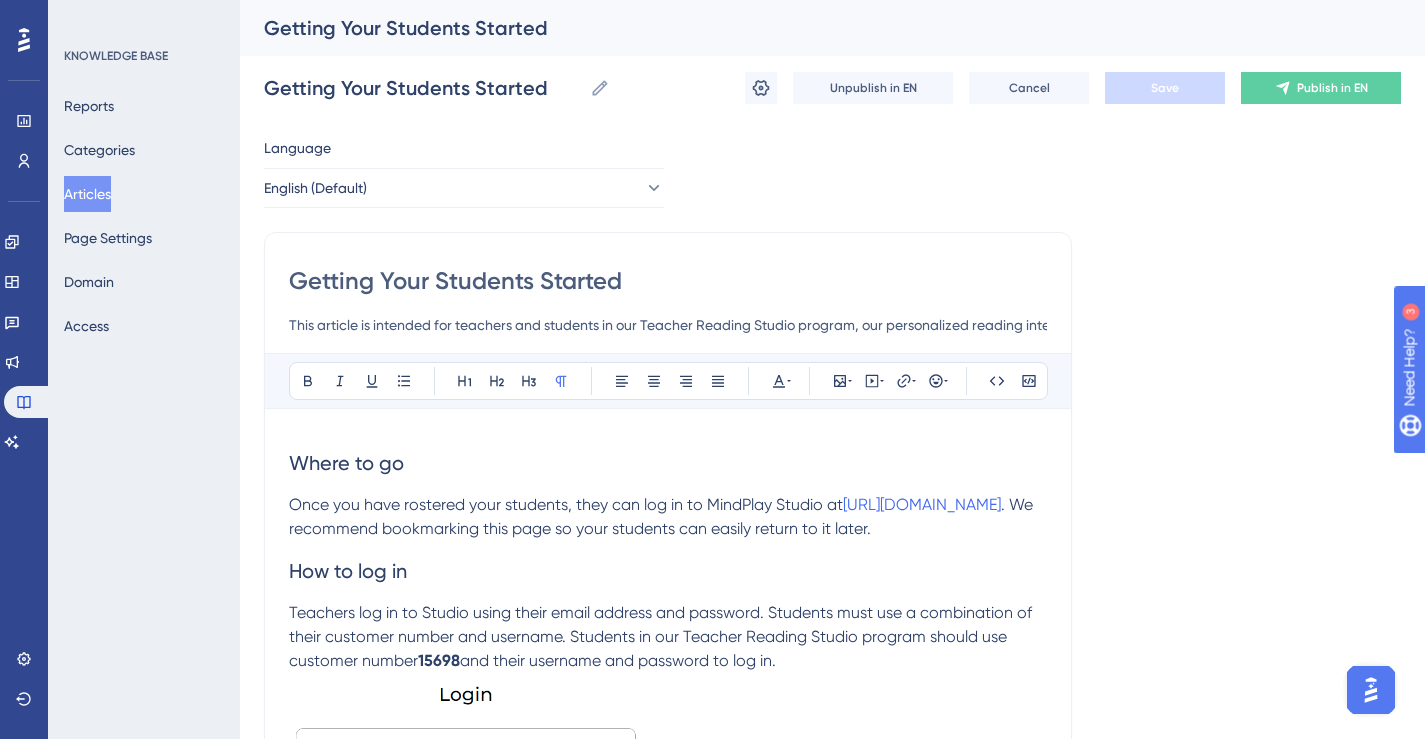 scroll, scrollTop: 168, scrollLeft: 0, axis: vertical 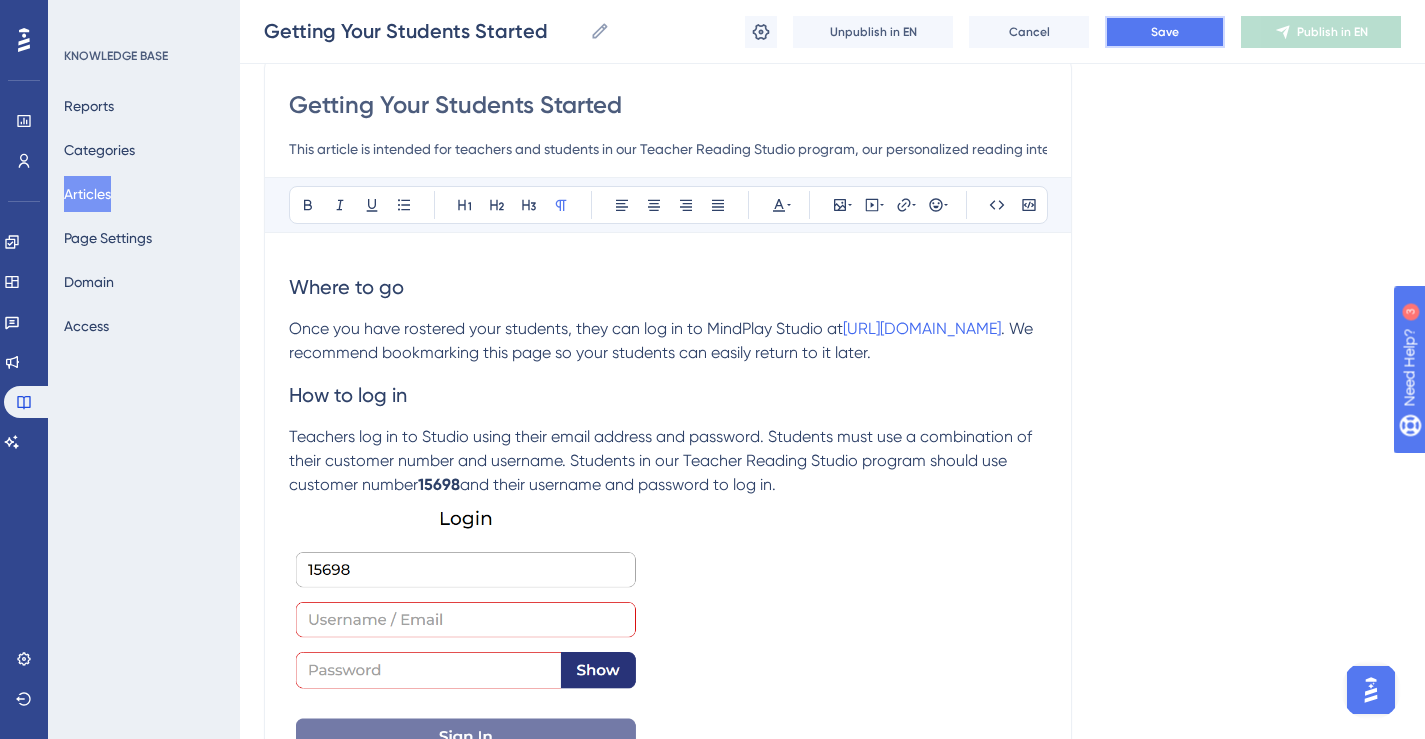 click on "Save" at bounding box center [1165, 32] 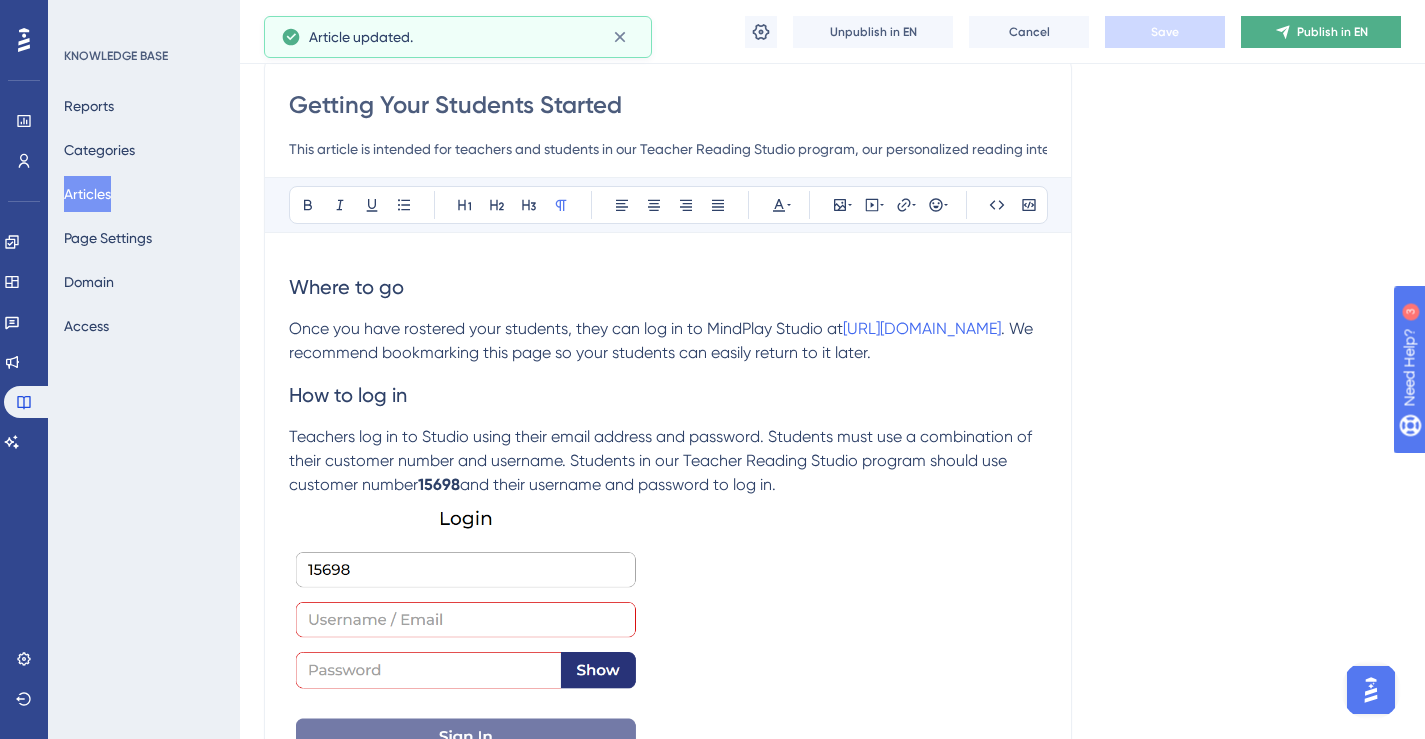 click on "Publish in EN" at bounding box center (1321, 32) 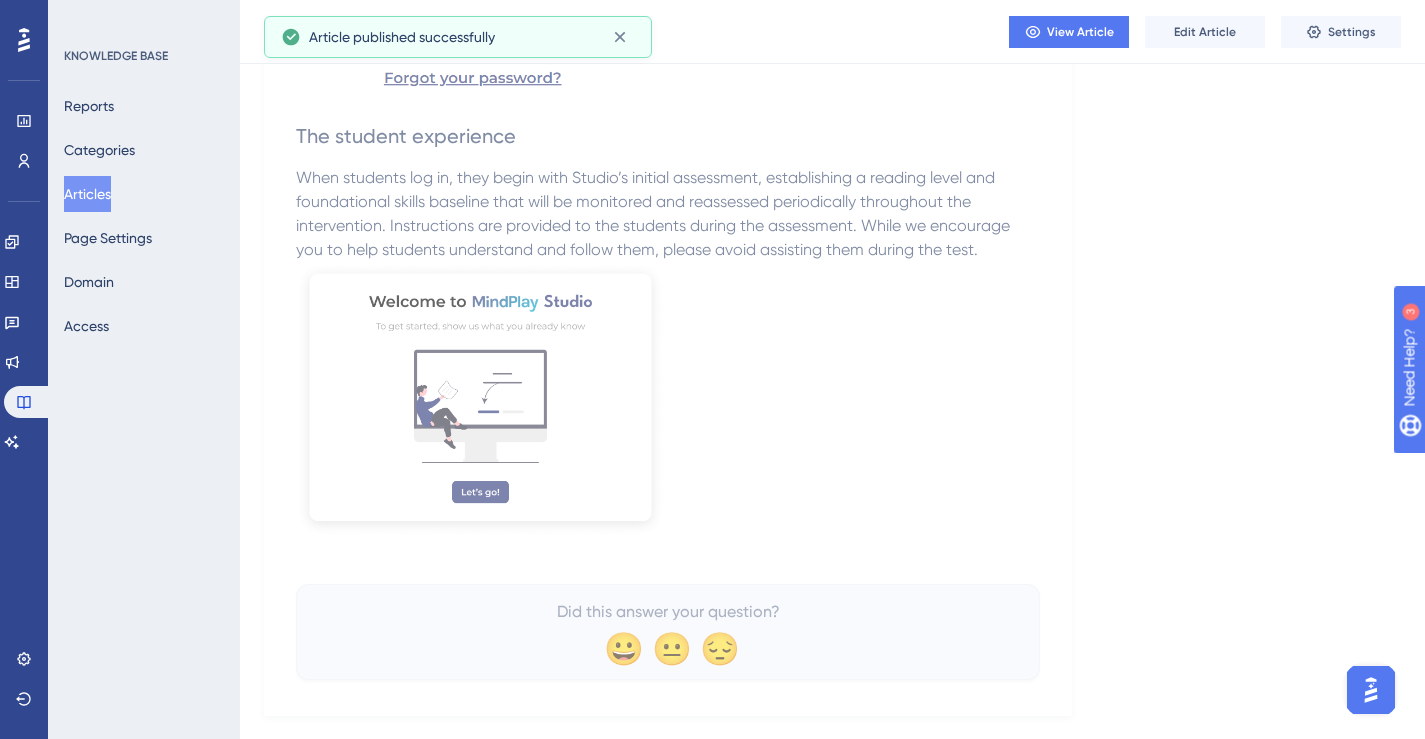 scroll, scrollTop: 847, scrollLeft: 0, axis: vertical 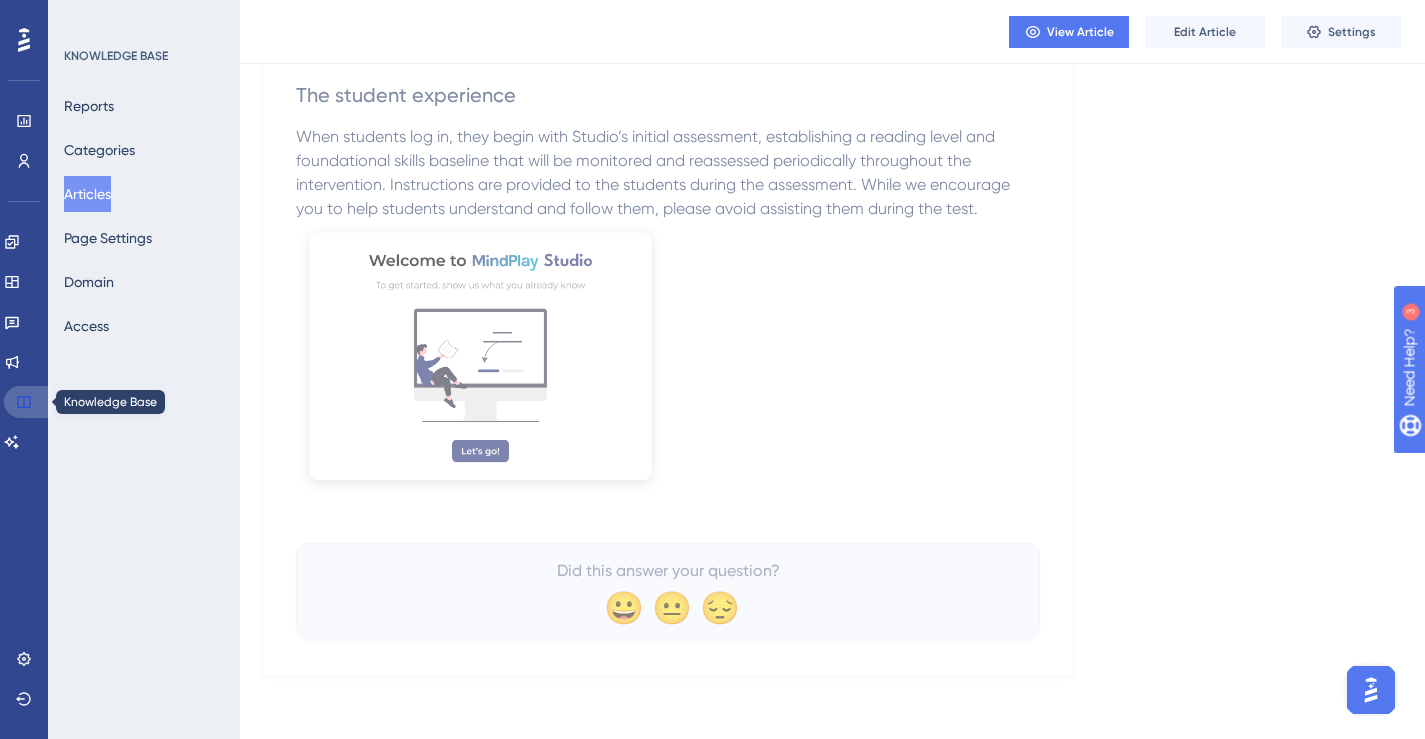 click 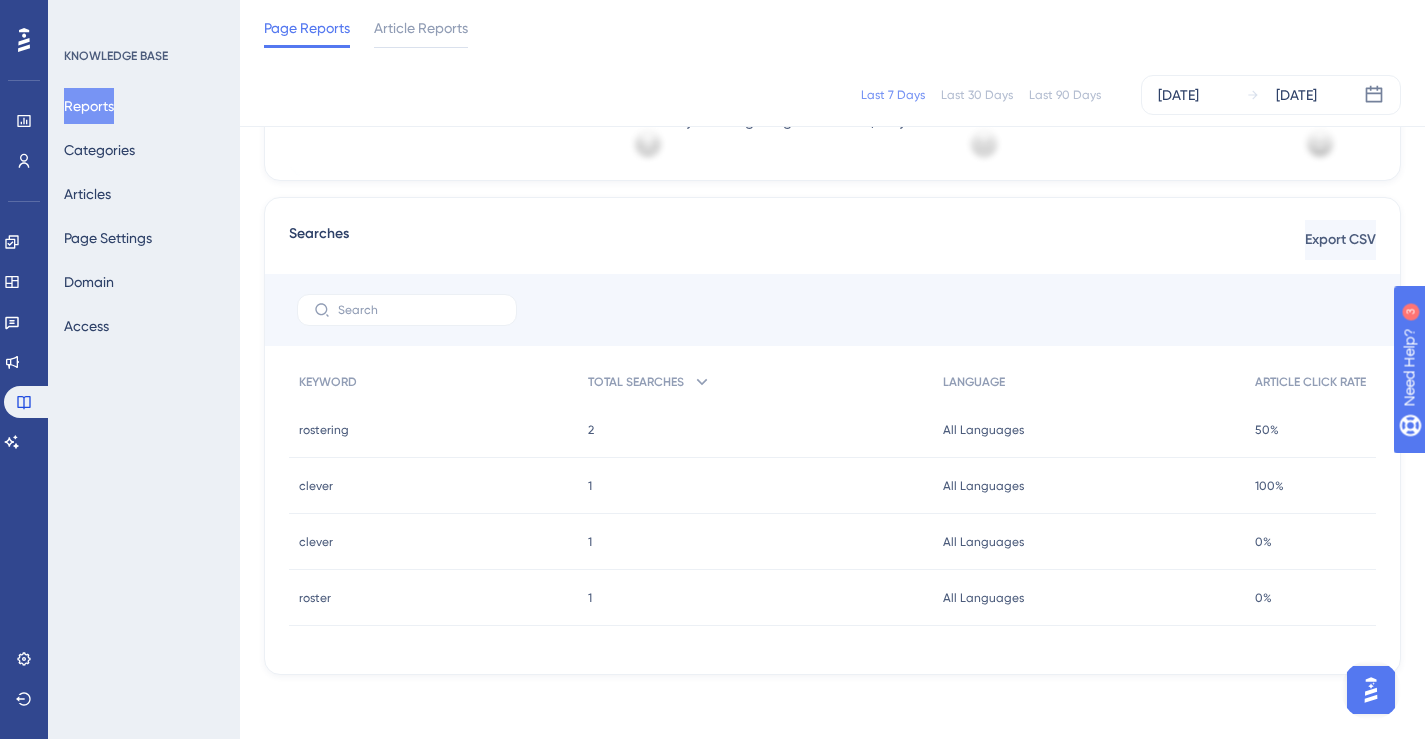 scroll, scrollTop: 0, scrollLeft: 0, axis: both 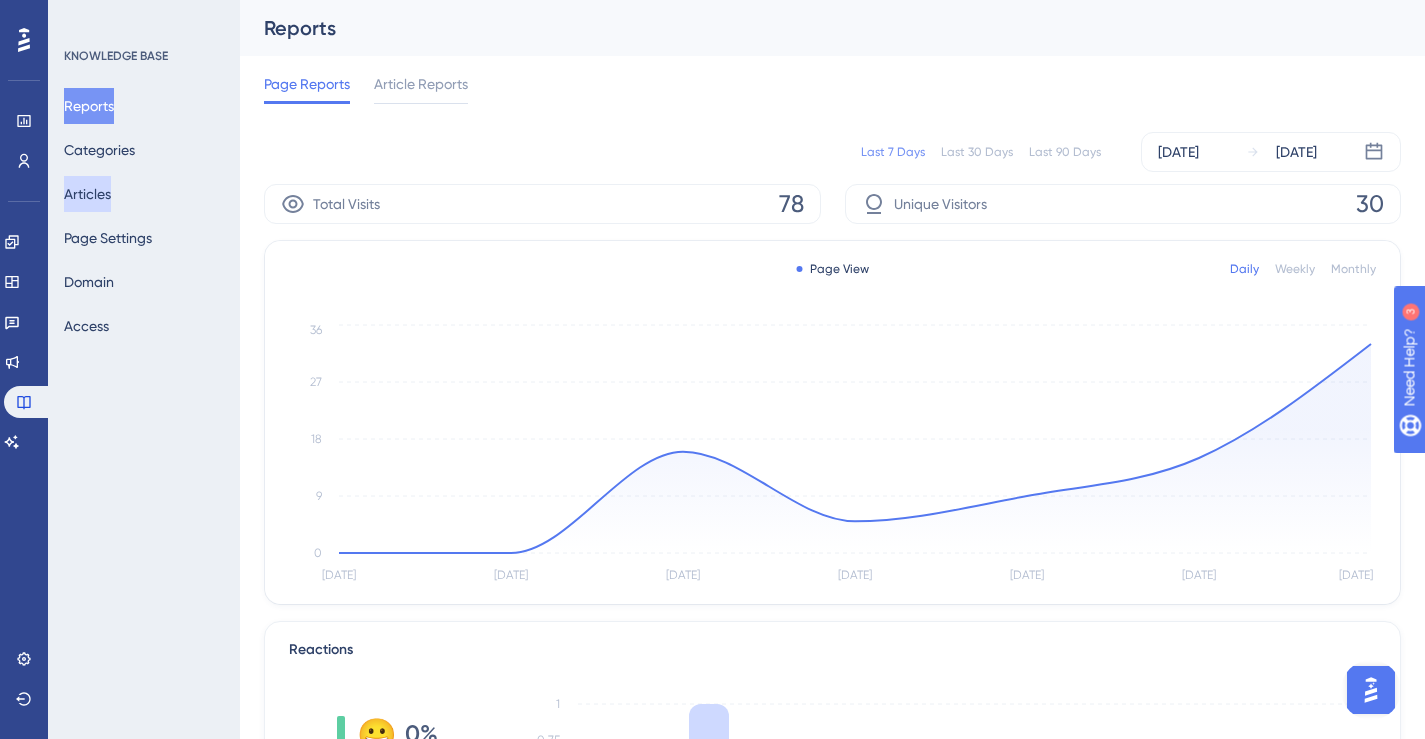 click on "Articles" at bounding box center [87, 194] 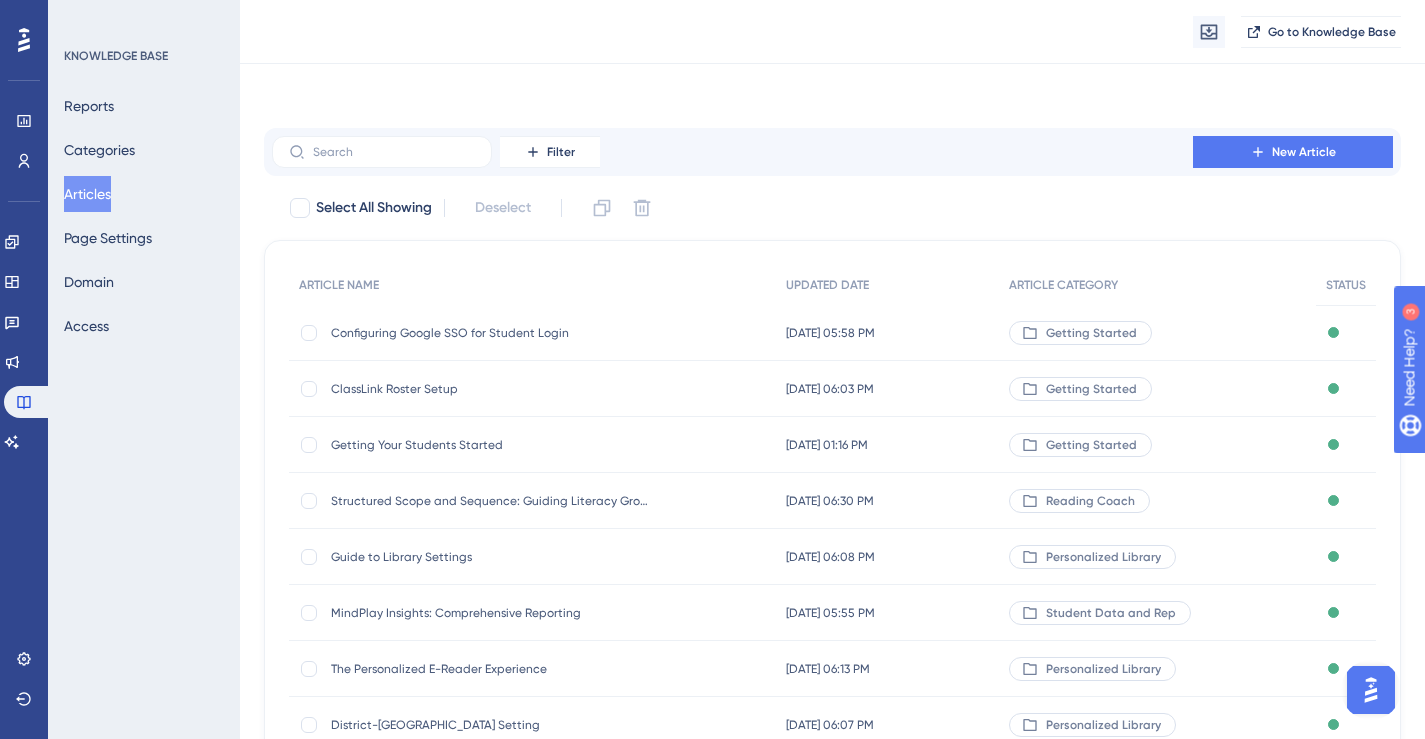scroll, scrollTop: 279, scrollLeft: 0, axis: vertical 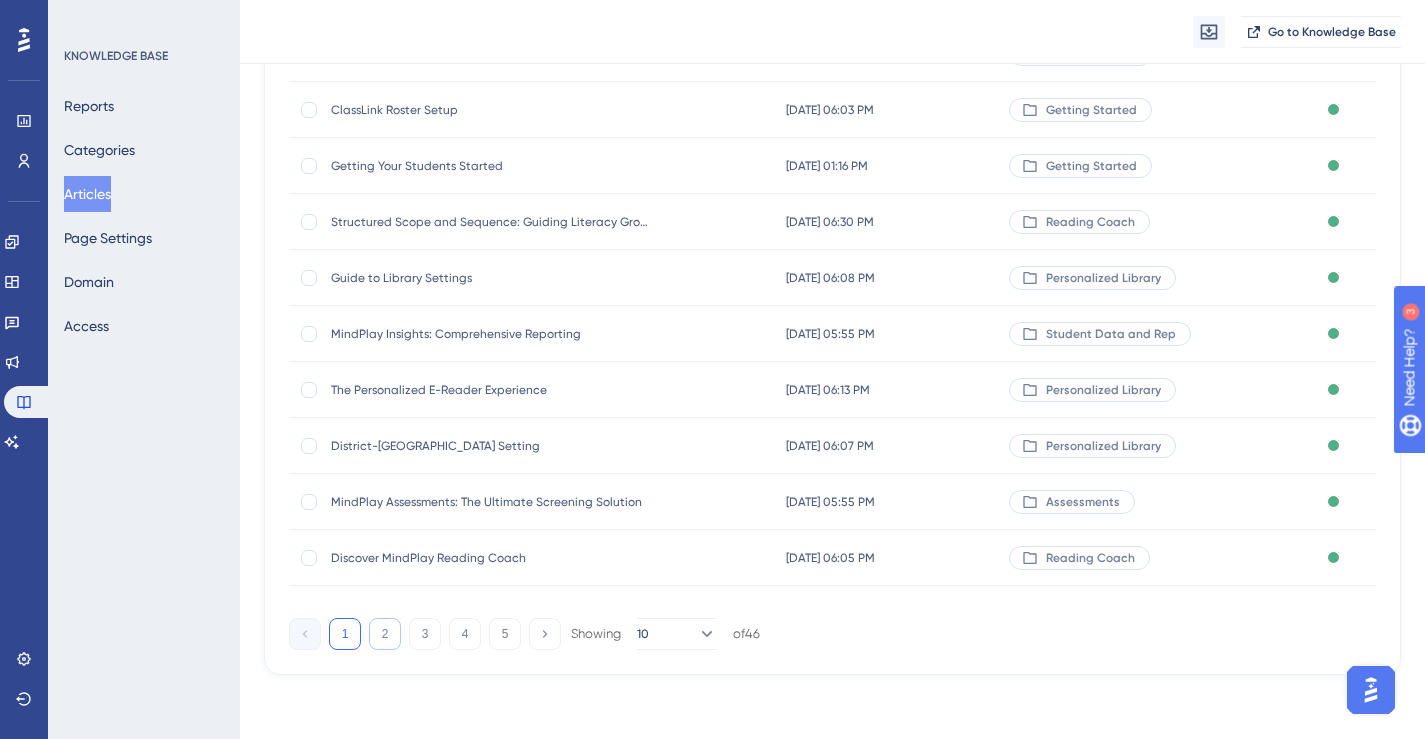 click on "2" at bounding box center (385, 634) 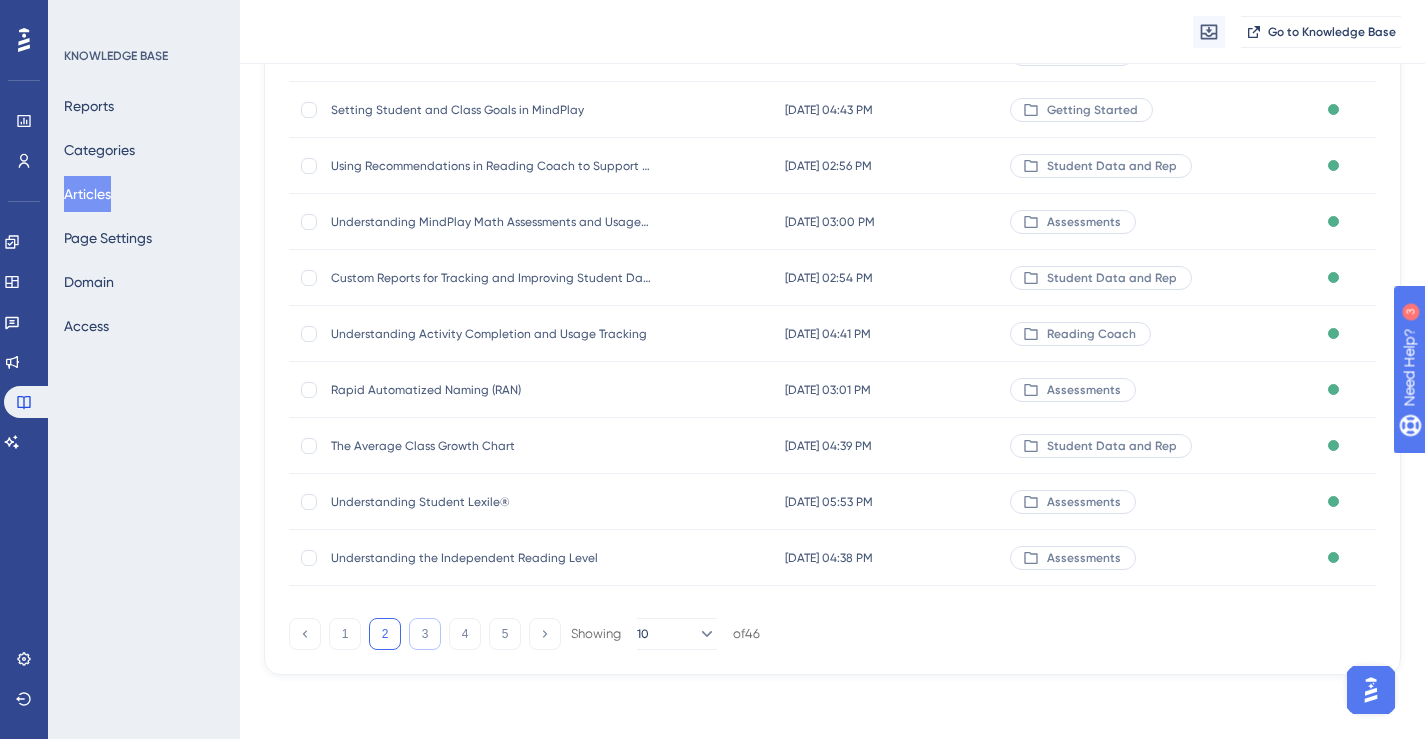 click on "3" at bounding box center [425, 634] 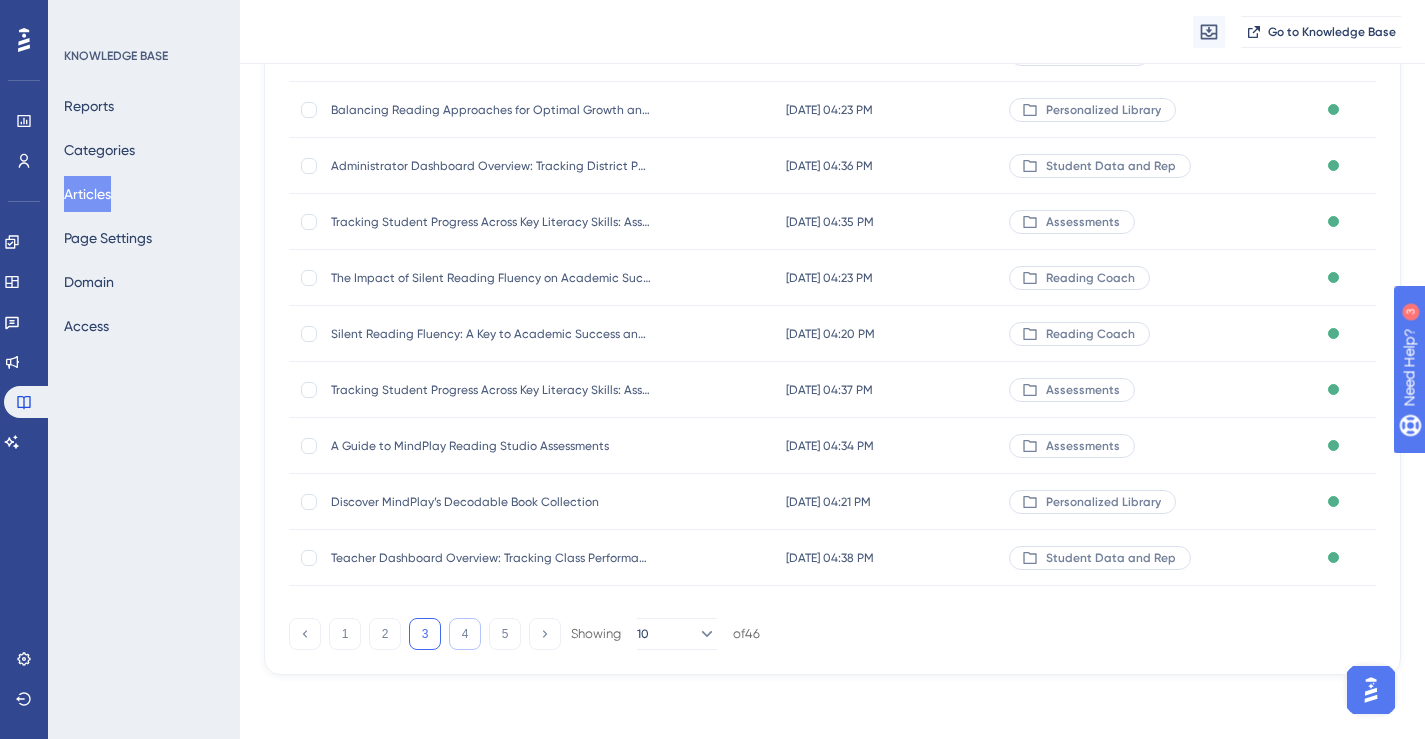click on "4" at bounding box center (465, 634) 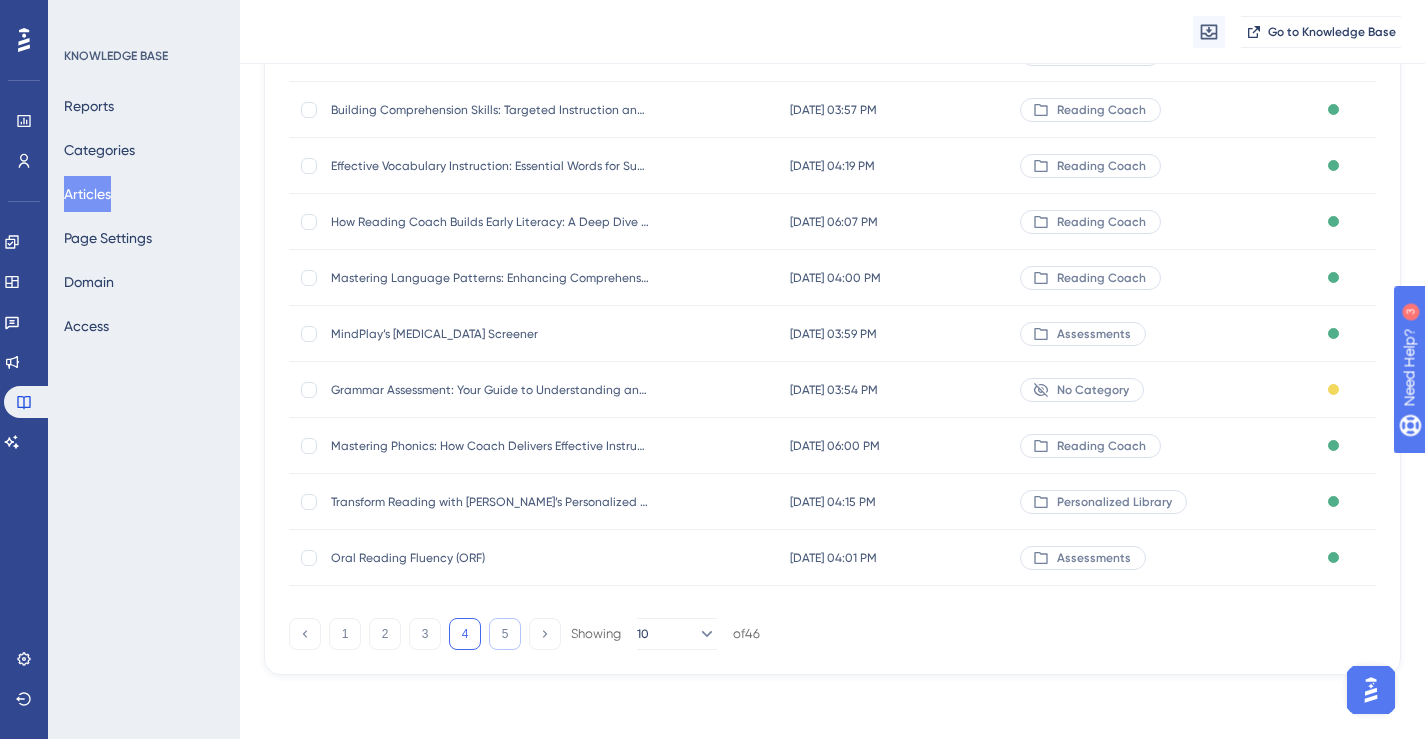 click on "5" at bounding box center [505, 634] 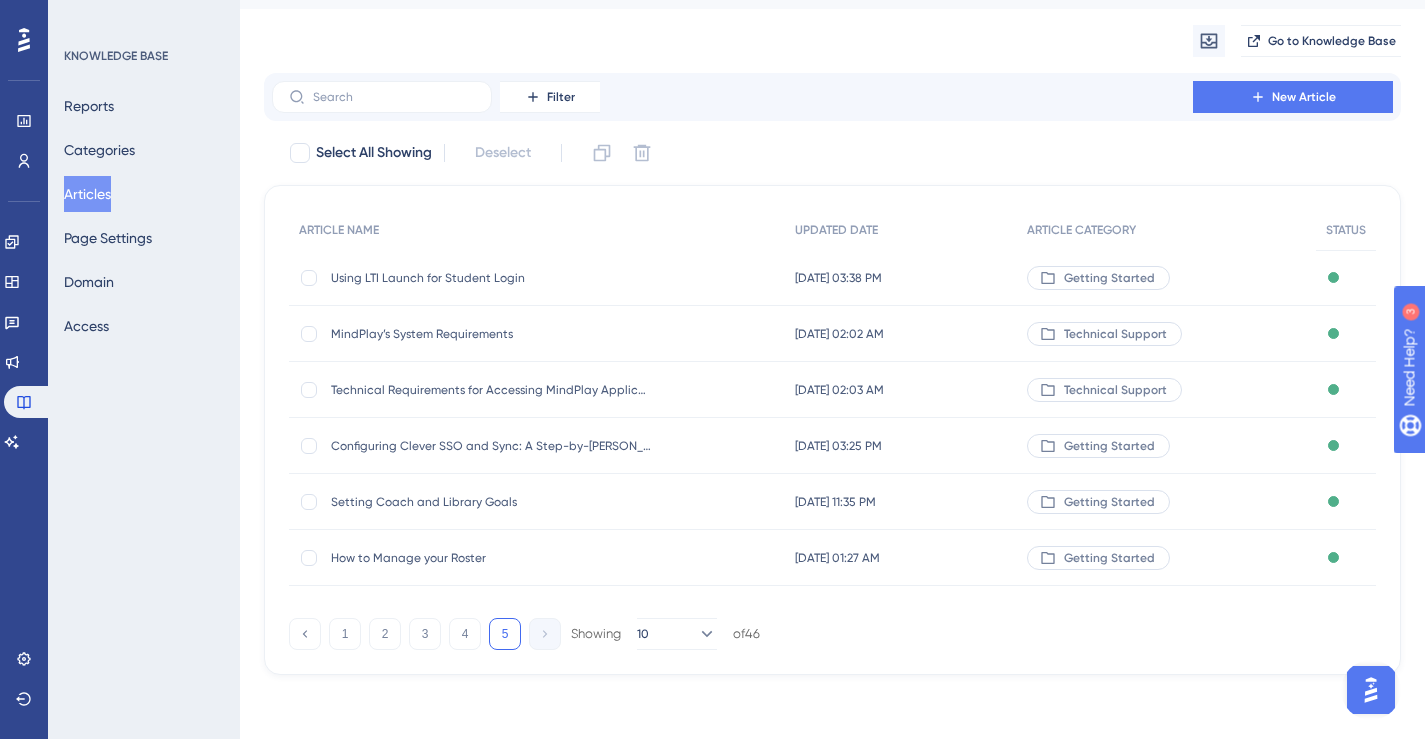scroll, scrollTop: 0, scrollLeft: 0, axis: both 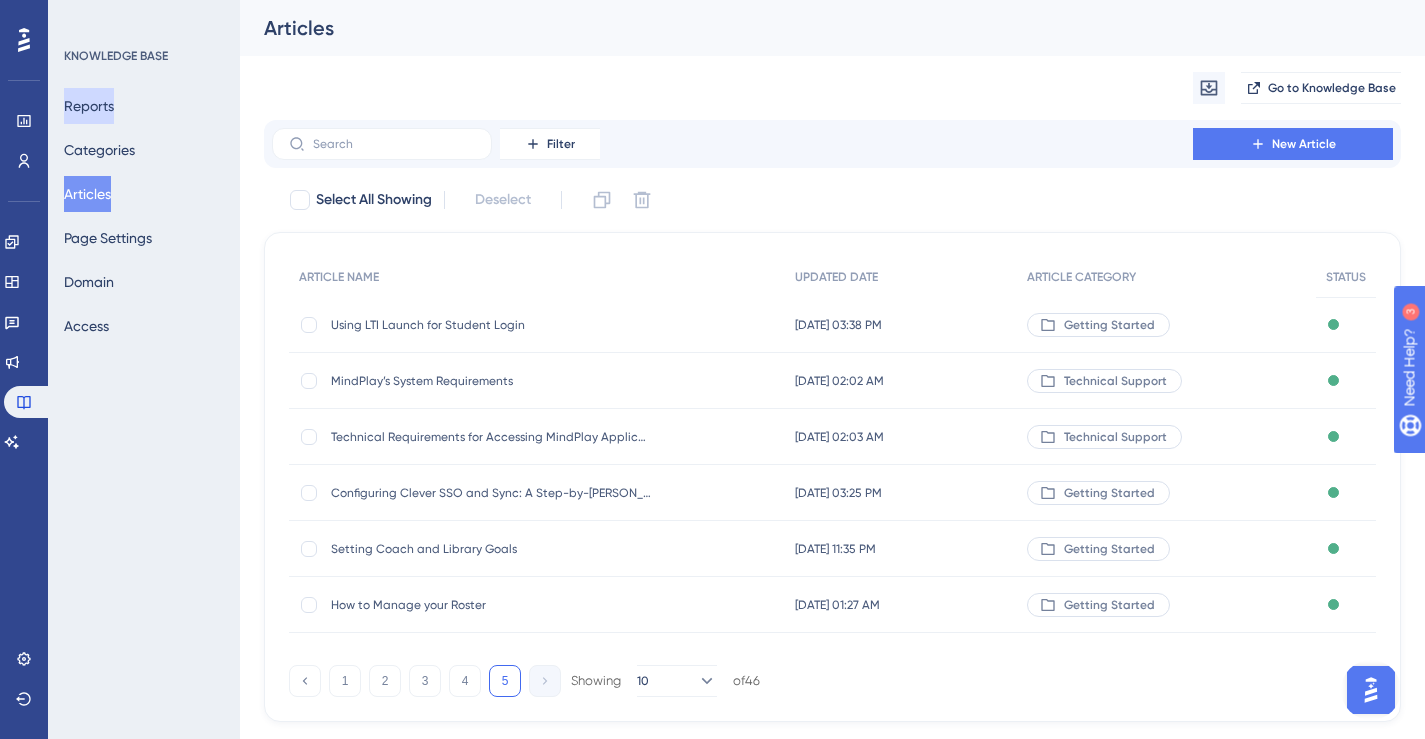 click on "Reports" at bounding box center (89, 106) 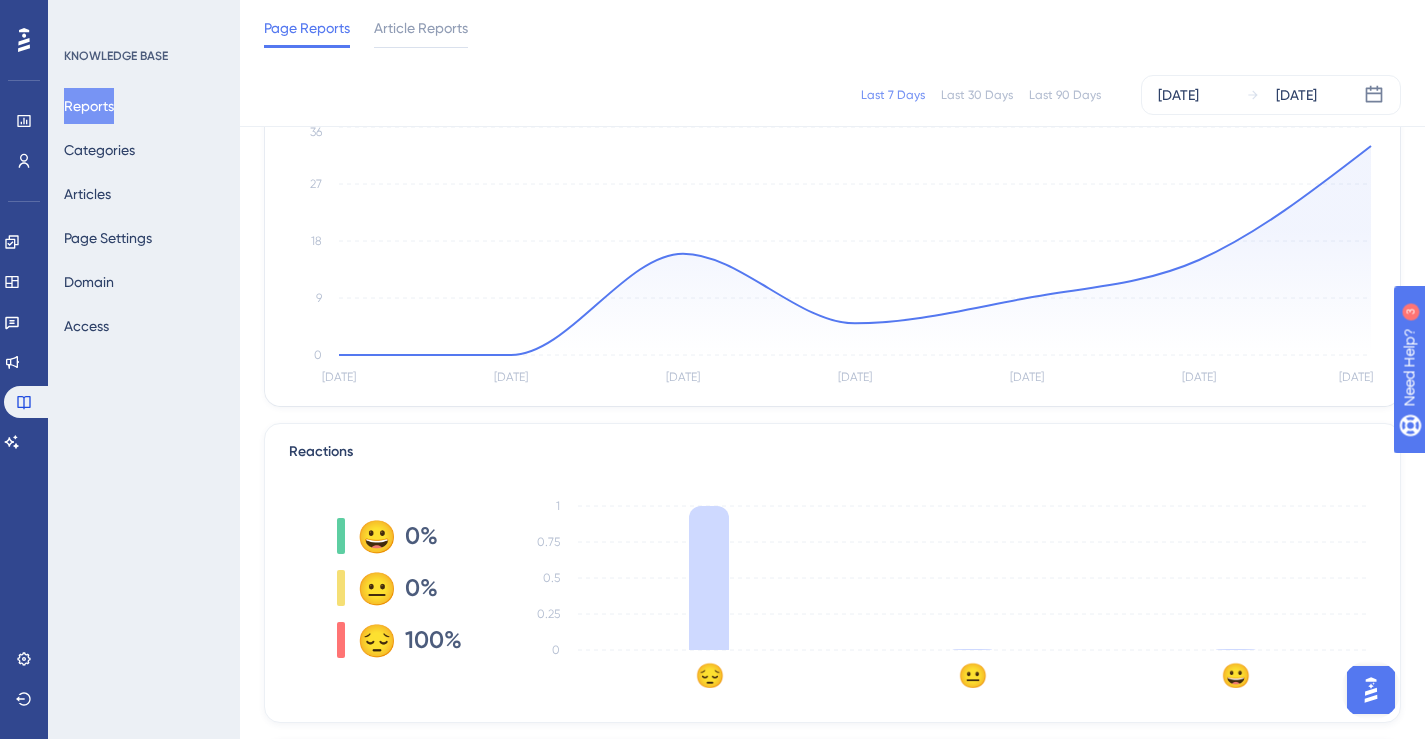 scroll, scrollTop: 0, scrollLeft: 10, axis: horizontal 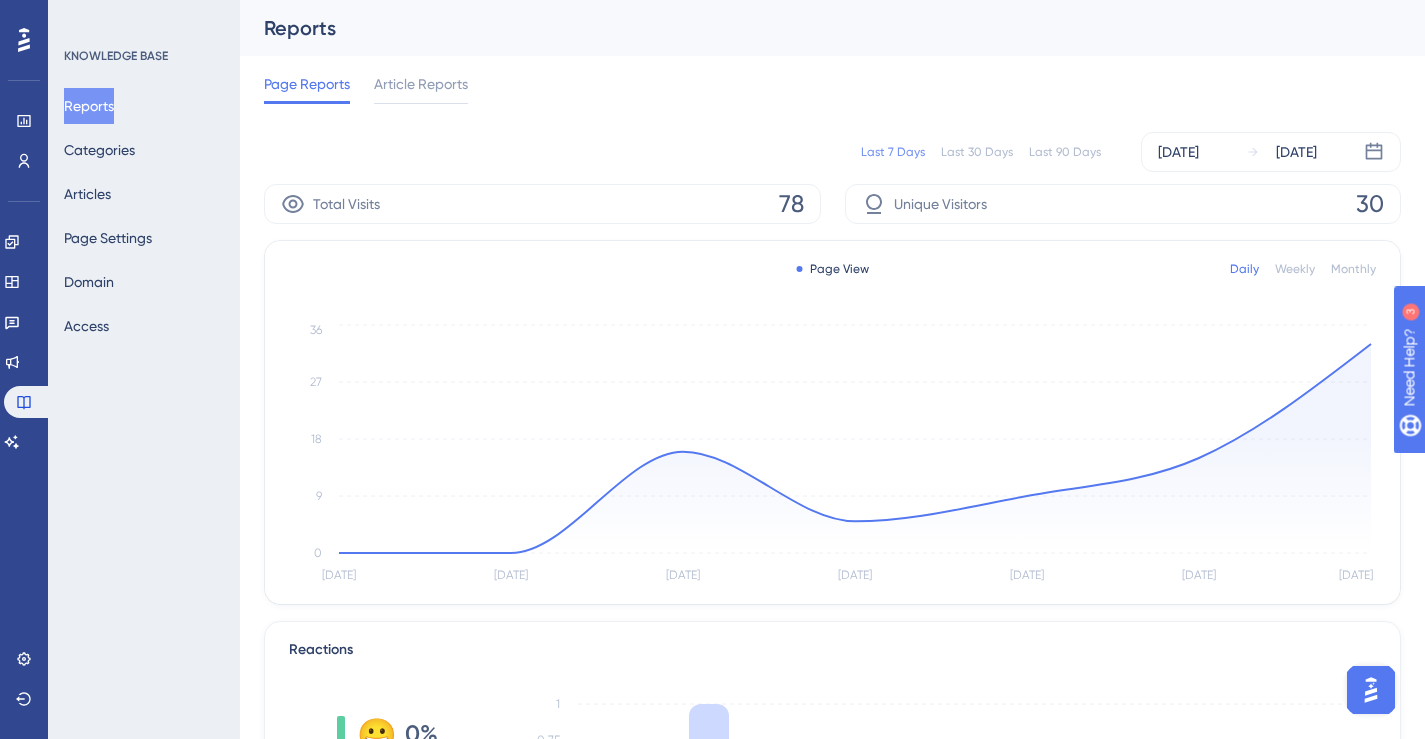 click on "Last 90 Days" at bounding box center [1065, 152] 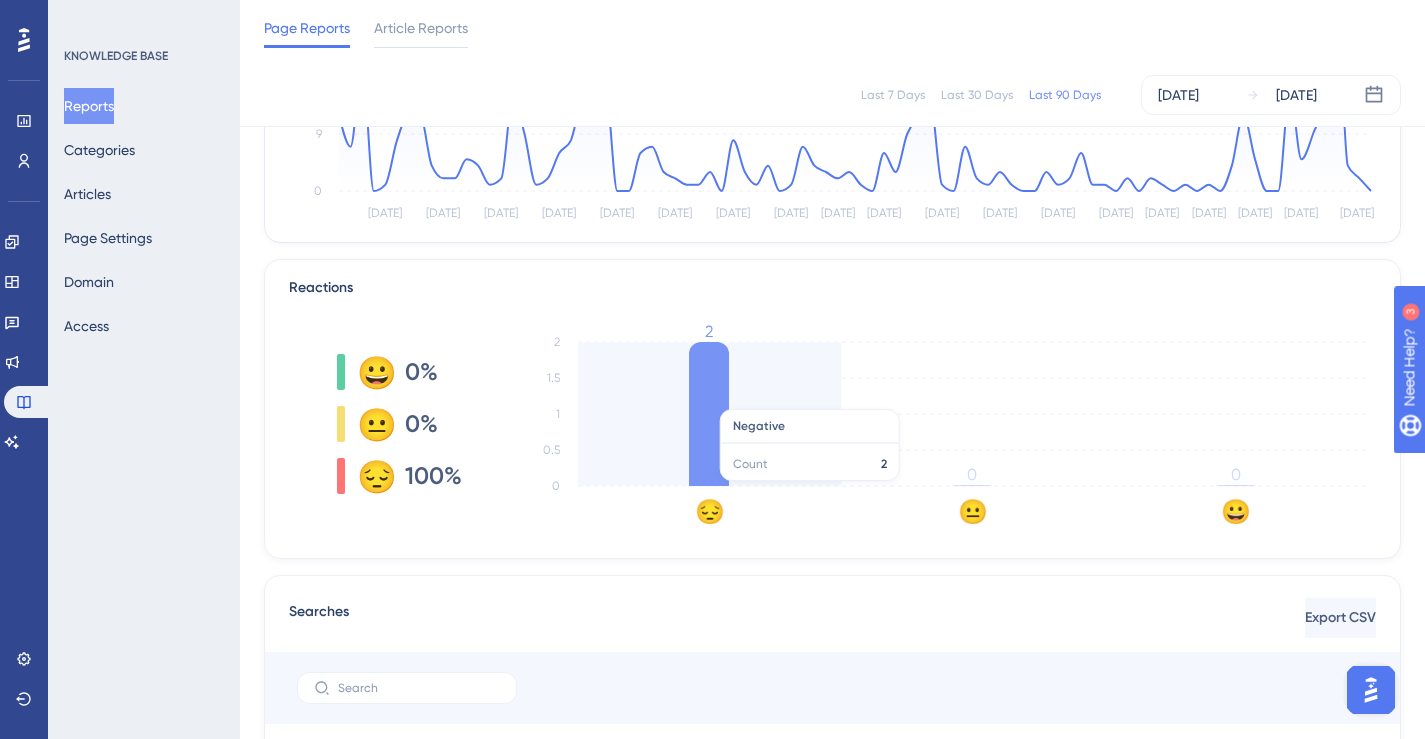 scroll, scrollTop: 471, scrollLeft: 10, axis: both 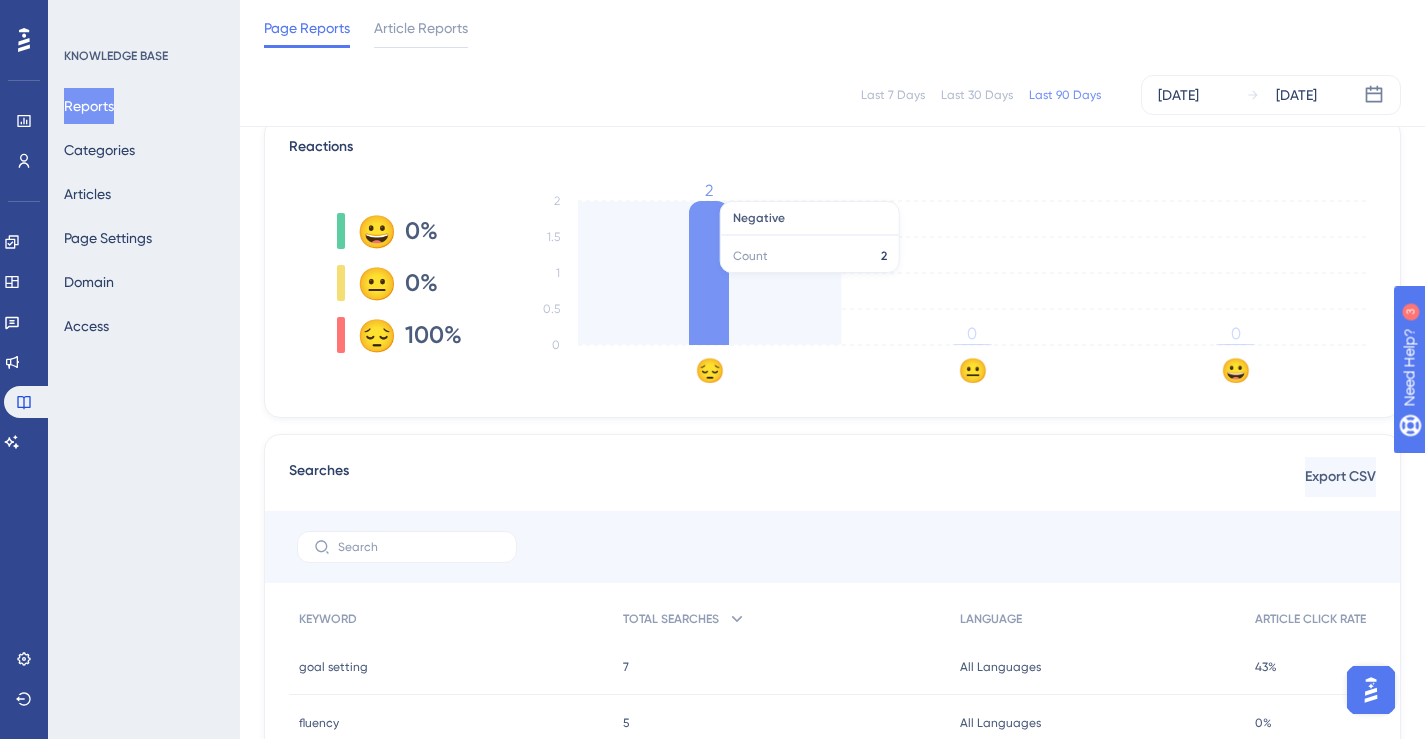 click 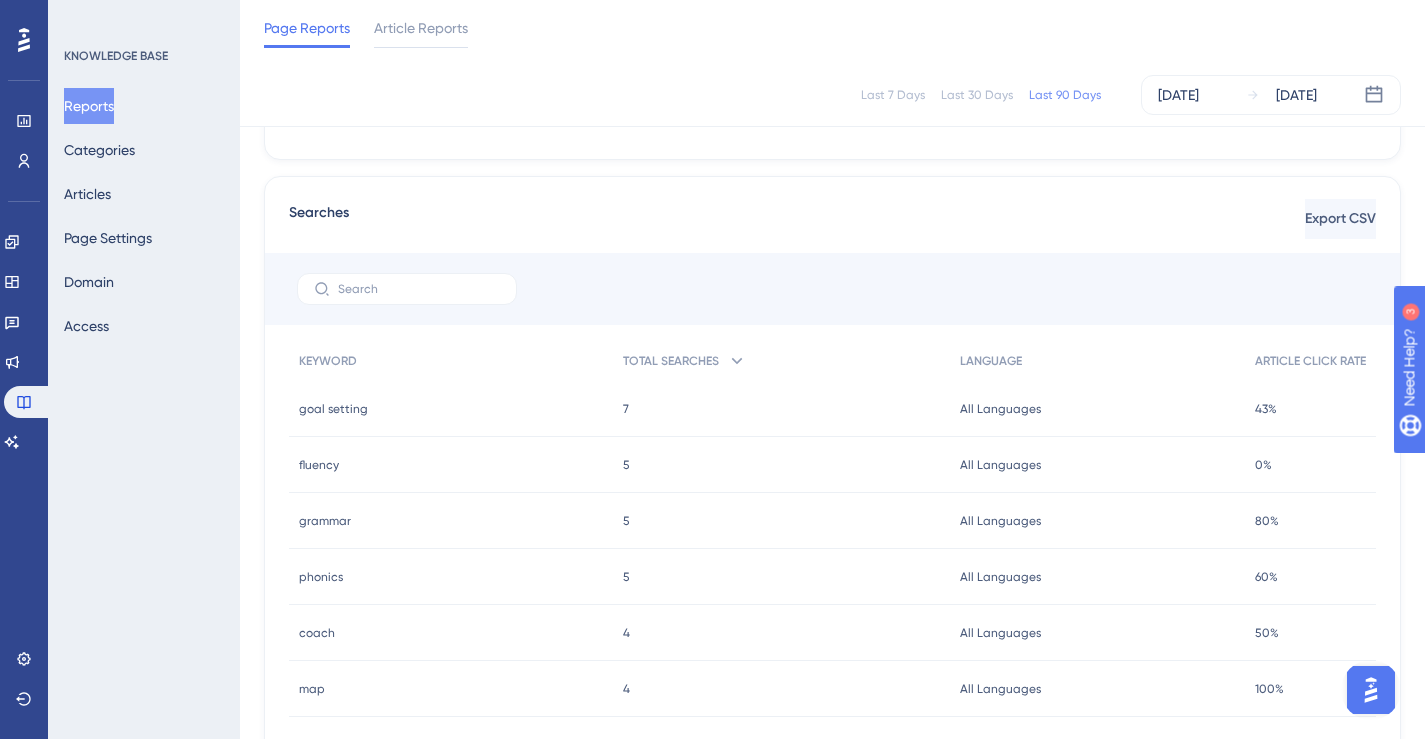 scroll, scrollTop: 769, scrollLeft: 10, axis: both 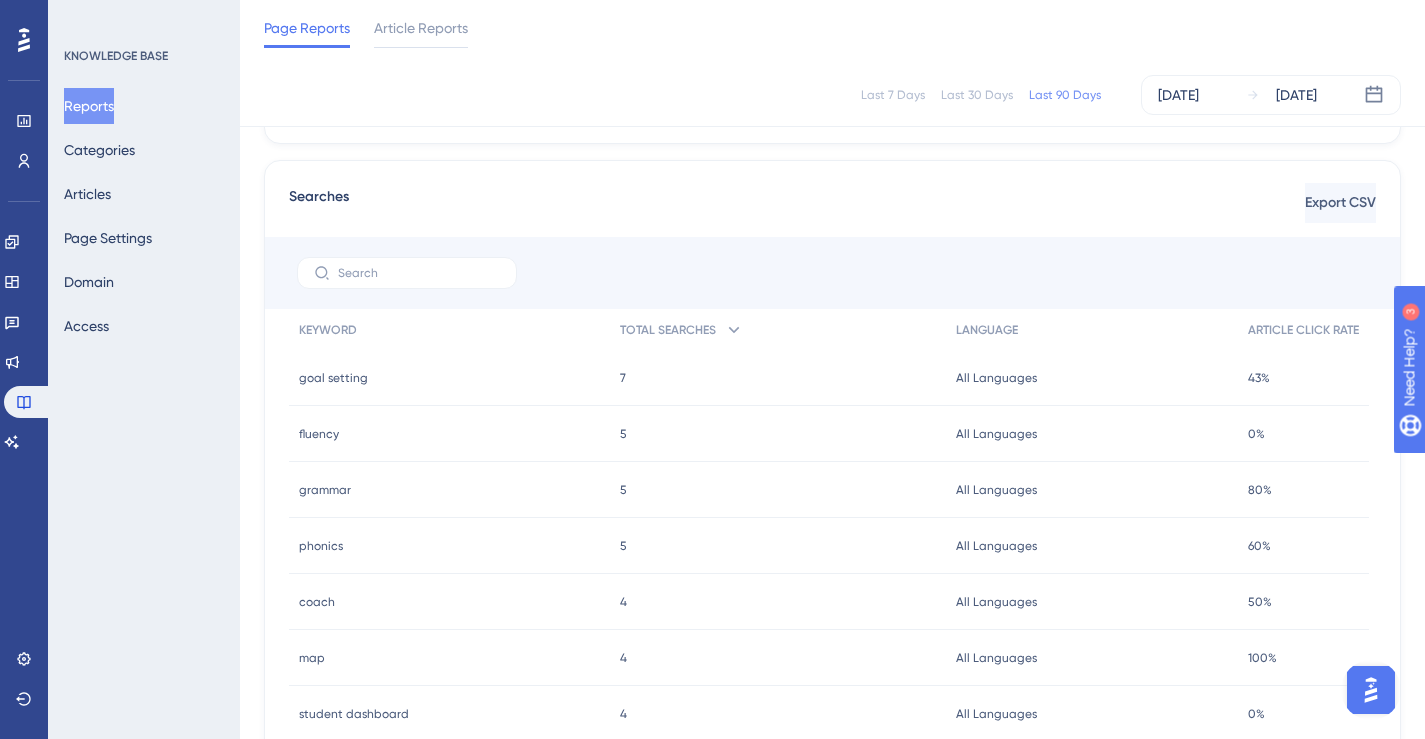 click on "goal setting" at bounding box center [333, 378] 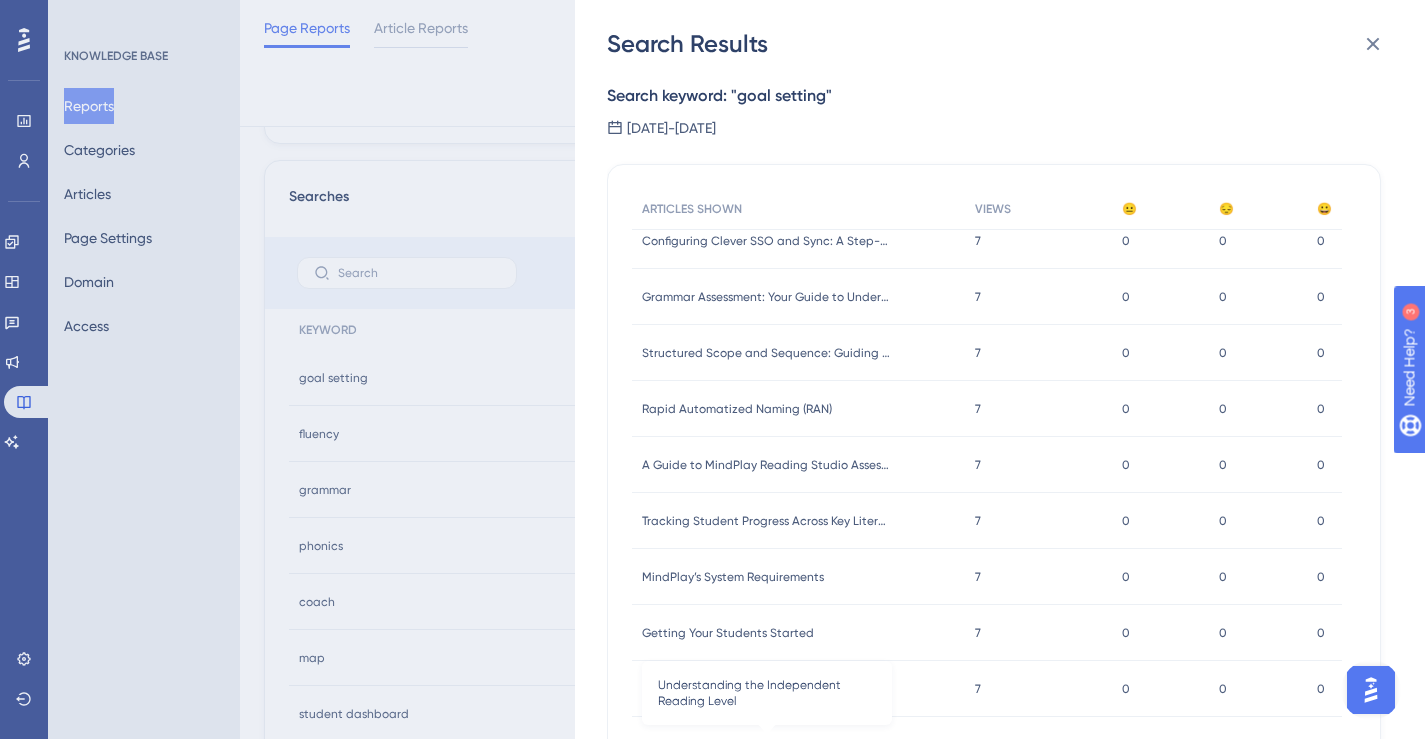 scroll, scrollTop: 0, scrollLeft: 0, axis: both 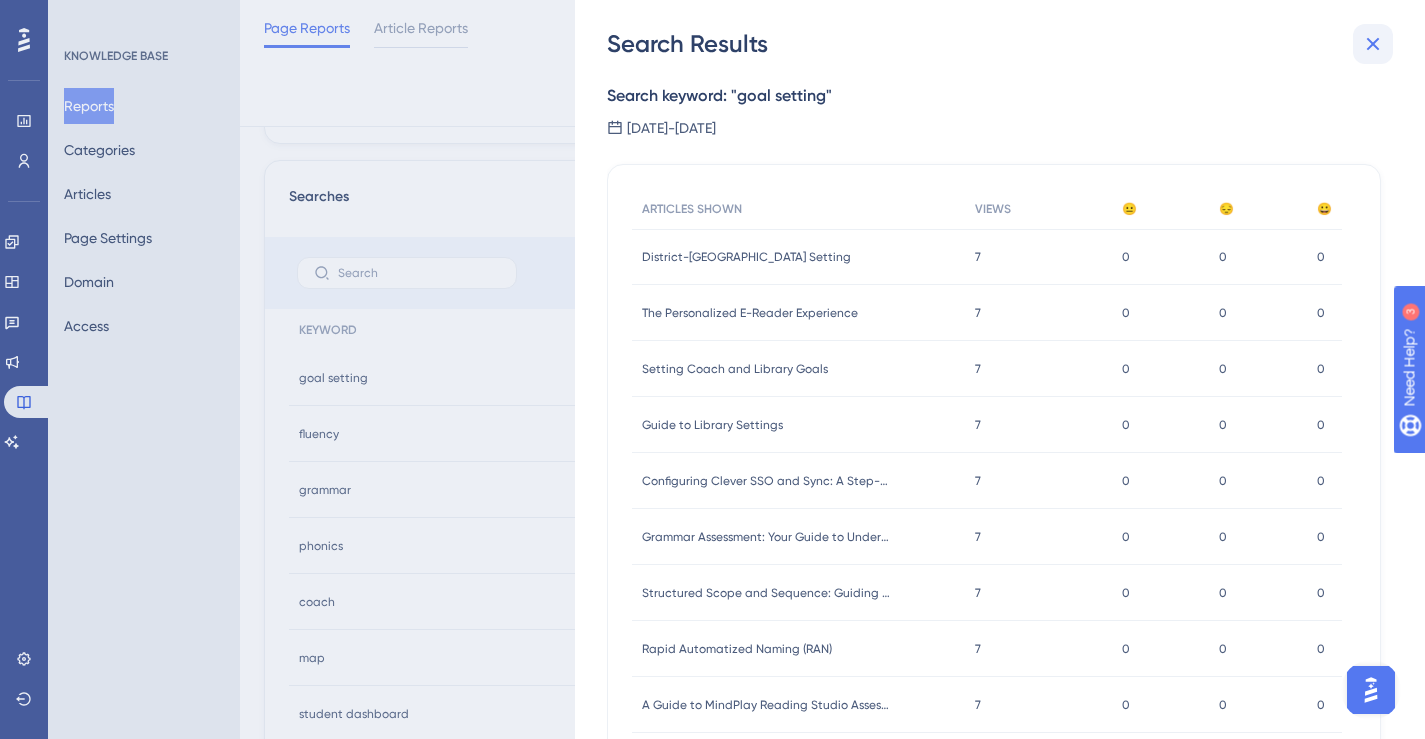 click 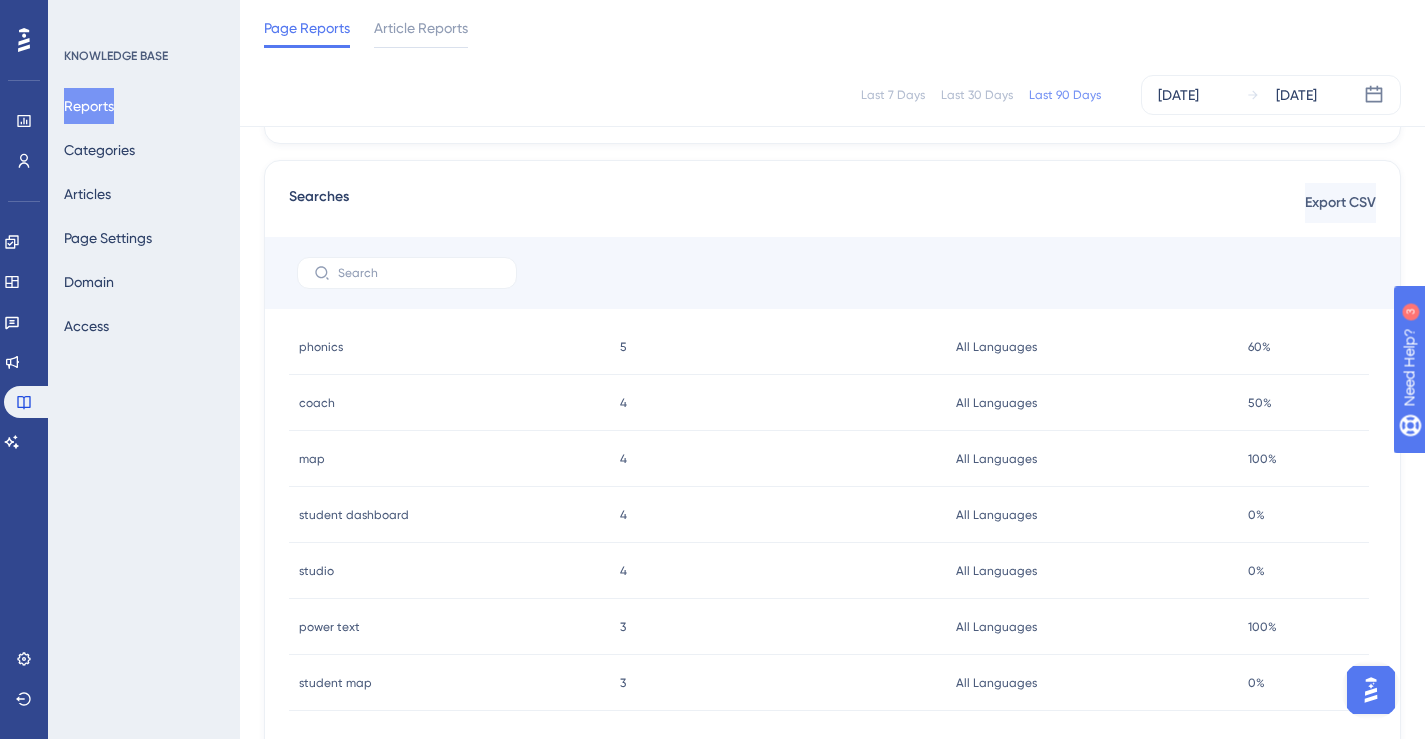 scroll, scrollTop: 0, scrollLeft: 0, axis: both 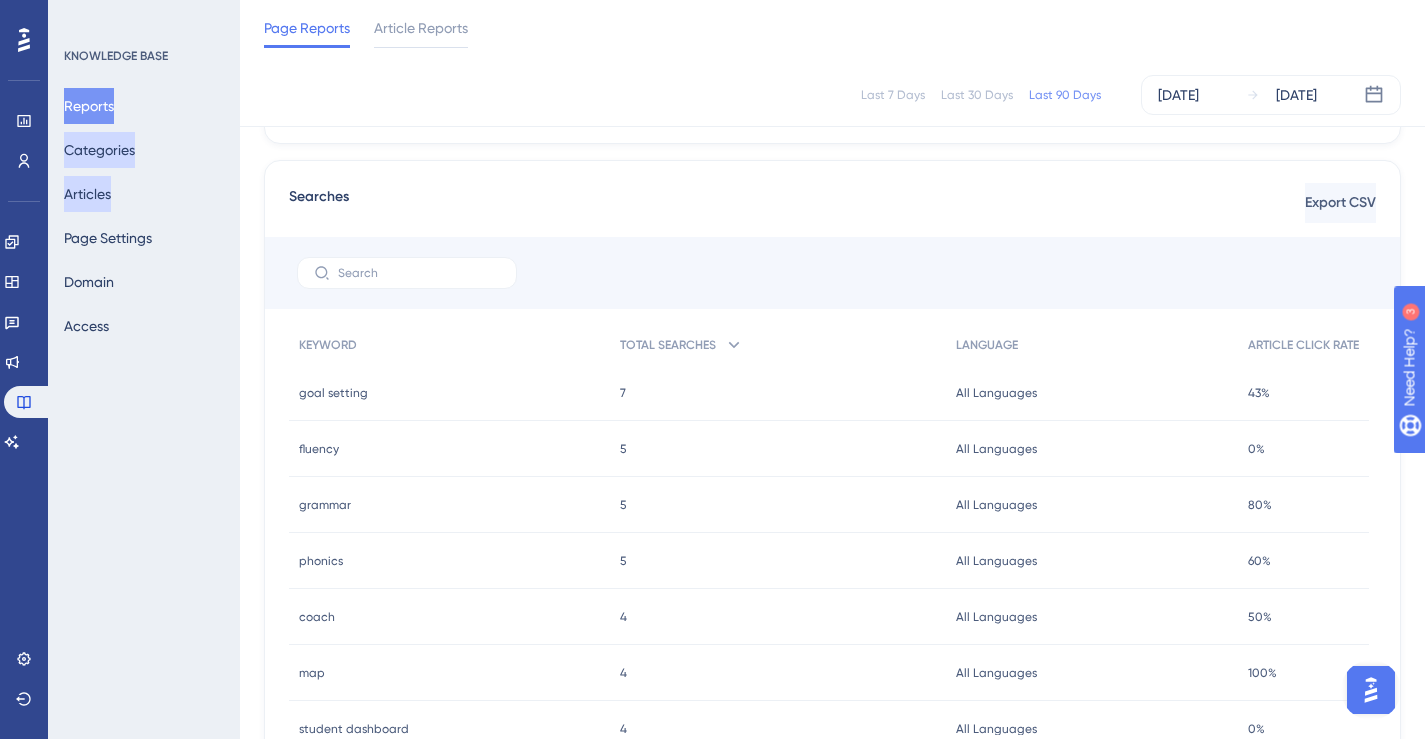 drag, startPoint x: 93, startPoint y: 152, endPoint x: 104, endPoint y: 184, distance: 33.83785 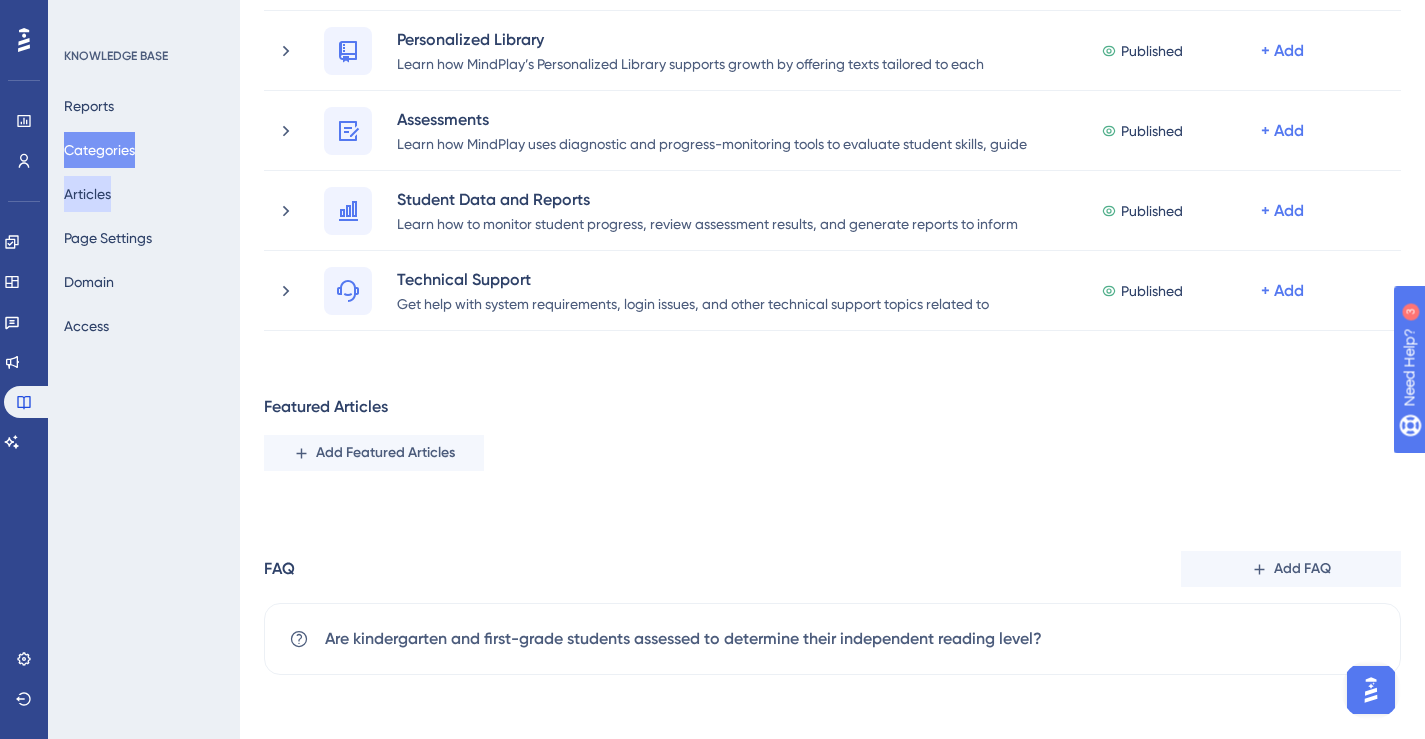 scroll, scrollTop: 0, scrollLeft: 0, axis: both 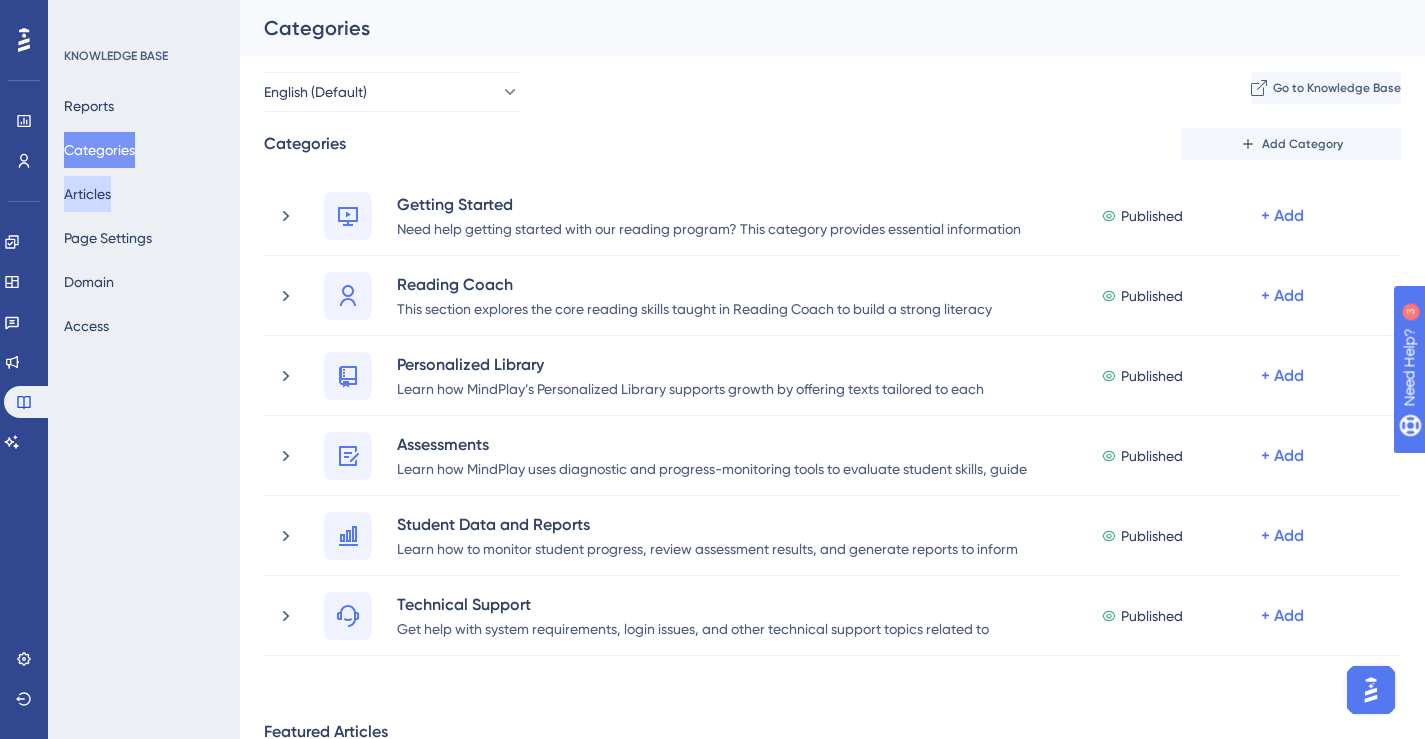 click on "Articles" at bounding box center (87, 194) 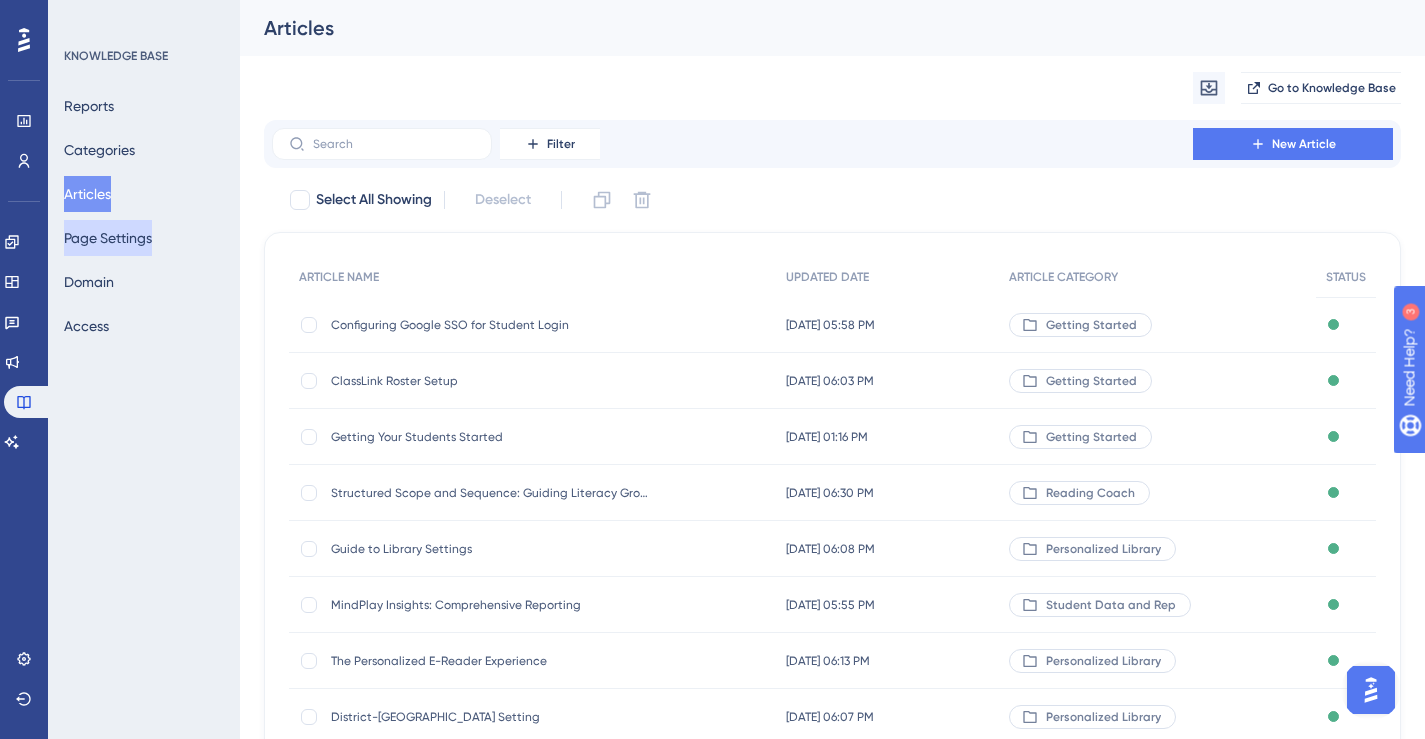 click on "Page Settings" at bounding box center (108, 238) 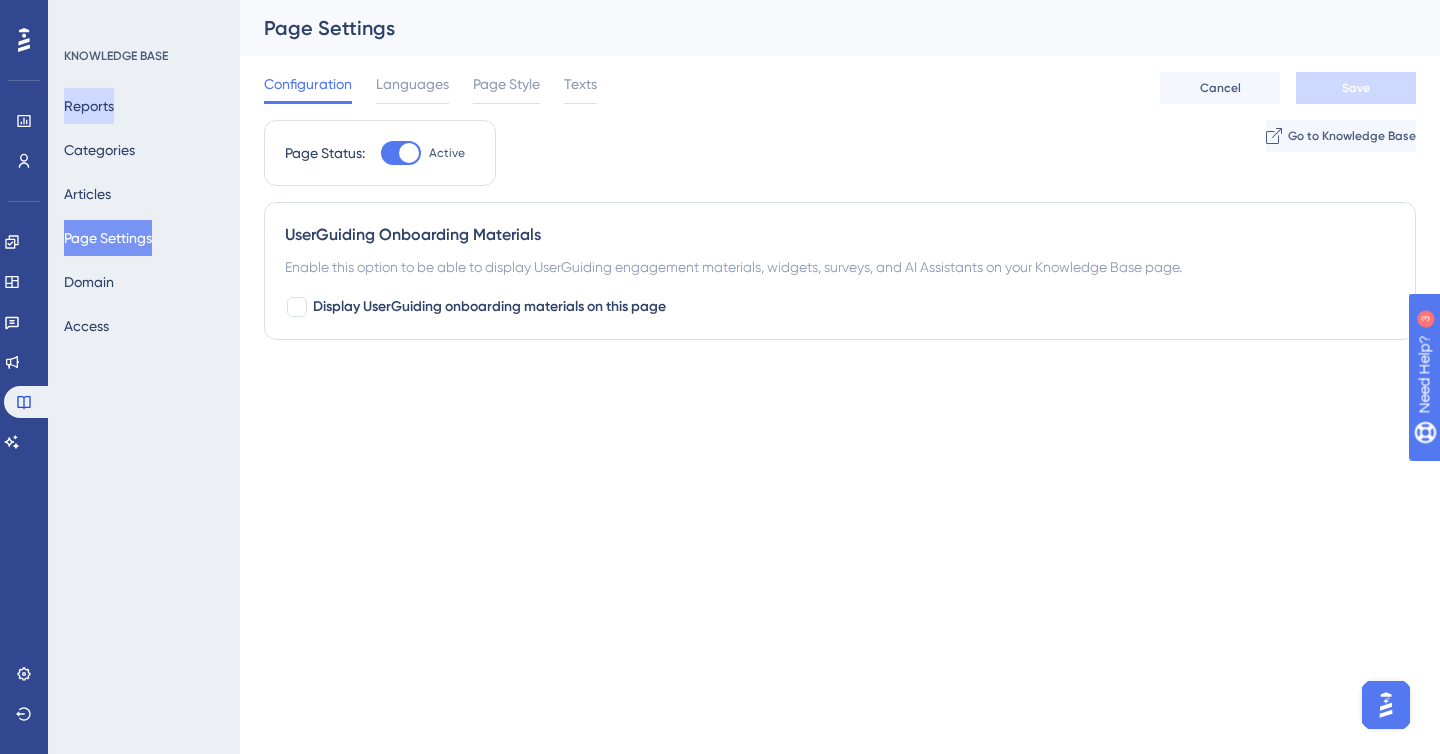 click on "Reports" at bounding box center (89, 106) 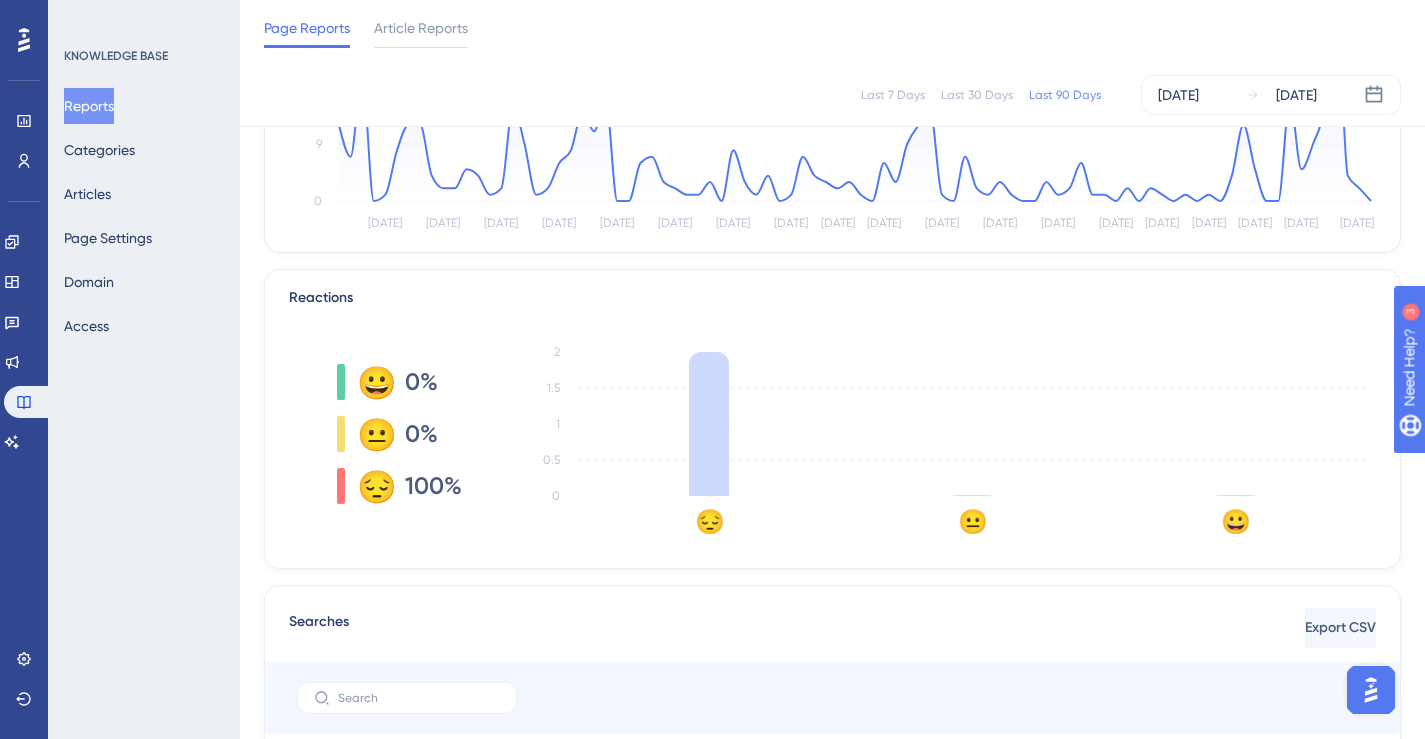 scroll, scrollTop: 431, scrollLeft: 0, axis: vertical 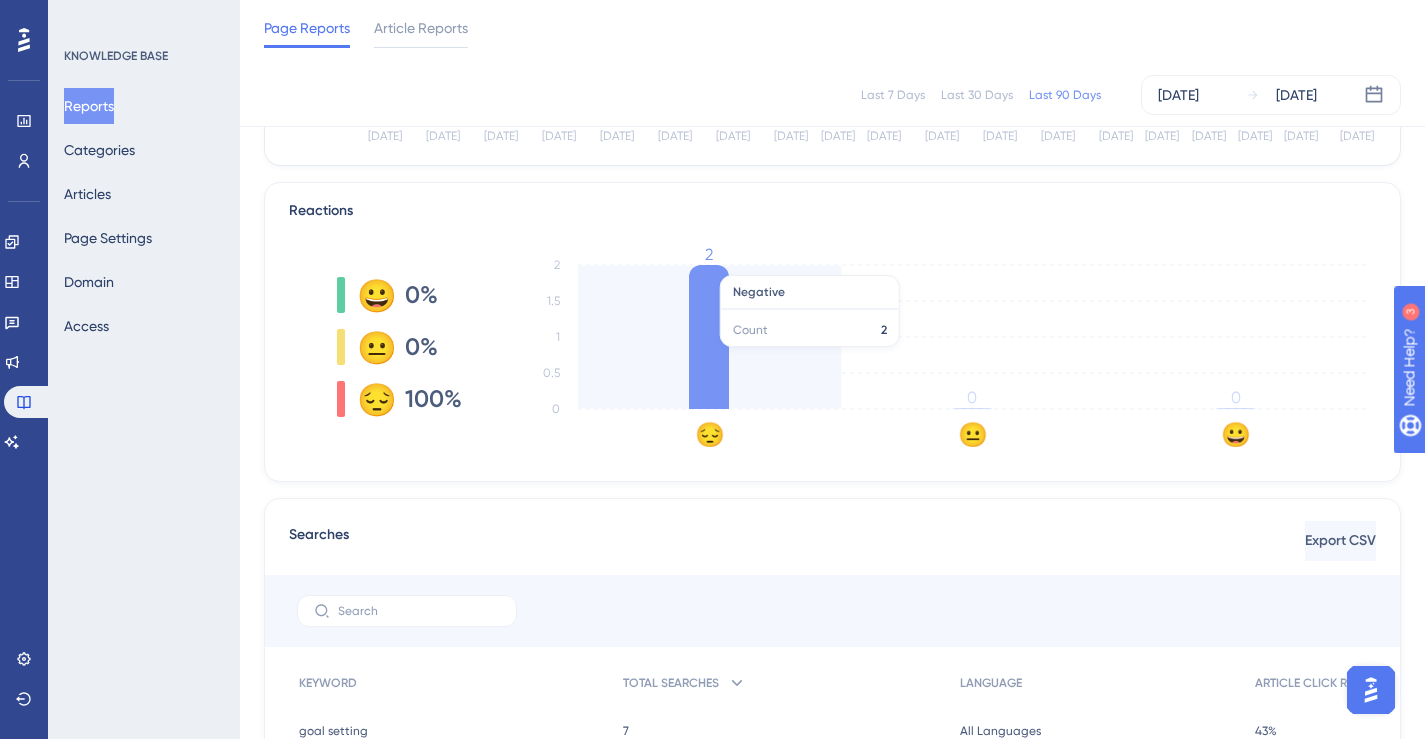 click 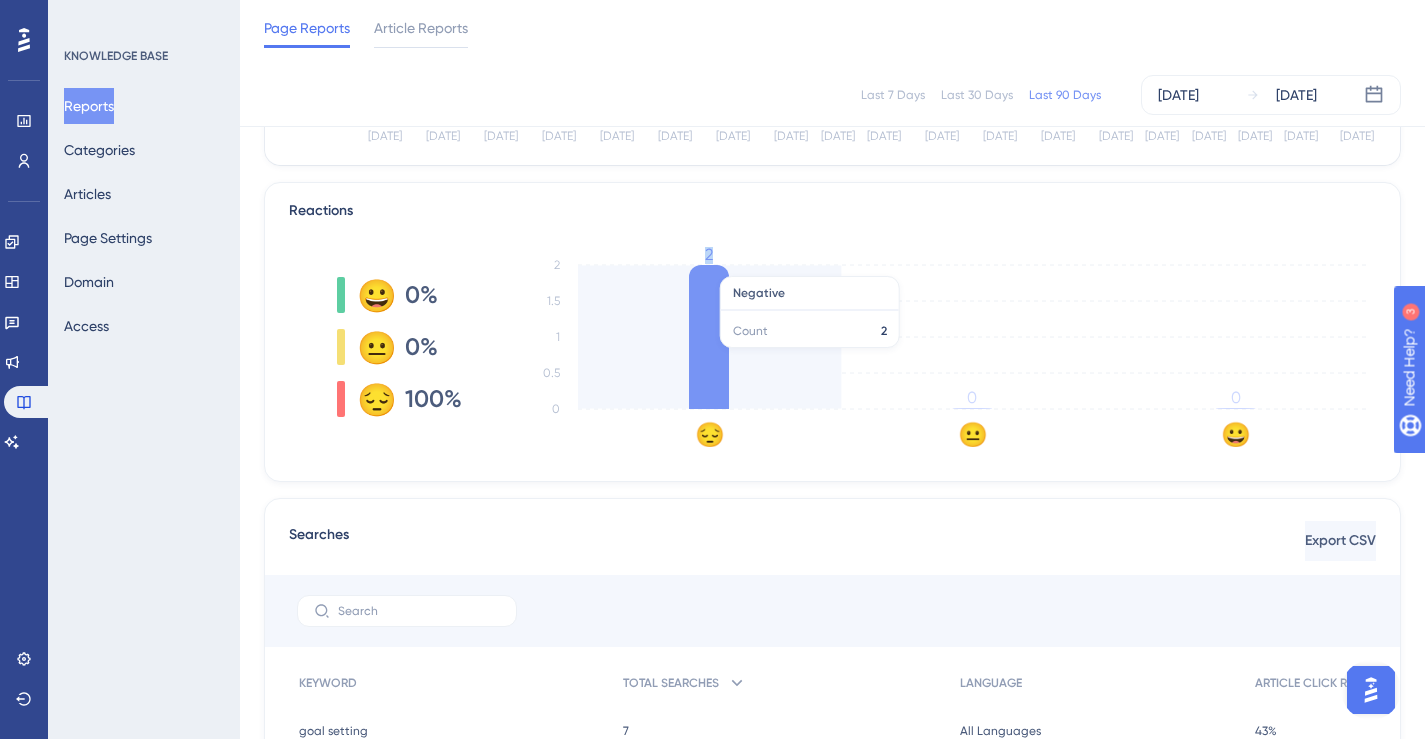 click 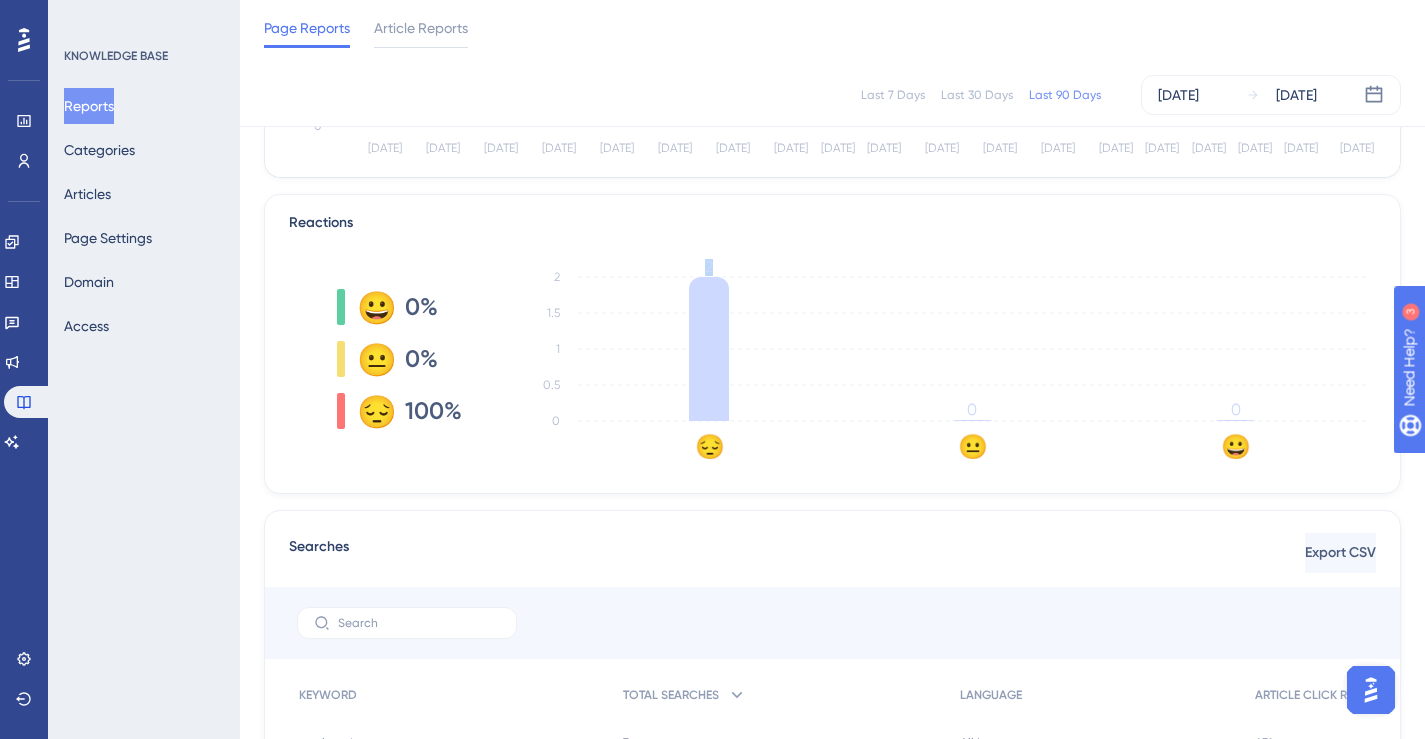 scroll, scrollTop: 318, scrollLeft: 0, axis: vertical 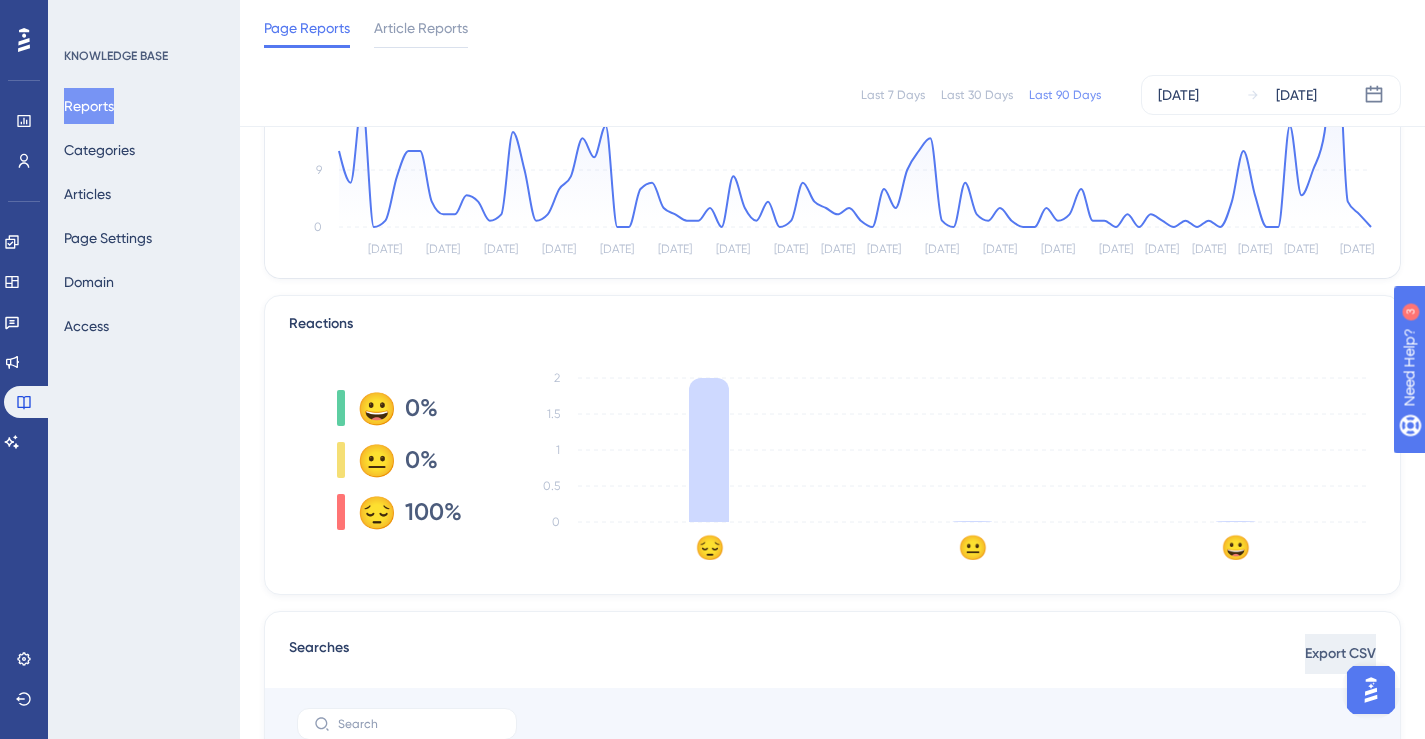 click on "Export CSV" at bounding box center [1340, 654] 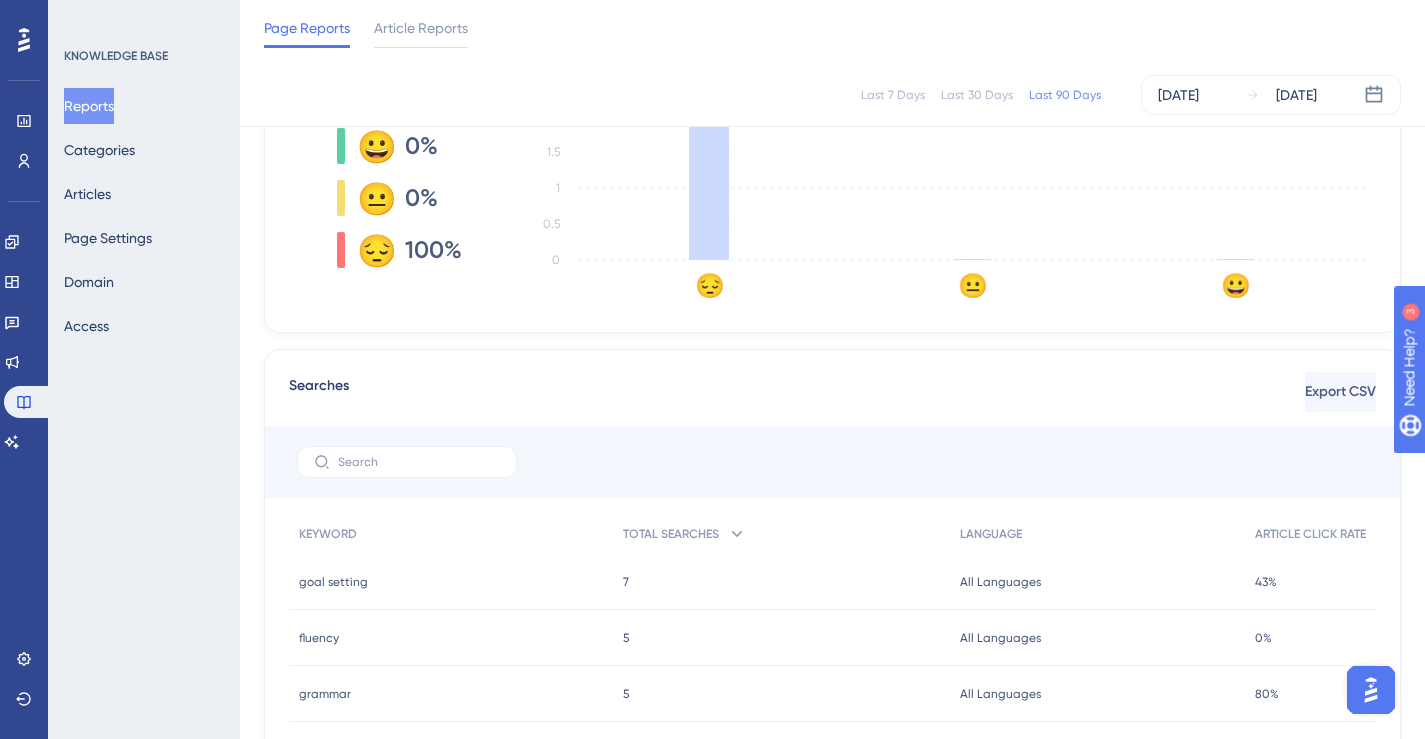 scroll, scrollTop: 854, scrollLeft: 0, axis: vertical 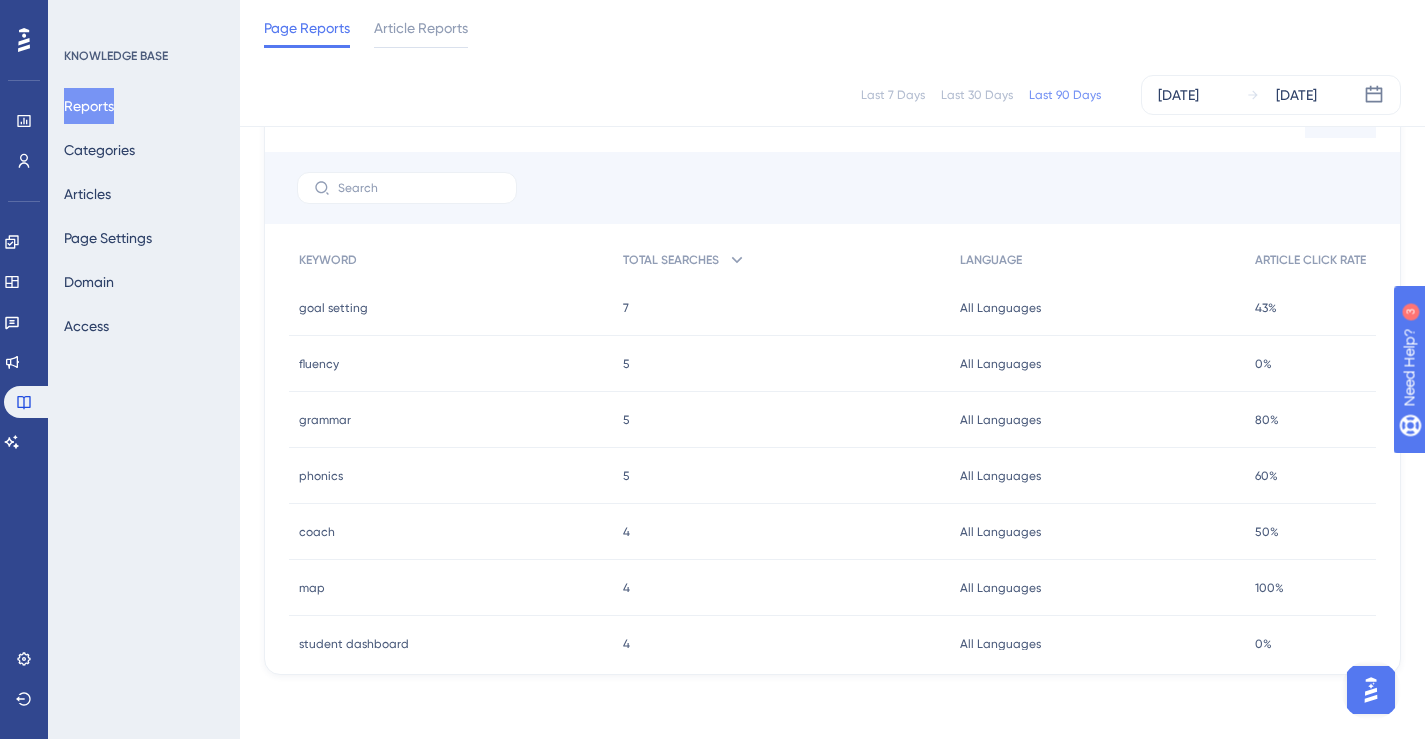click on "map" at bounding box center (312, 588) 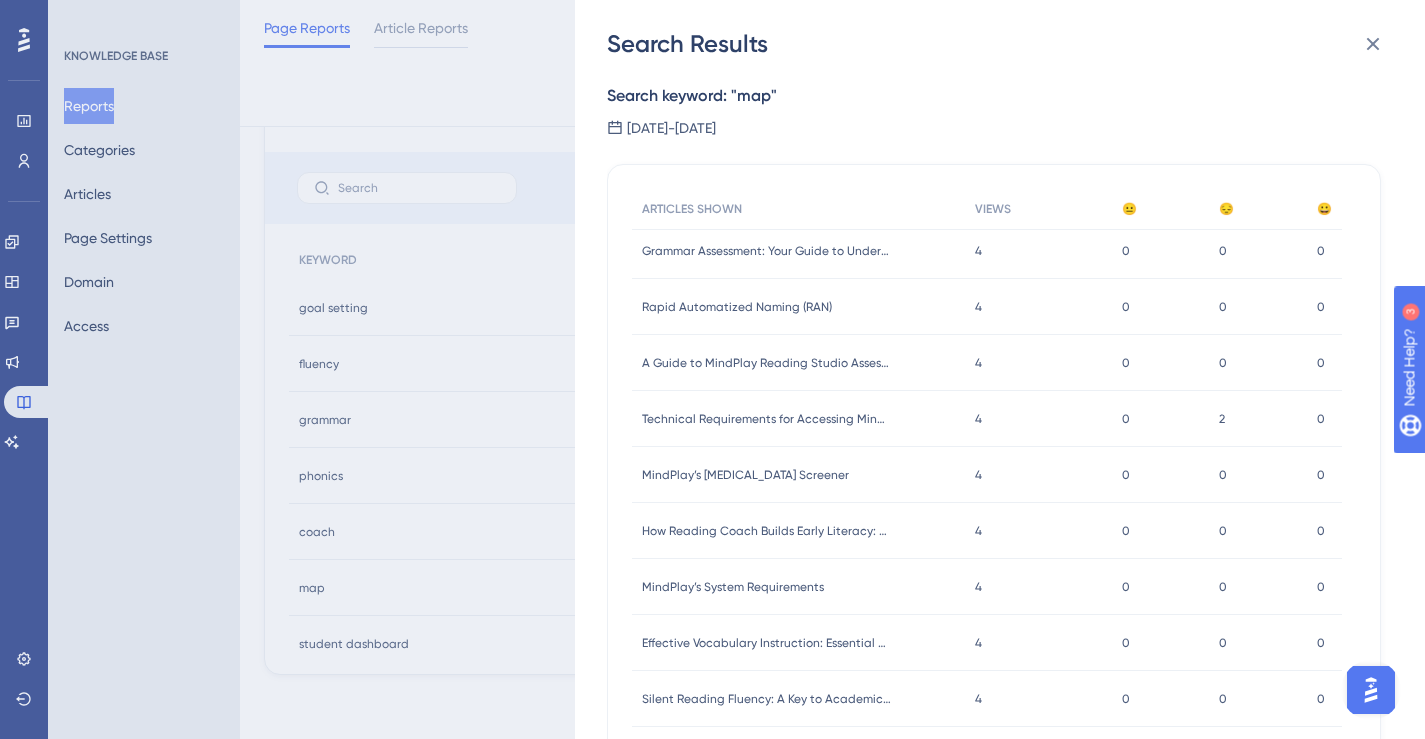 scroll, scrollTop: 150, scrollLeft: 0, axis: vertical 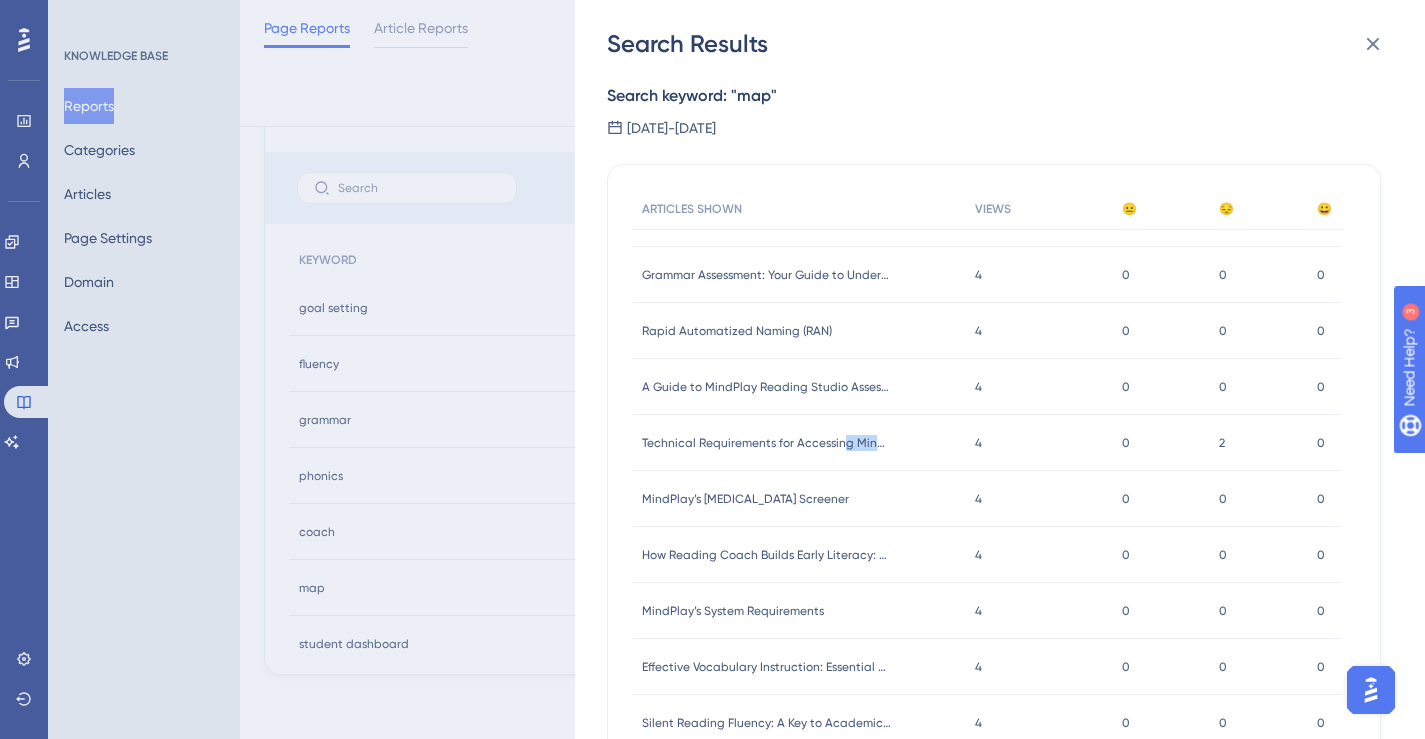 drag, startPoint x: 842, startPoint y: 444, endPoint x: 859, endPoint y: 452, distance: 18.788294 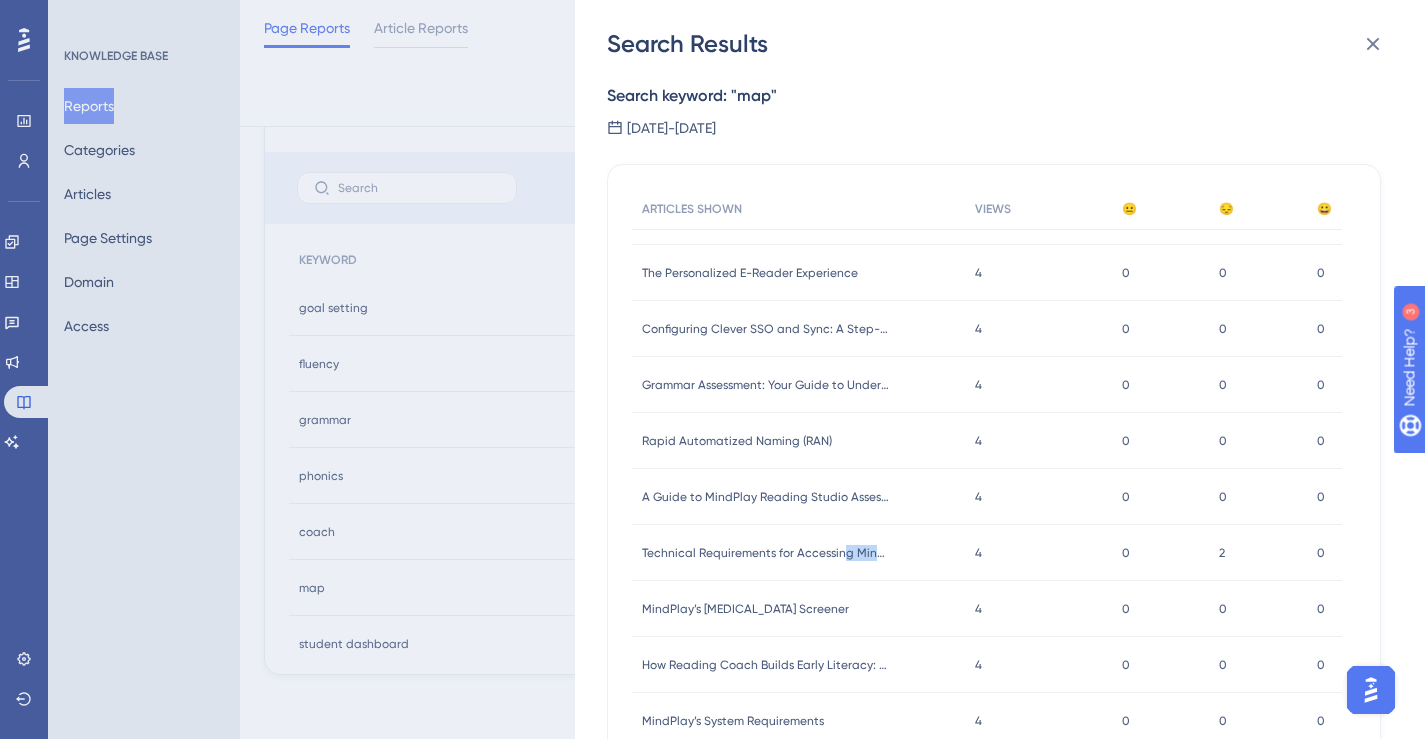 scroll, scrollTop: 0, scrollLeft: 0, axis: both 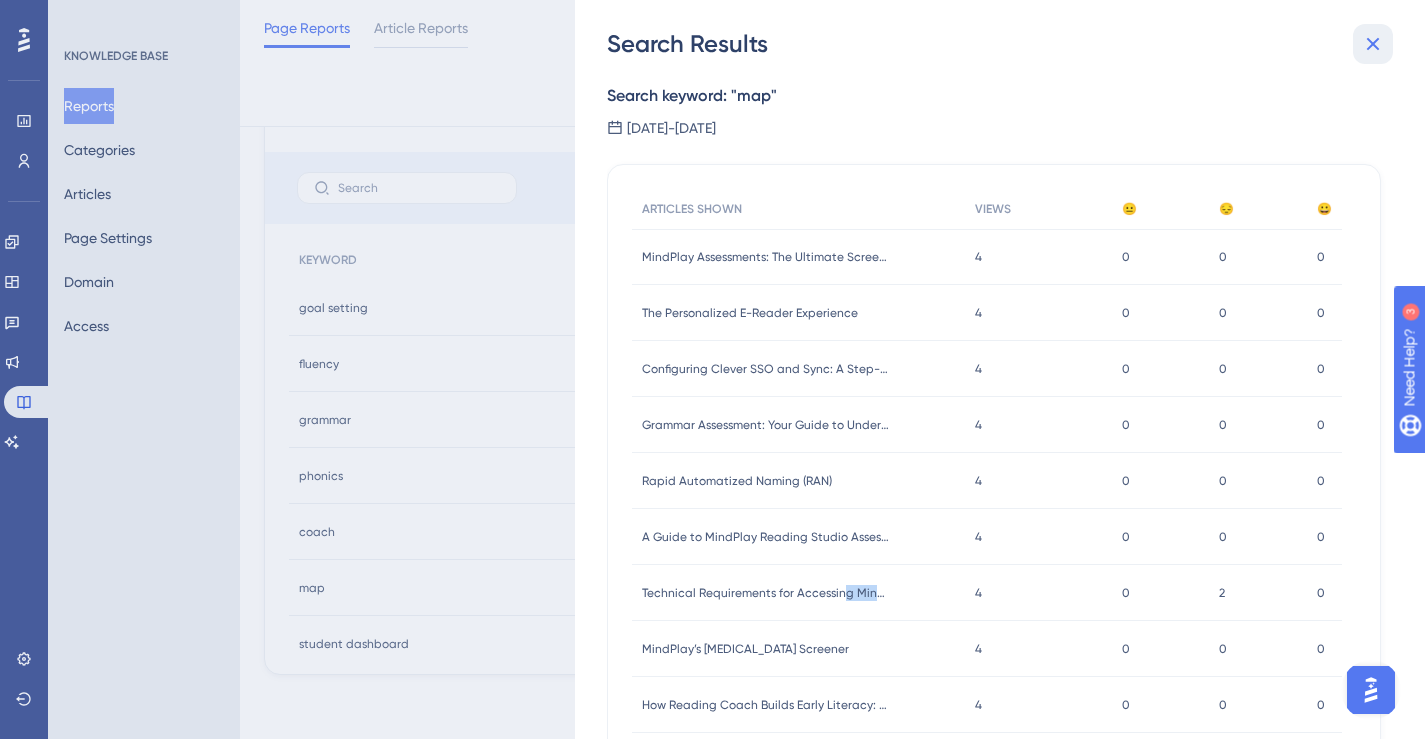 click 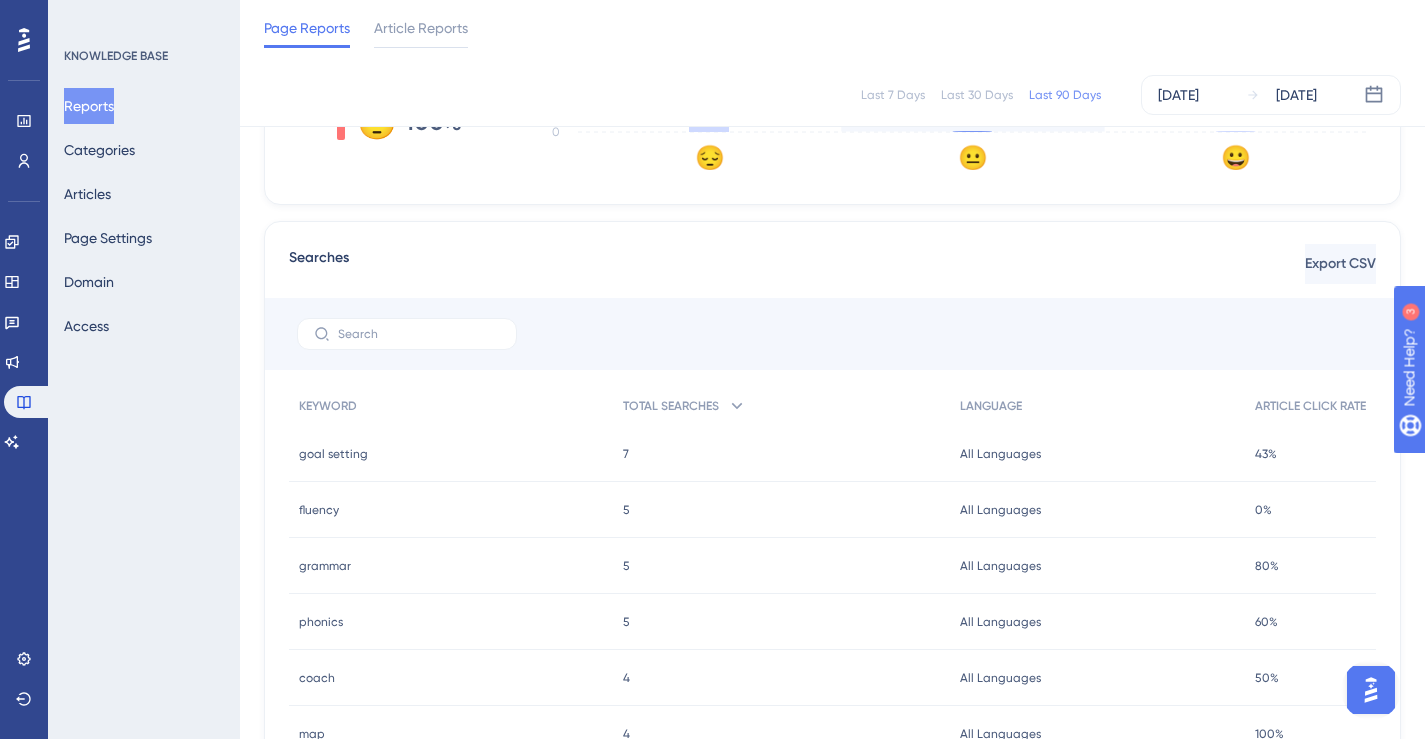 scroll, scrollTop: 854, scrollLeft: 0, axis: vertical 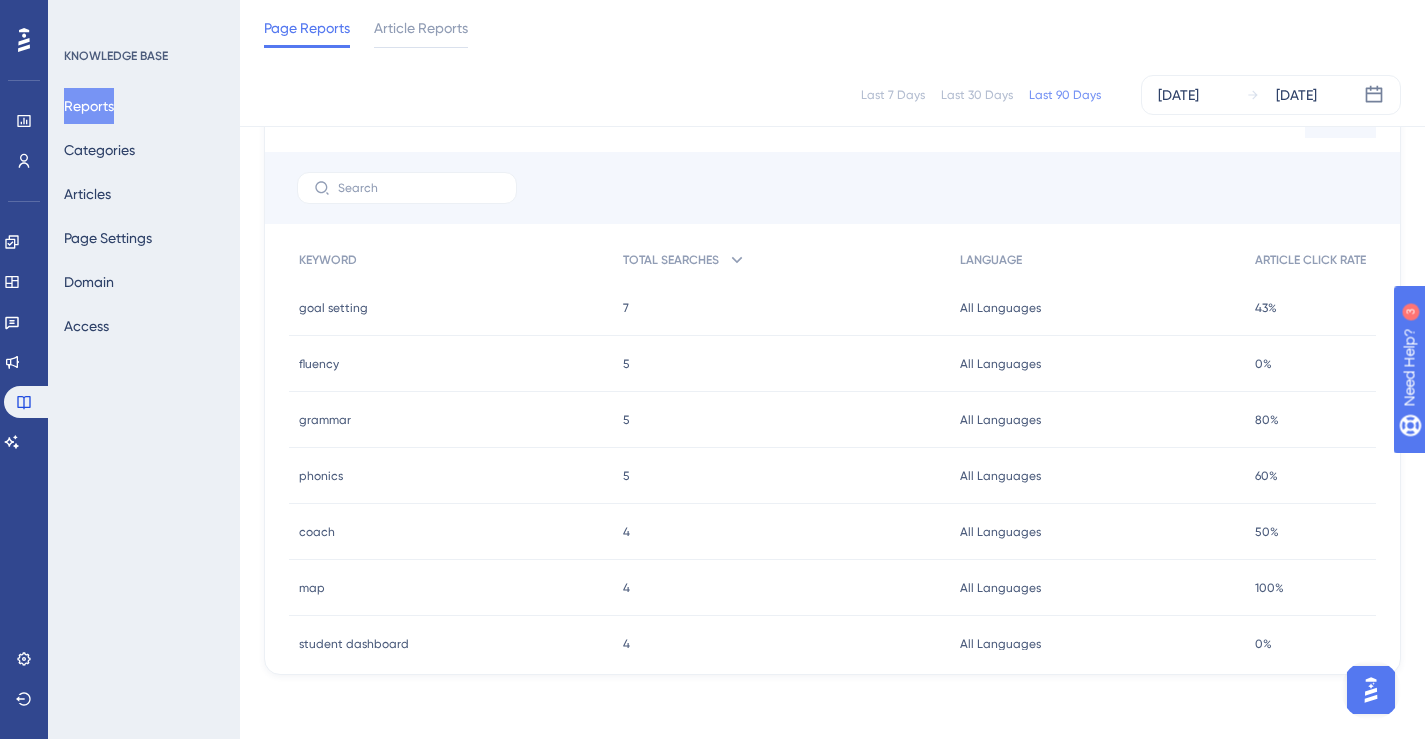 click on "100%" at bounding box center (1269, 588) 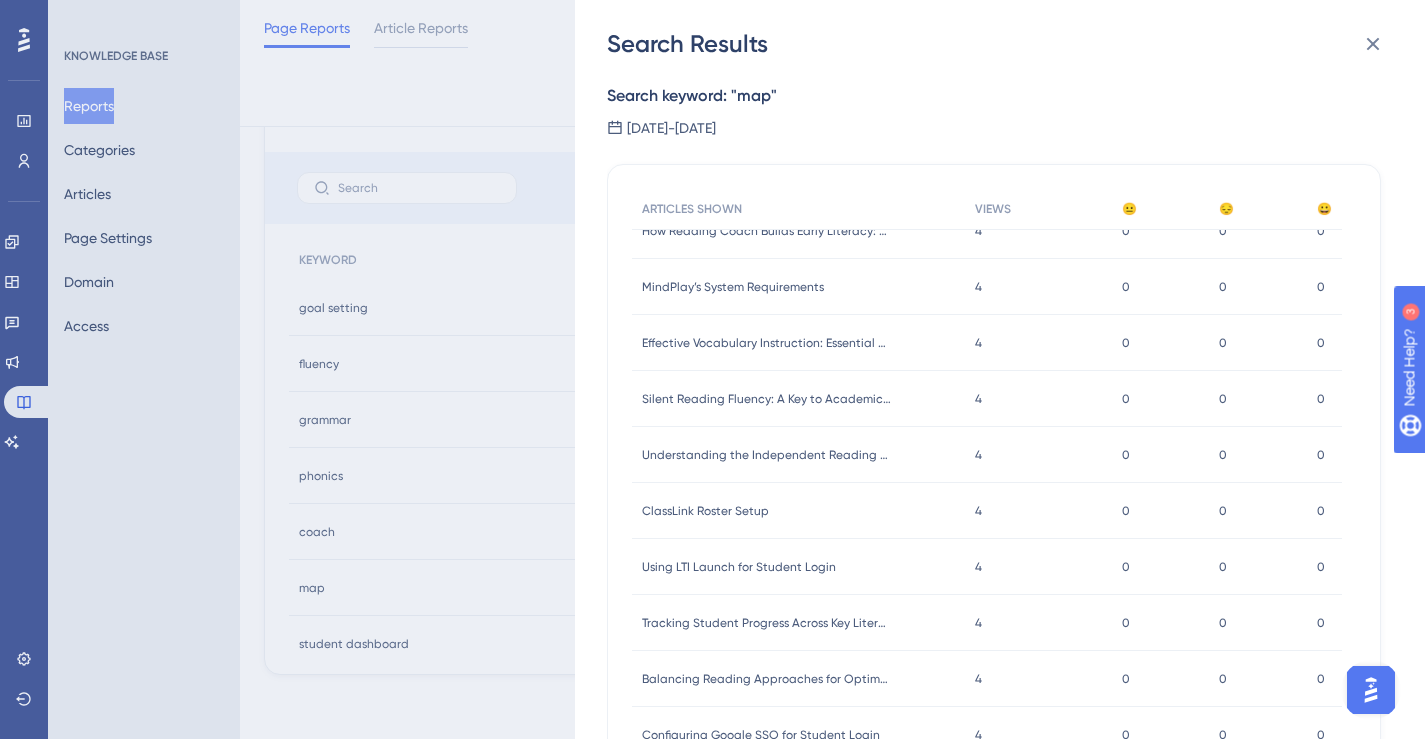 scroll, scrollTop: 414, scrollLeft: 0, axis: vertical 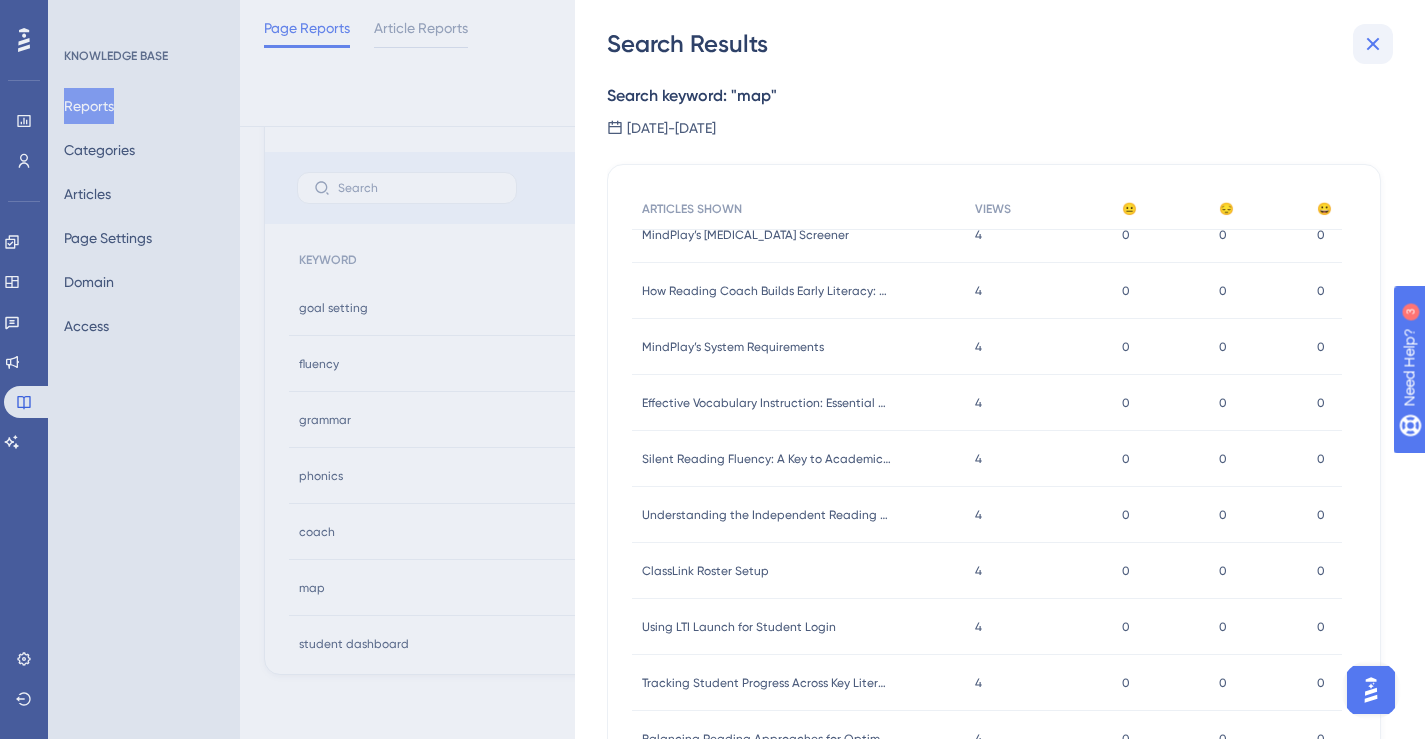 click 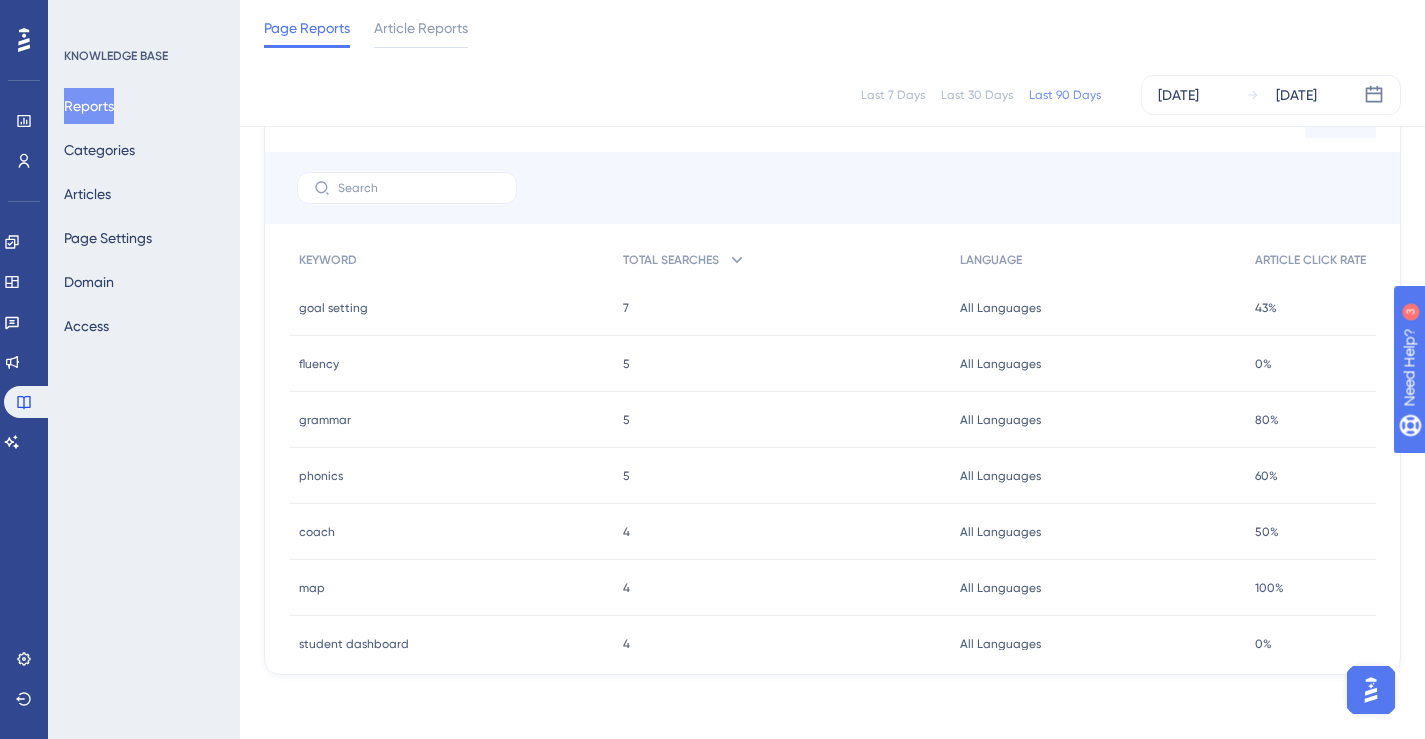 click on "phonics" at bounding box center (321, 476) 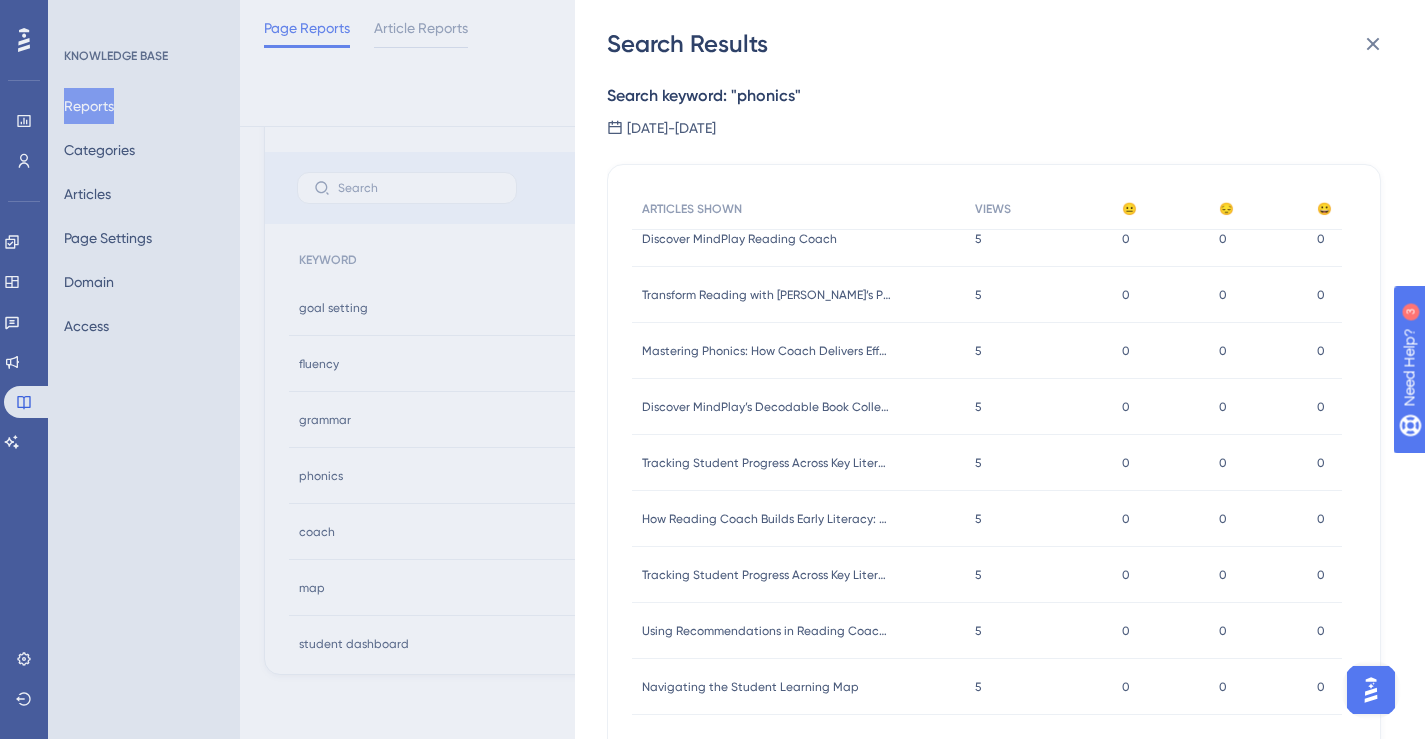 scroll, scrollTop: 0, scrollLeft: 0, axis: both 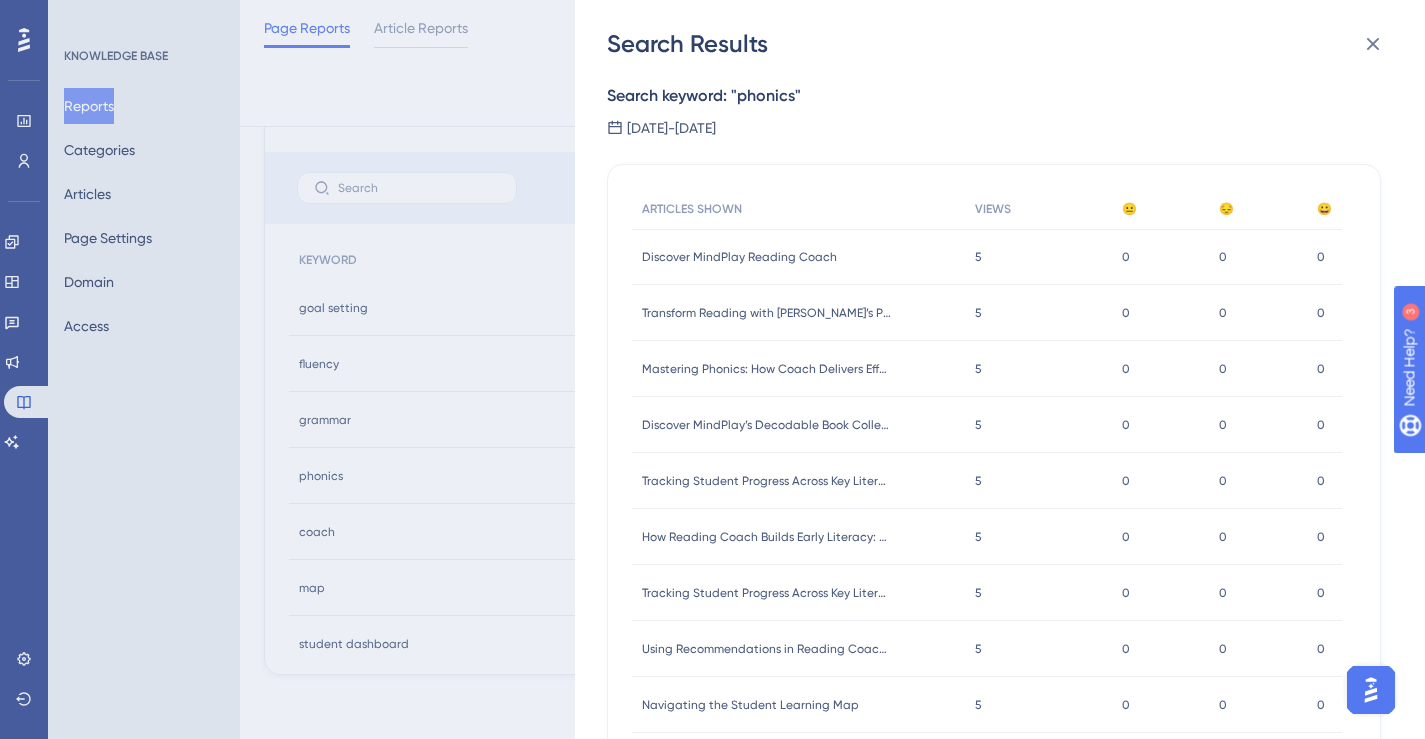click on "Search Results Search keyword: " phonics " [DATE]  - [DATE] ARTICLES SHOWN VIEWS 😐 😔 😀 Discover MindPlay Reading Coach Discover MindPlay Reading Coach 5 5 0 0 0 0 0 0 Transform Reading with MindPlay’s  Personalized Library Transform Reading with MindPlay’s  Personalized Library 5 5 0 0 0 0 0 0 Mastering Phonics: How Coach Delivers Effective Instruction Mastering Phonics: How Coach Delivers Effective Instruction 5 5 0 0 0 0 0 0 Discover MindPlay’s Decodable Book Collection Discover MindPlay’s Decodable Book Collection 5 5 0 0 0 0 0 0 Tracking Student Progress Across Key Literacy Skills: Assessment Descriptions and Goals for Grades 2+ Tracking Student Progress Across Key Literacy Skills: Assessment Descriptions and Goals for Grades 2+ 5 5 0 0 0 0 0 0 How Reading Coach Builds Early Literacy: A Deep Dive into Phonological Awareness Instruction How Reading Coach Builds Early Literacy: A Deep Dive into Phonological Awareness Instruction 5 5 0 0 0 0 0 0 5 5 0 0 0 0 0 0 5 5 0 0 0 0 0 0" at bounding box center [712, 369] 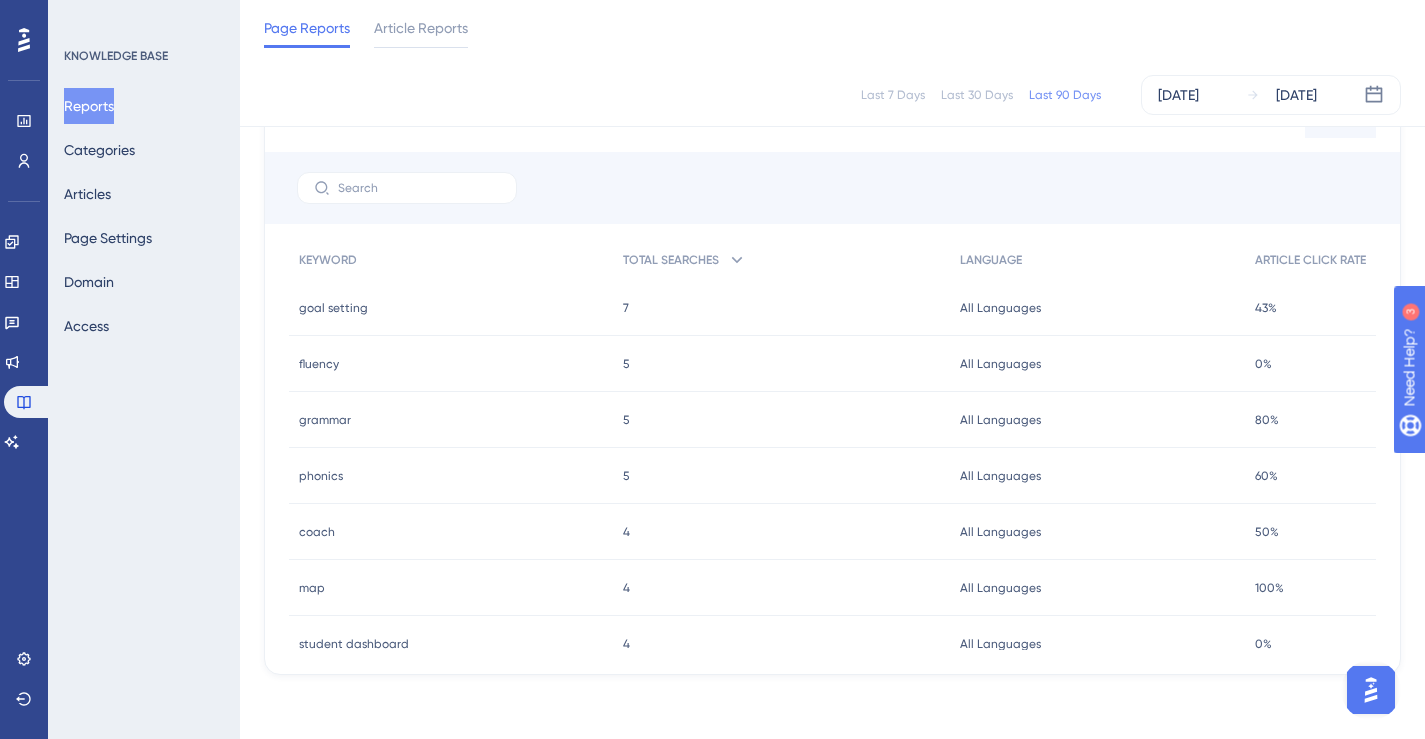 click on "coach coach" at bounding box center [451, 532] 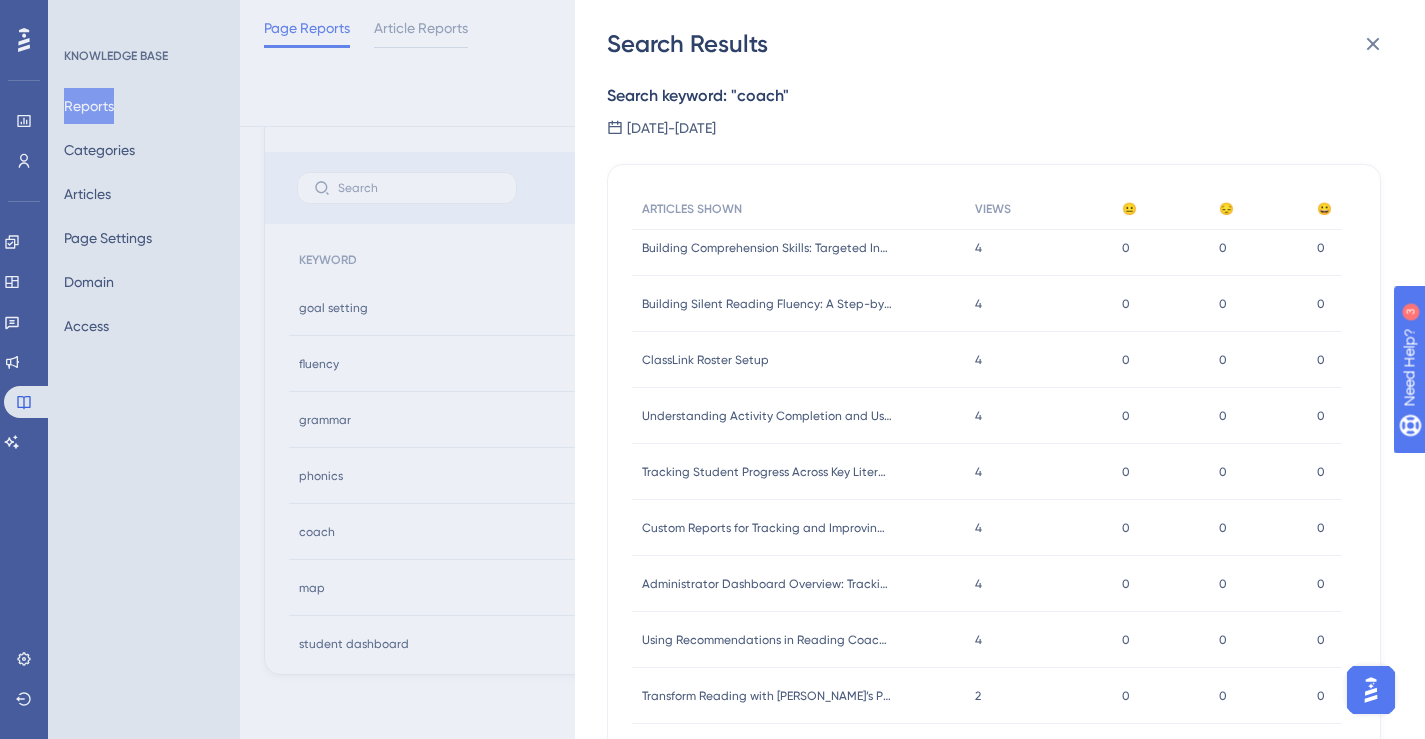scroll, scrollTop: 690, scrollLeft: 0, axis: vertical 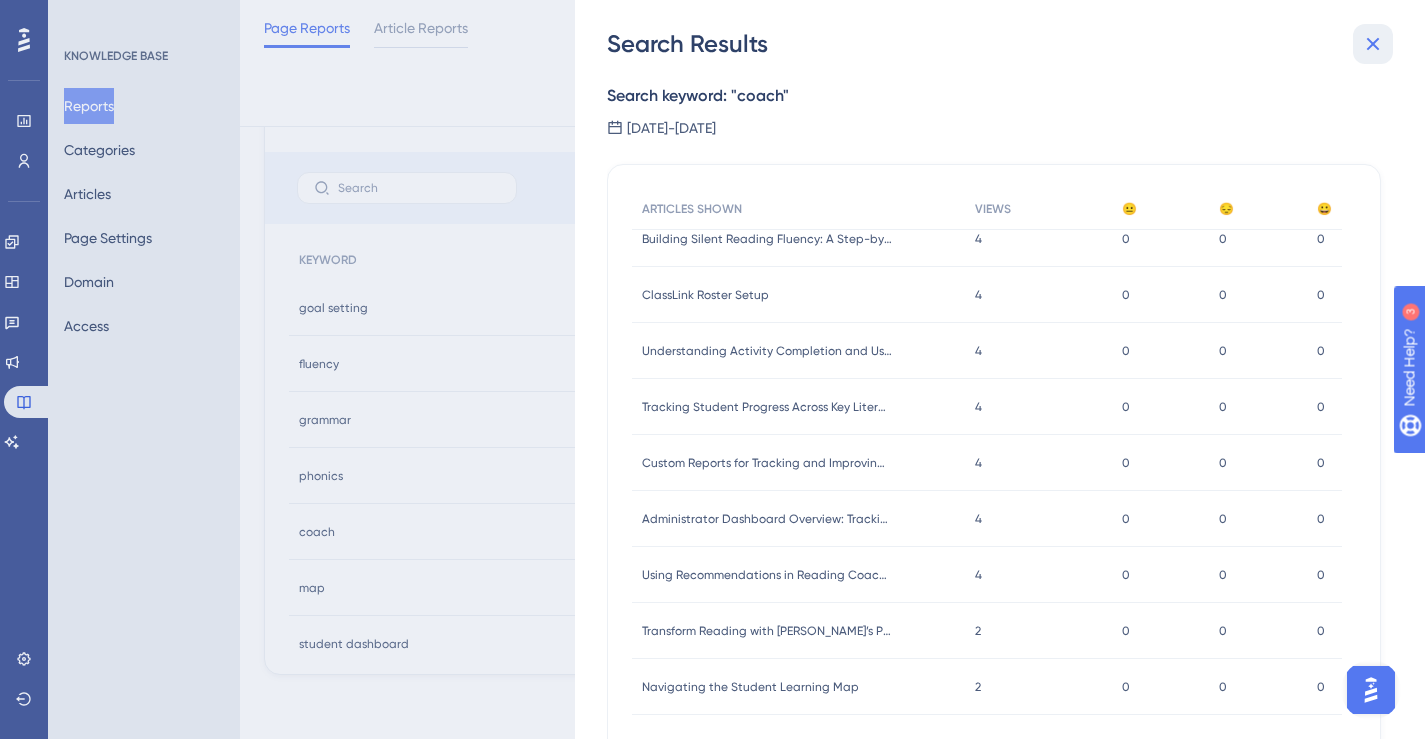 click 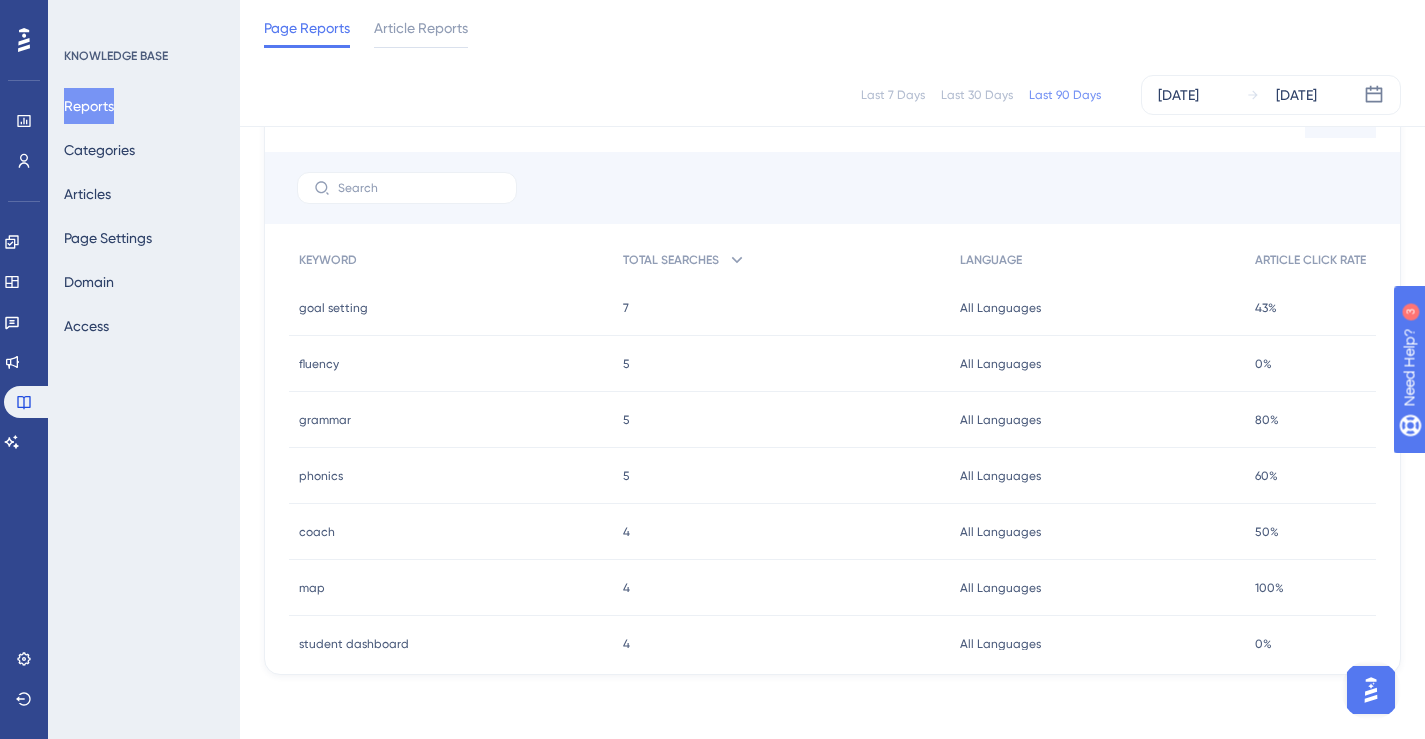 click on "student dashboard" at bounding box center (354, 644) 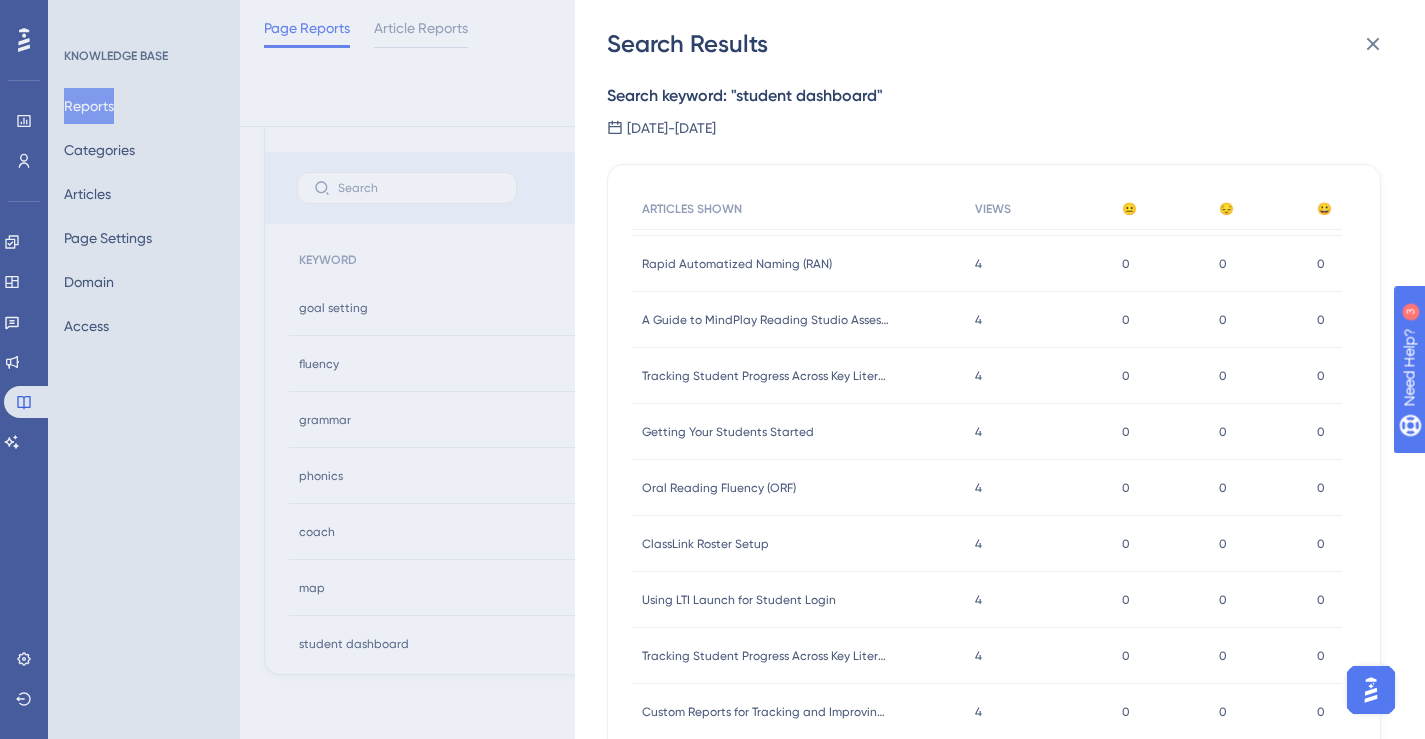 scroll, scrollTop: 0, scrollLeft: 0, axis: both 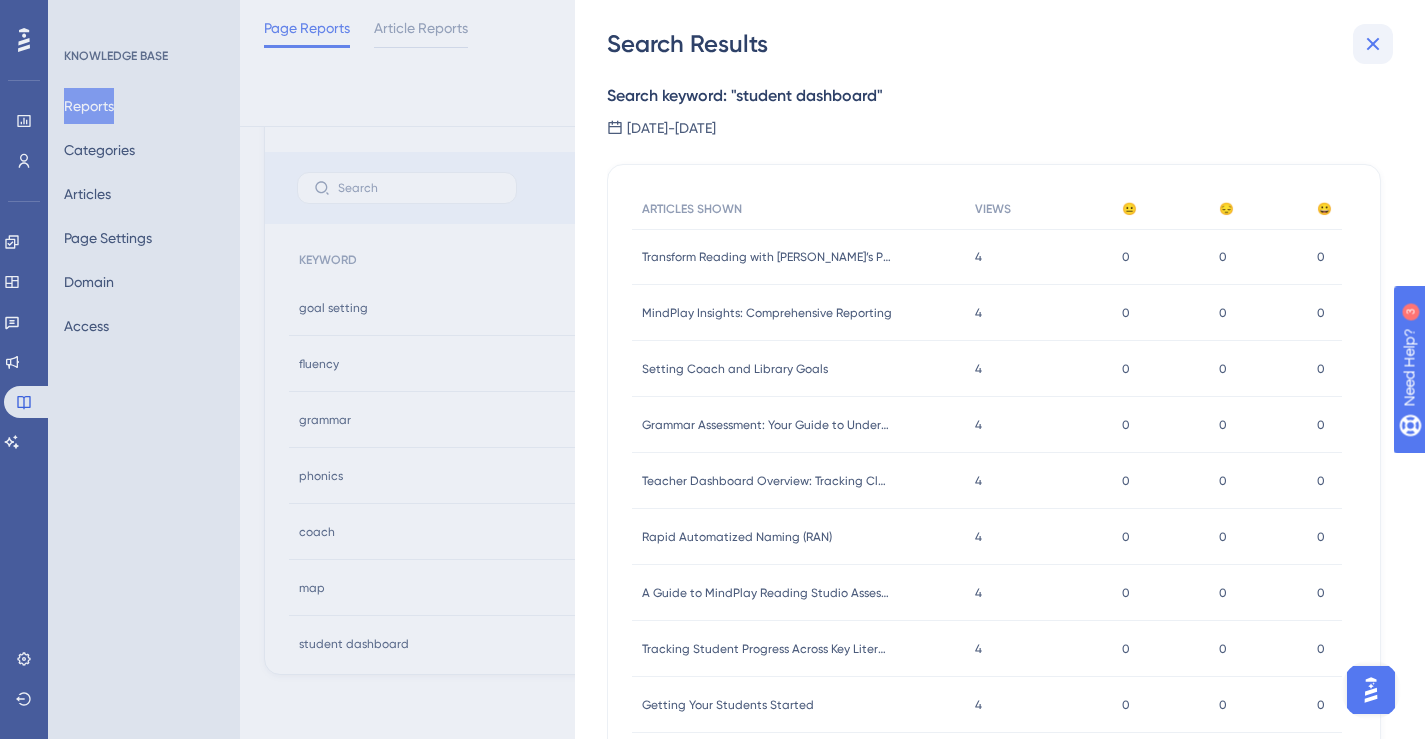 click 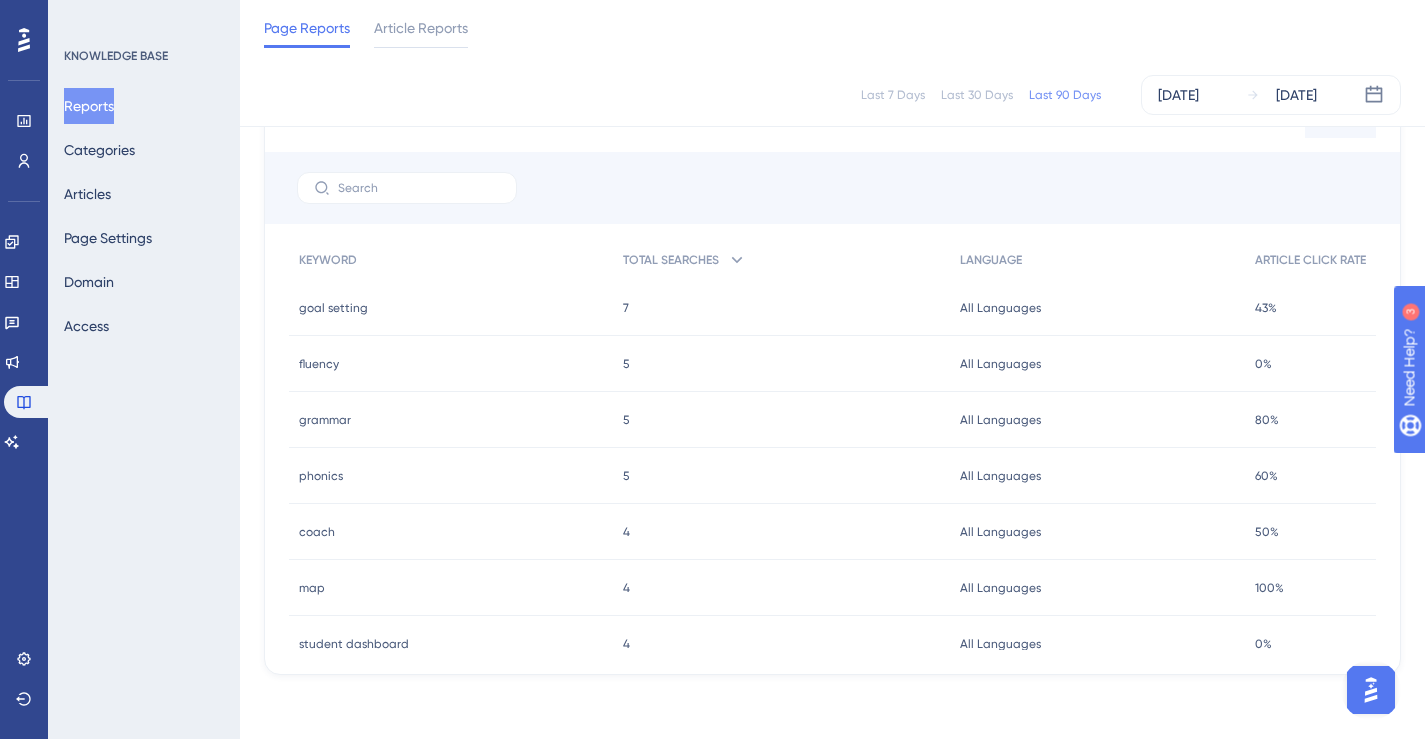 click on "grammar grammar" at bounding box center (451, 420) 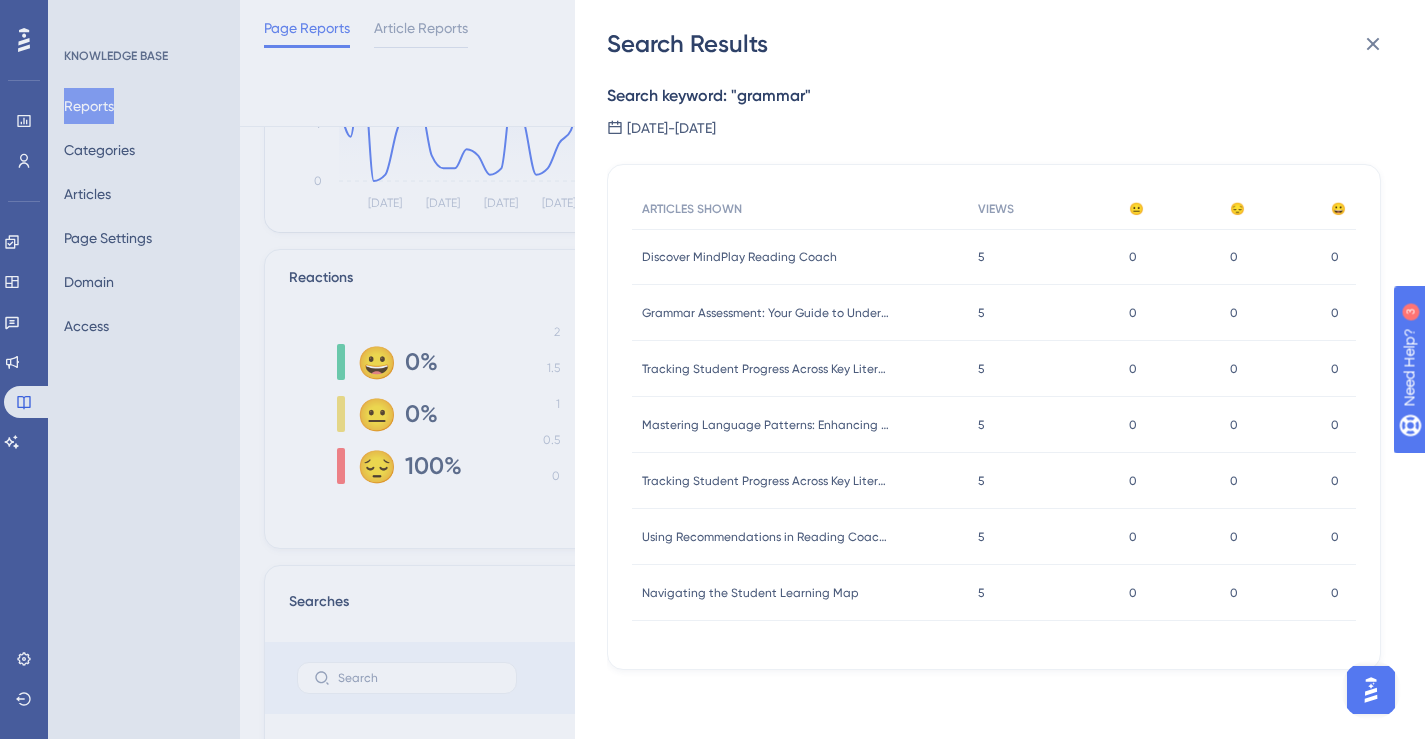 scroll, scrollTop: 325, scrollLeft: 0, axis: vertical 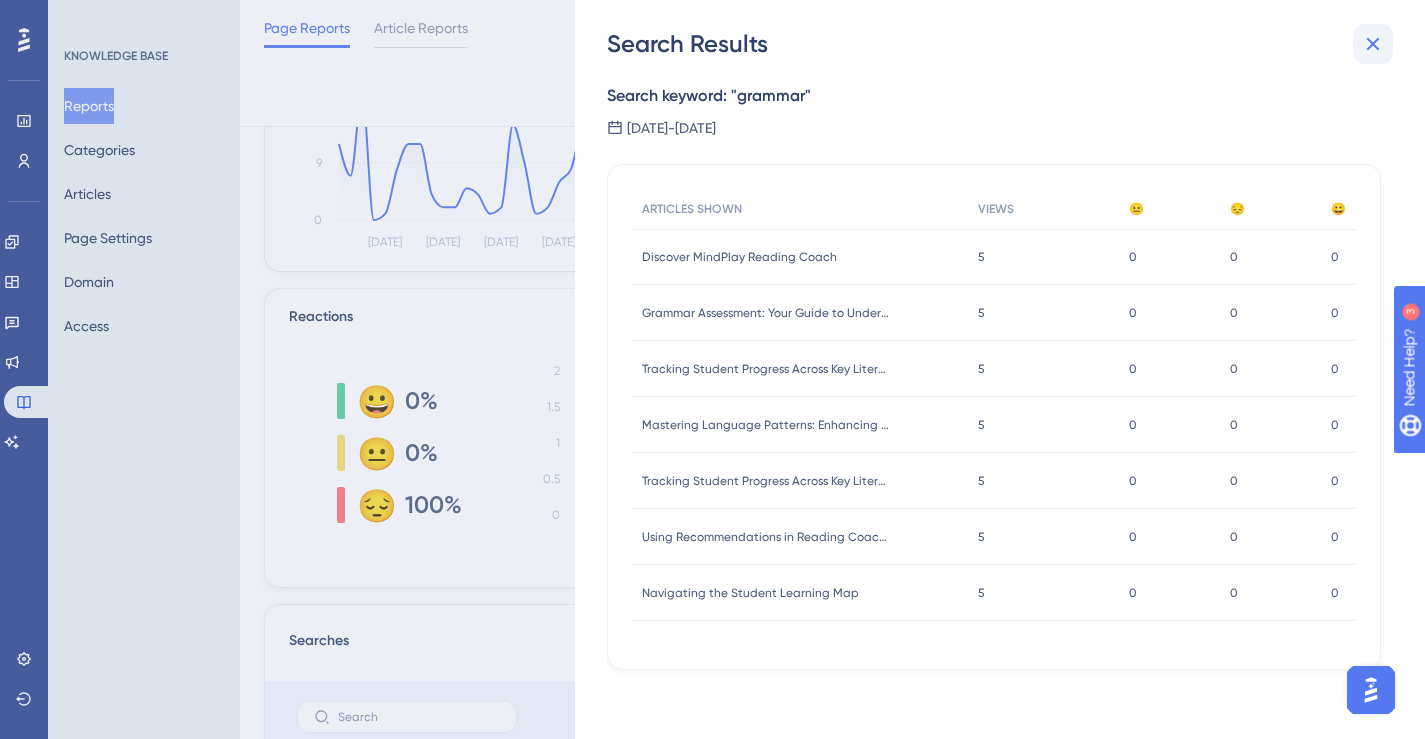 click 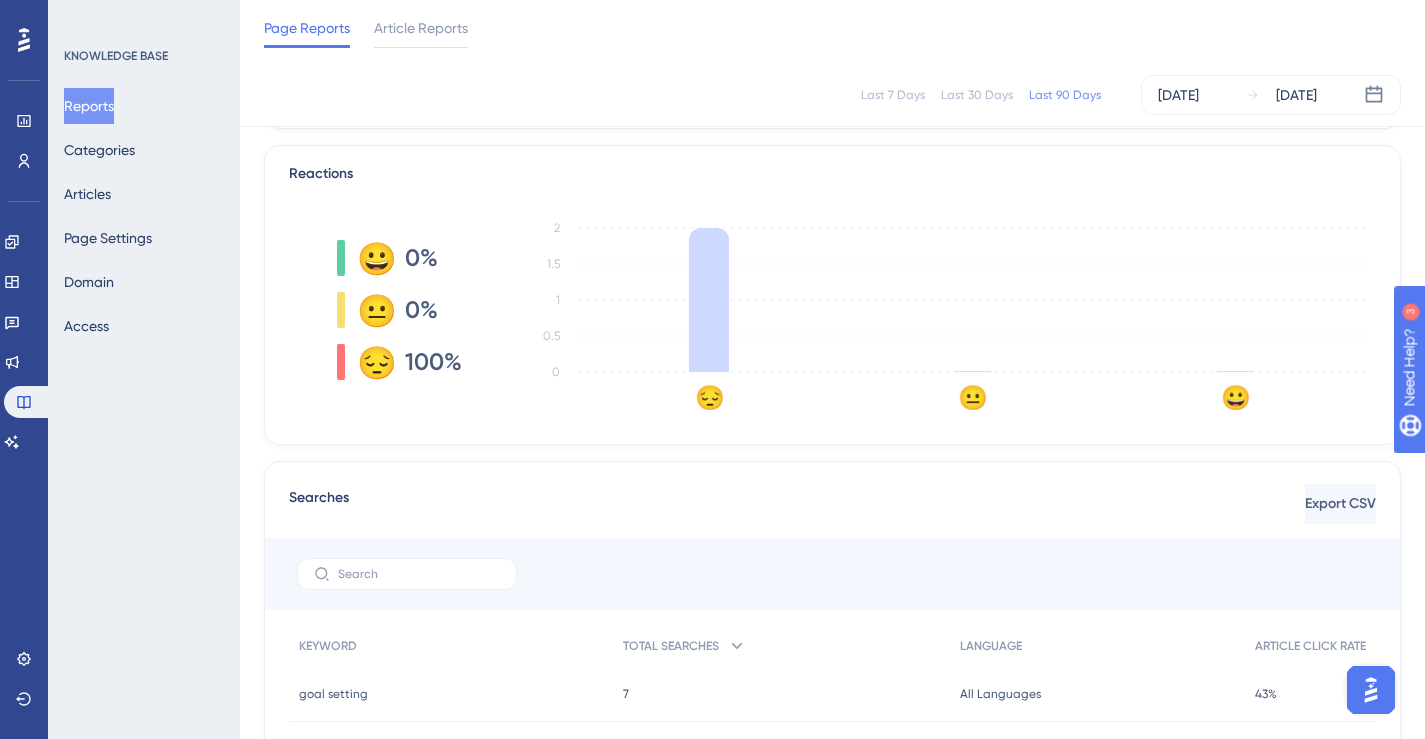scroll, scrollTop: 743, scrollLeft: 0, axis: vertical 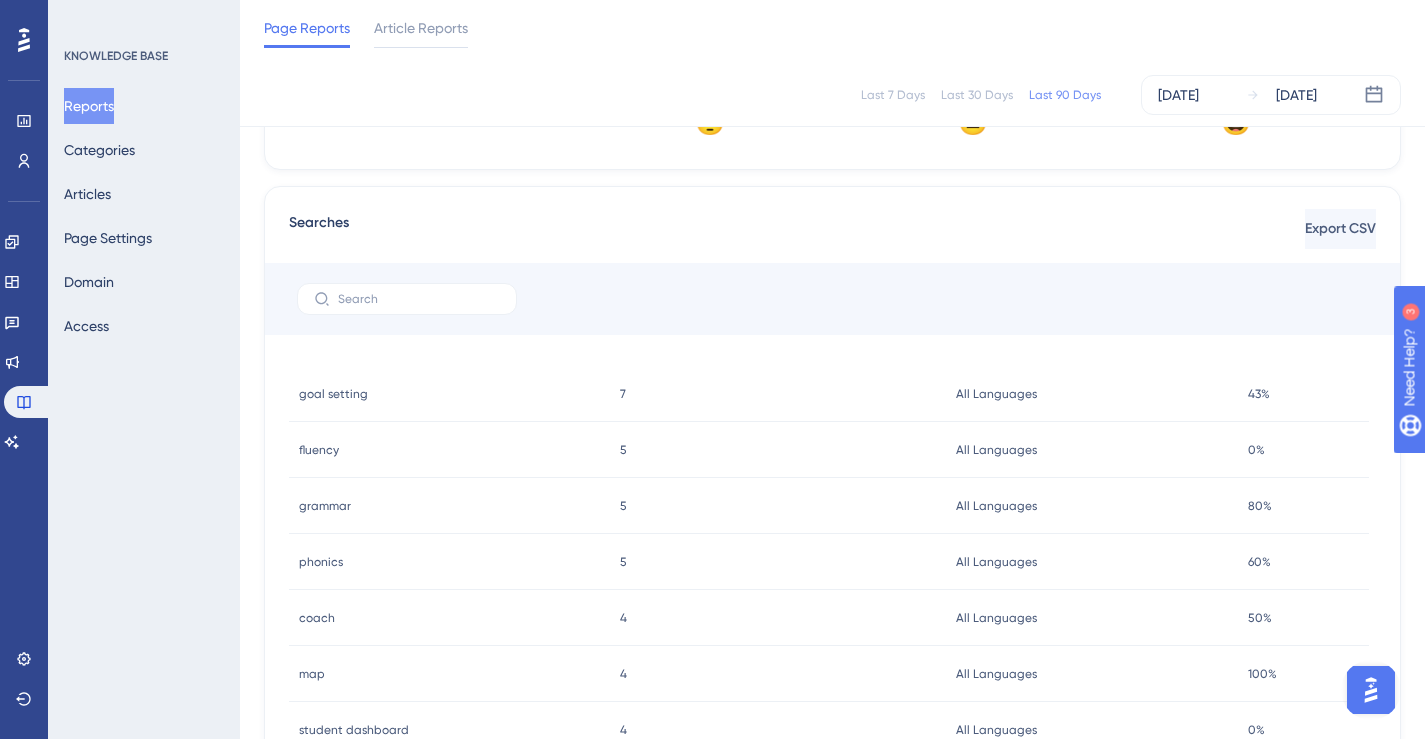 click on "goal setting" at bounding box center (333, 394) 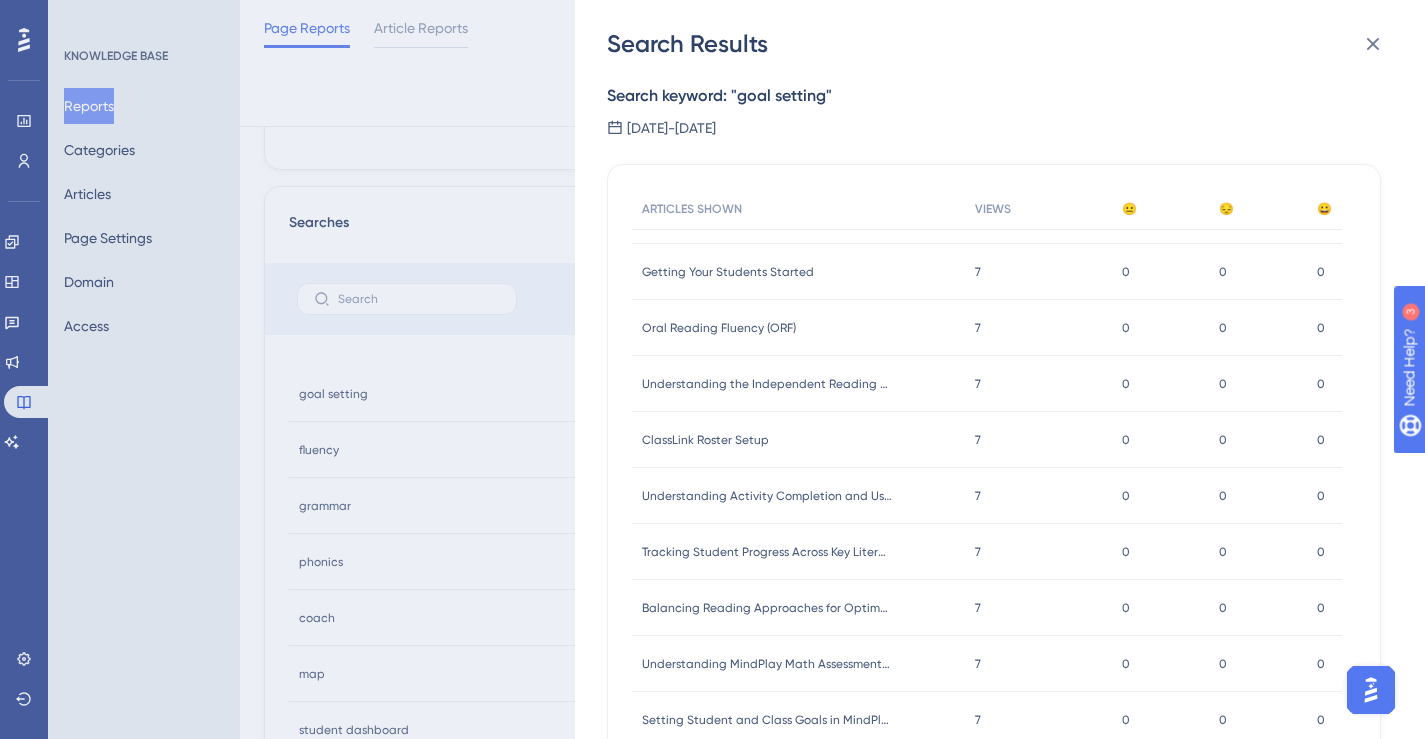 scroll, scrollTop: 634, scrollLeft: 0, axis: vertical 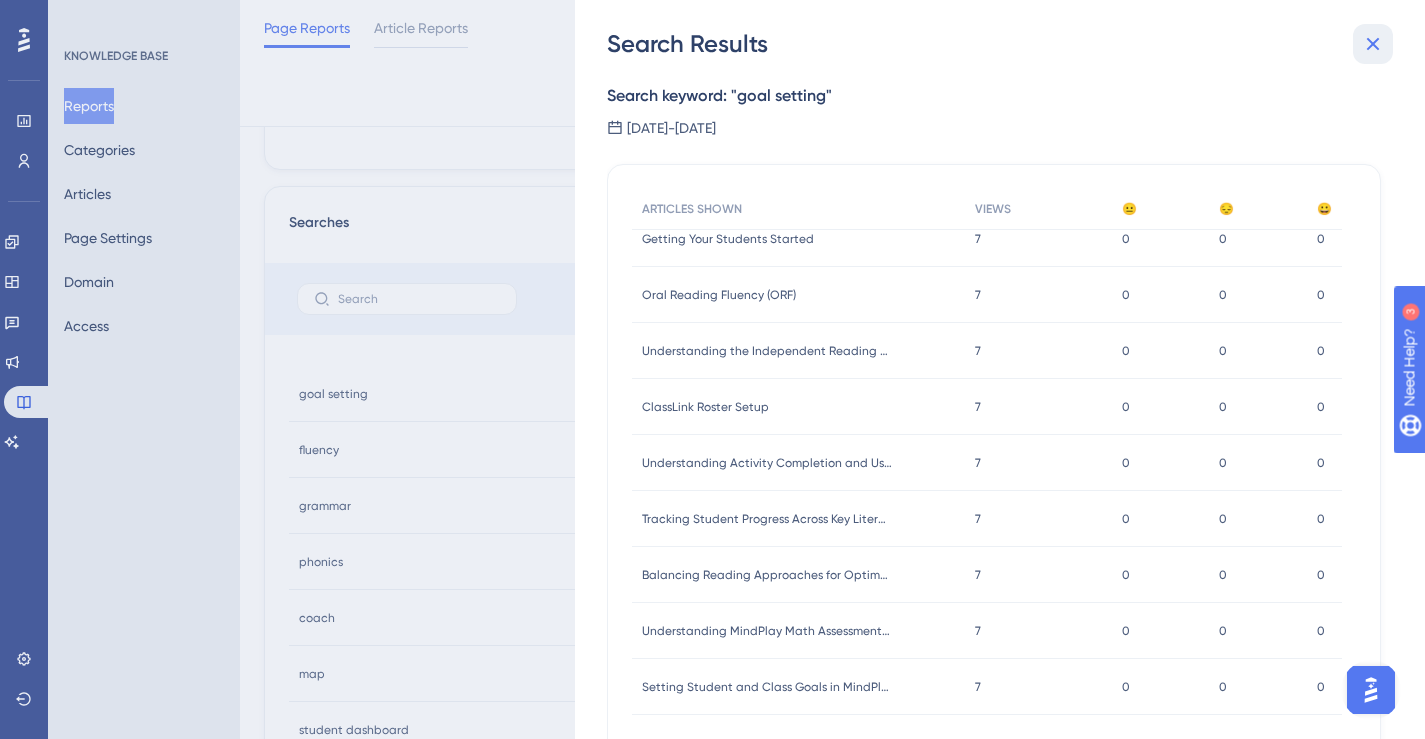 click 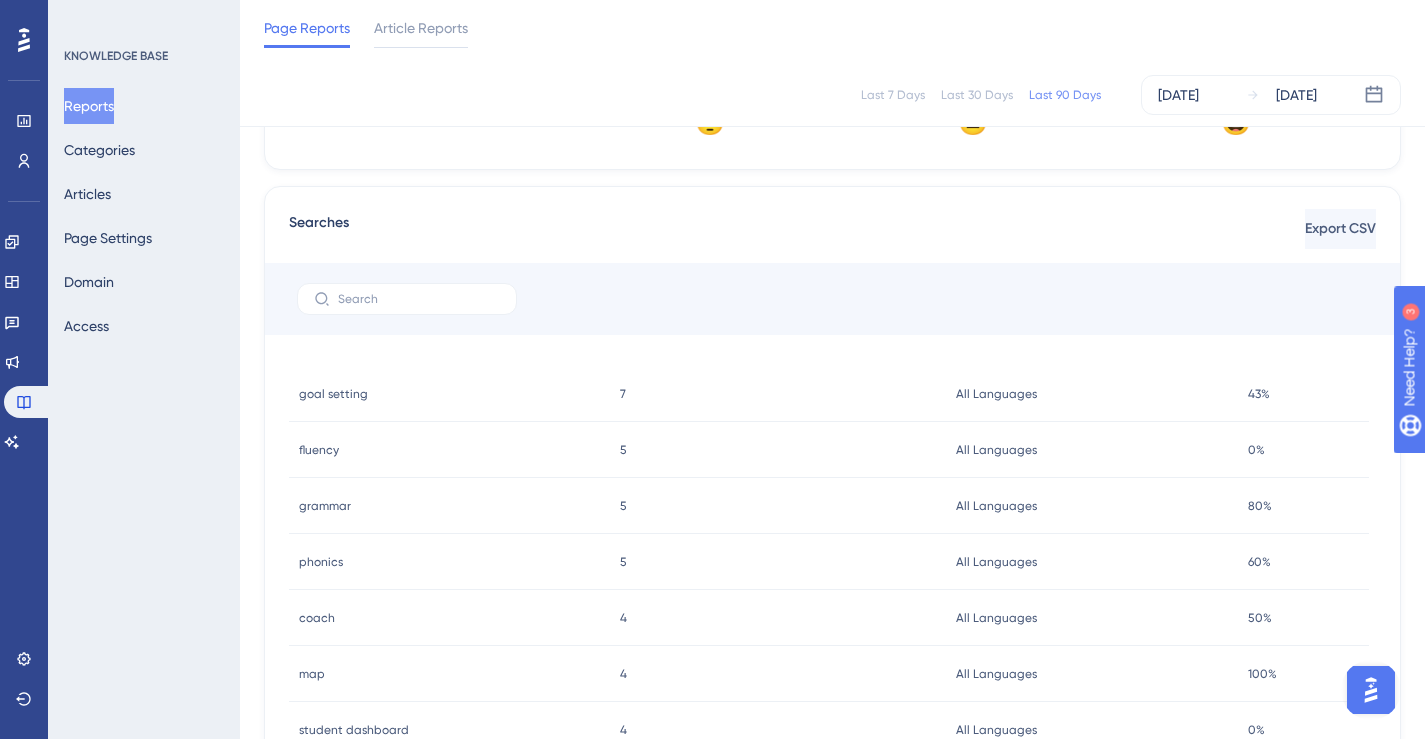 scroll, scrollTop: 0, scrollLeft: 0, axis: both 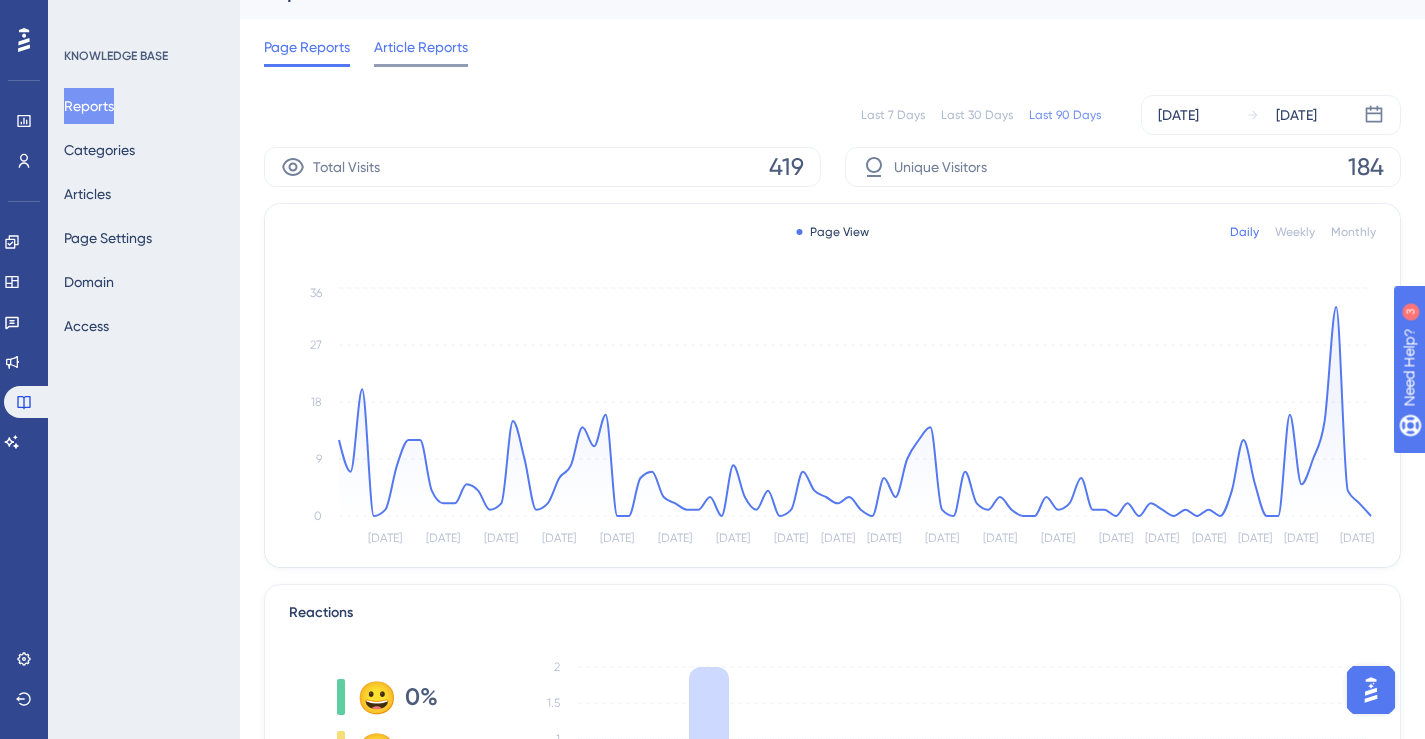 click on "Article Reports" at bounding box center [421, 51] 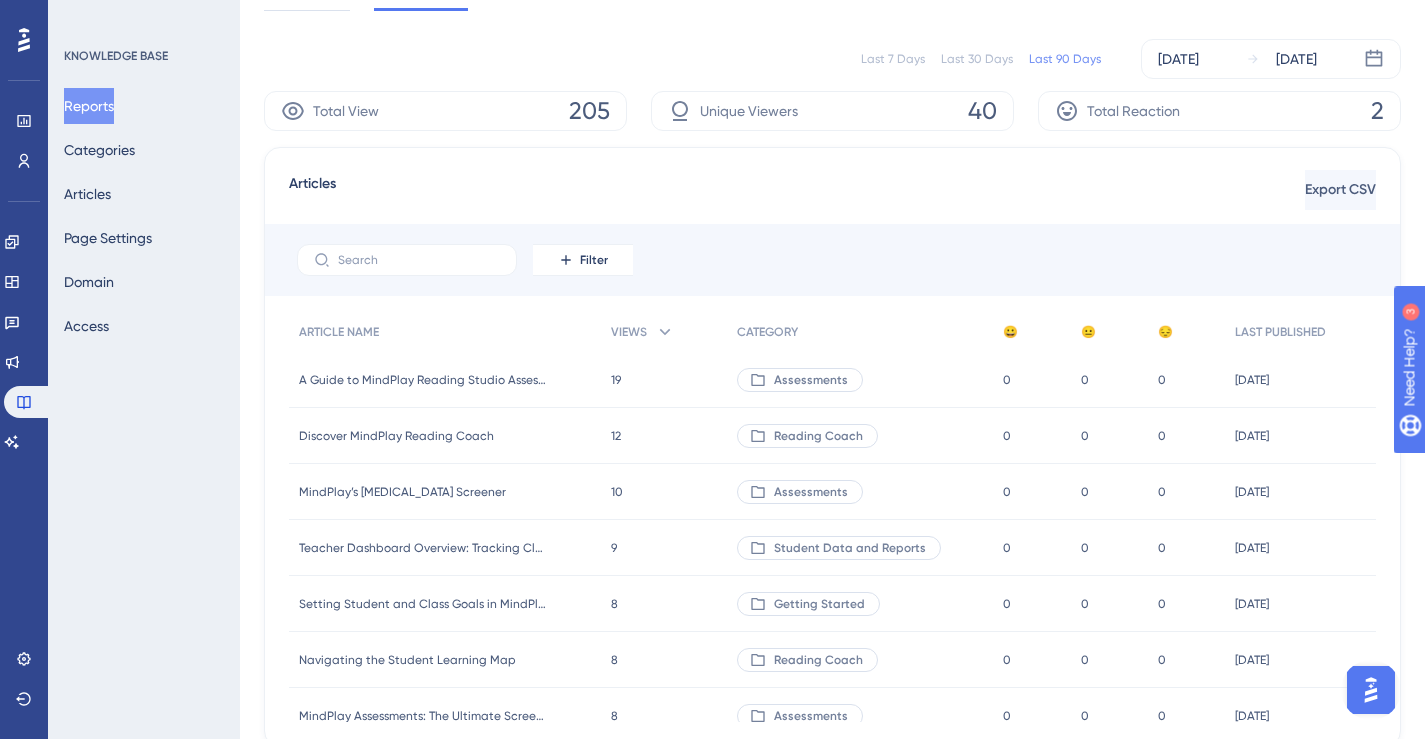 scroll, scrollTop: 157, scrollLeft: 0, axis: vertical 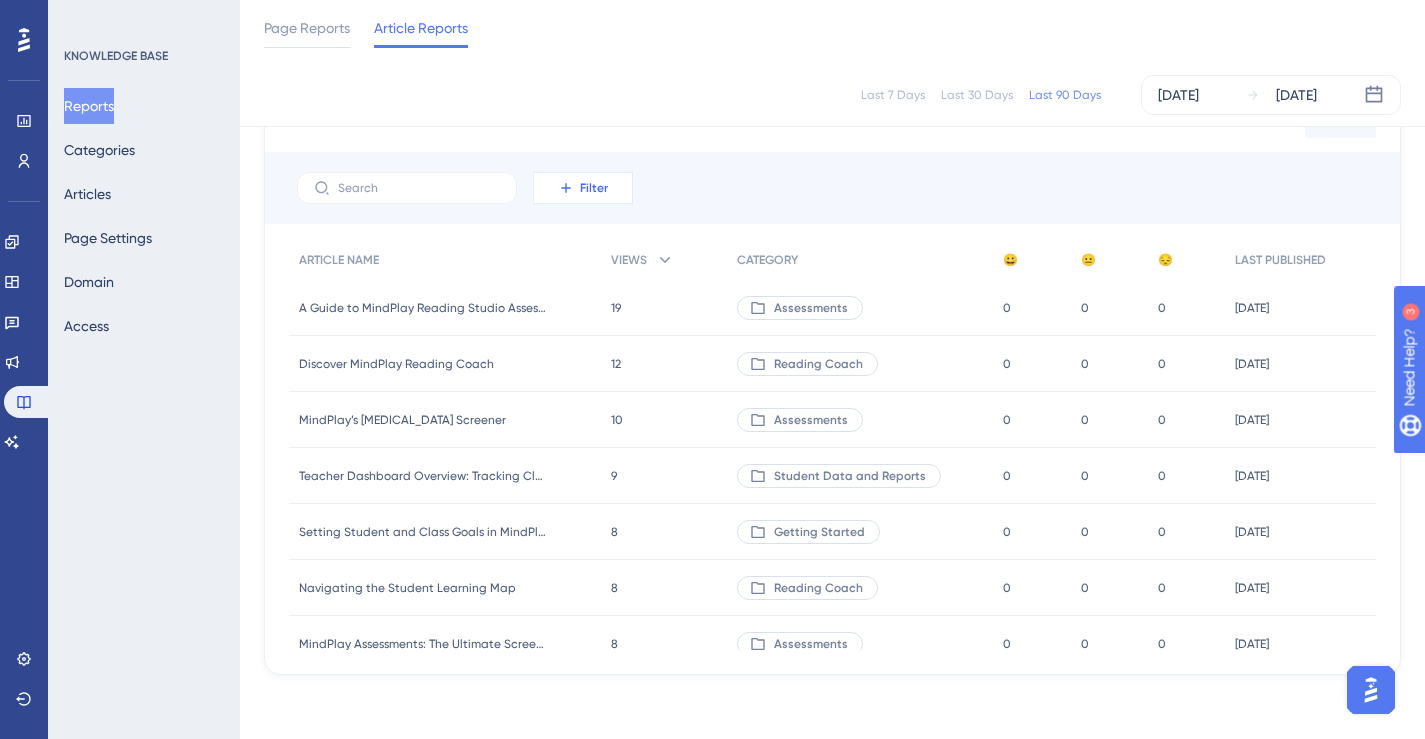 click on "Filter" at bounding box center (583, 188) 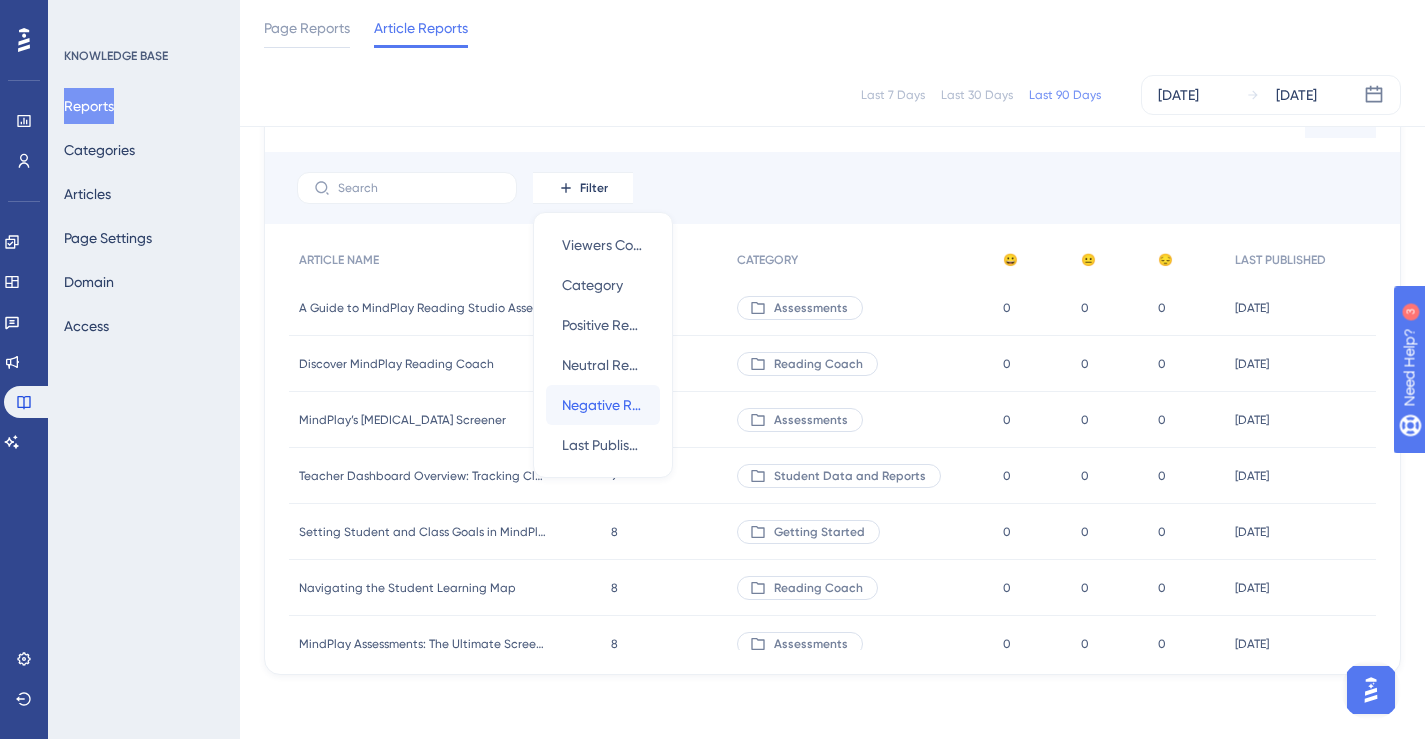 click on "Negative Reactions Negative Reactions" at bounding box center (603, 405) 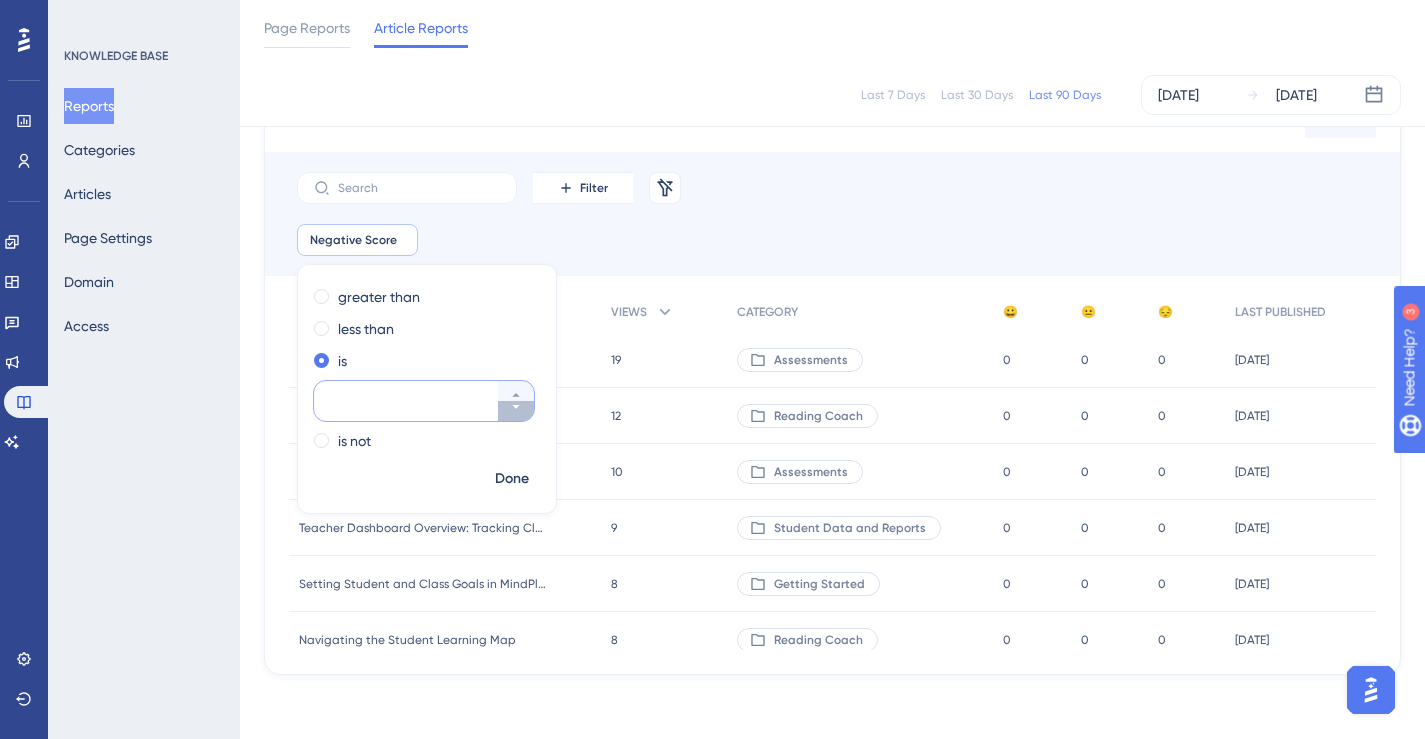 click at bounding box center (516, 411) 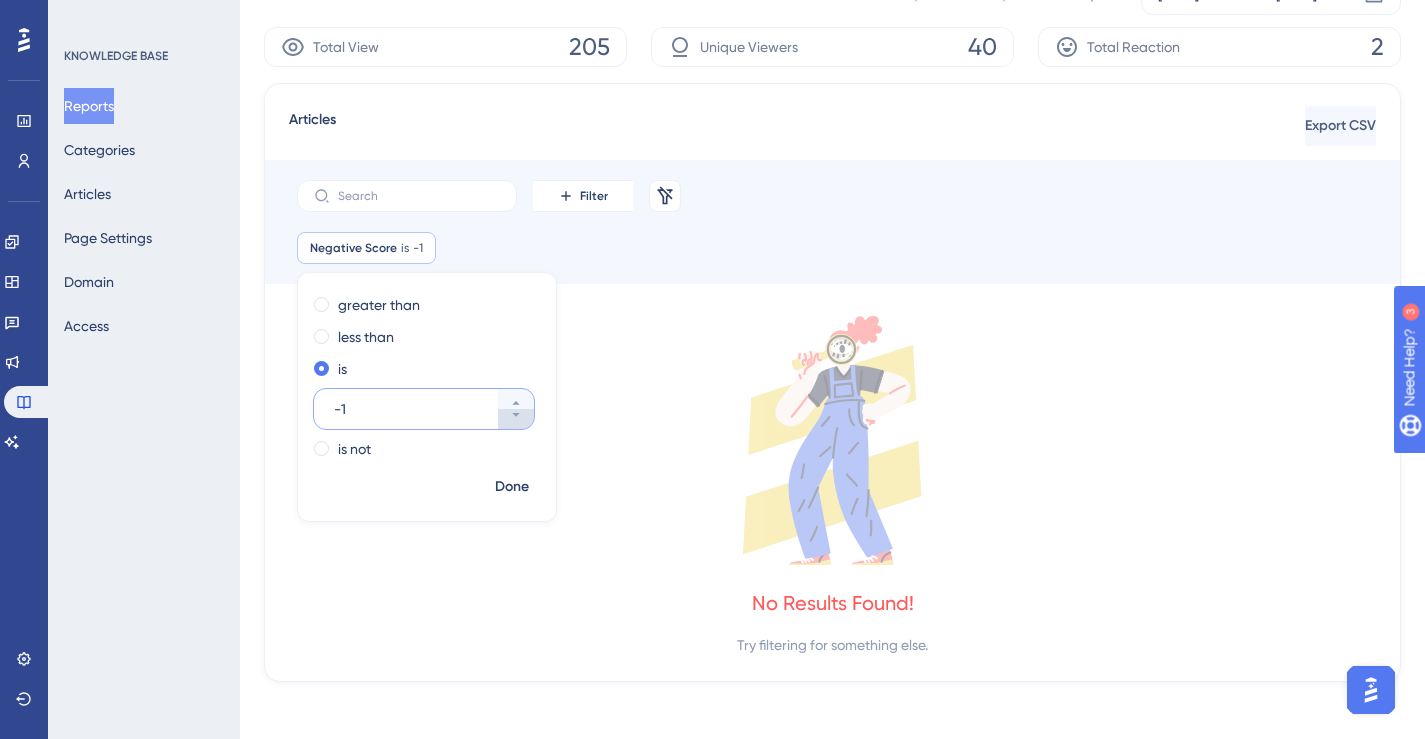 scroll, scrollTop: 0, scrollLeft: 0, axis: both 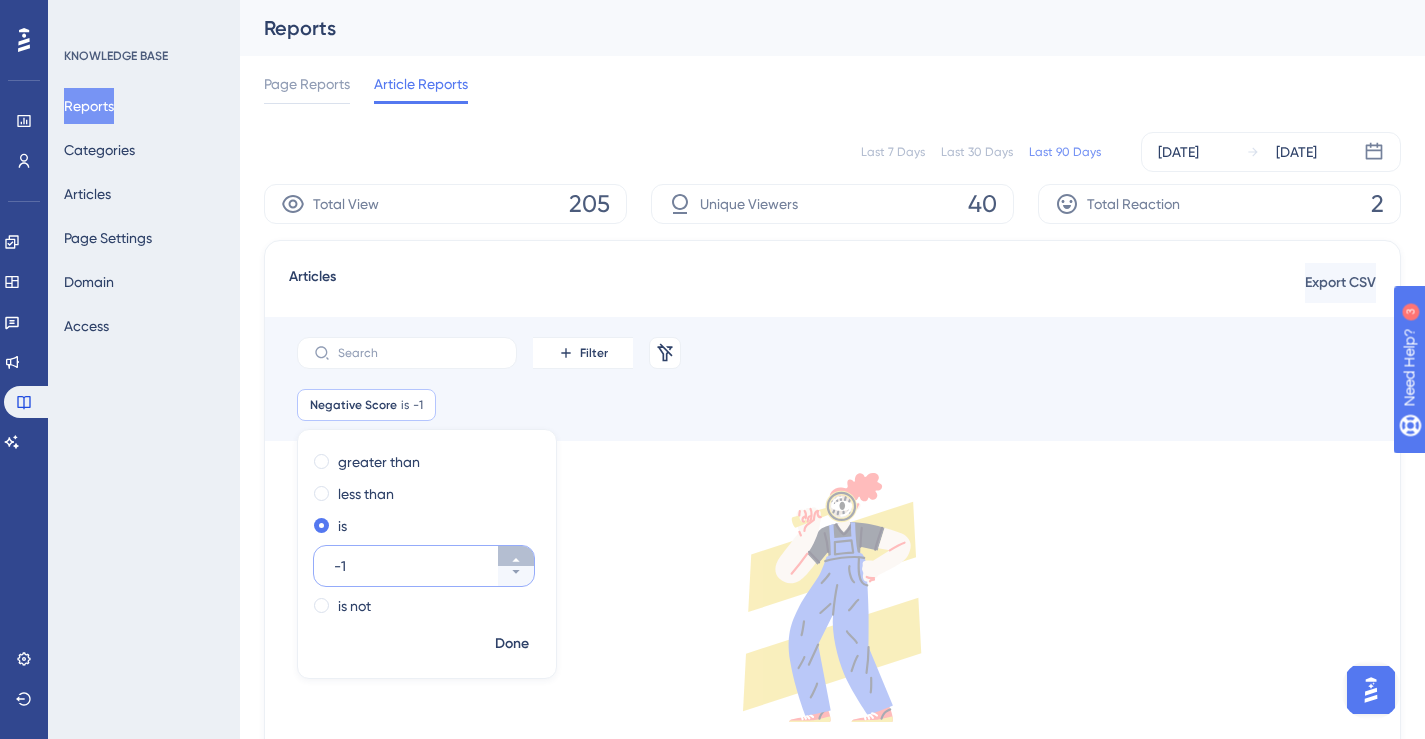 click 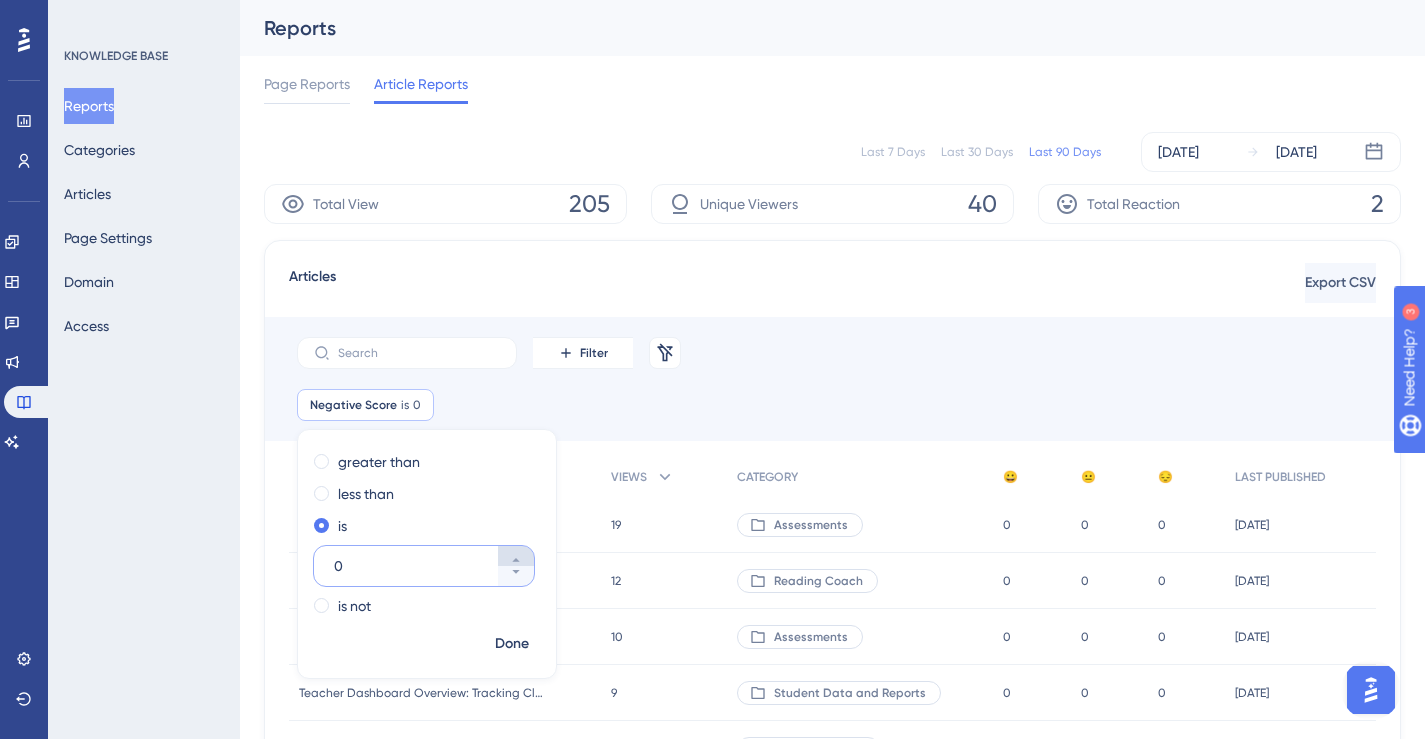 scroll, scrollTop: 157, scrollLeft: 0, axis: vertical 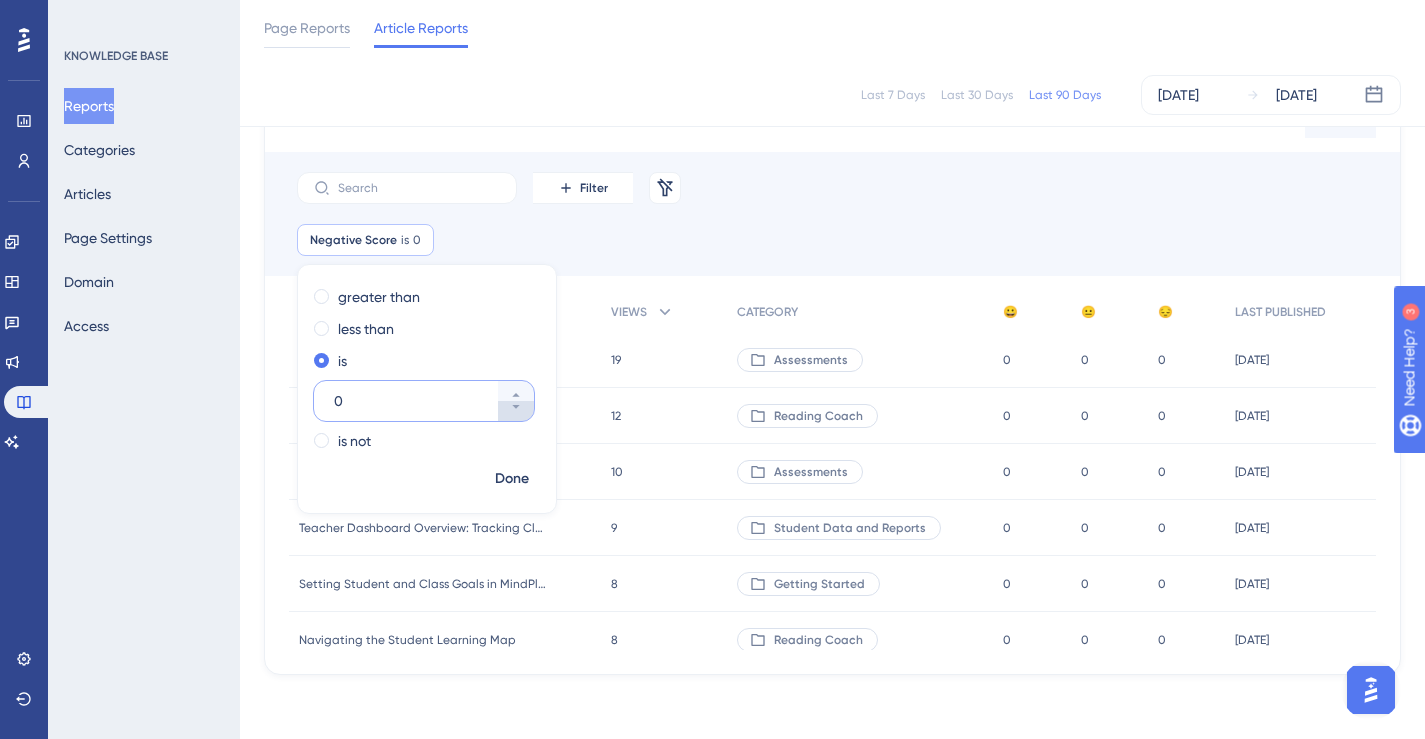 click on "0" at bounding box center [516, 411] 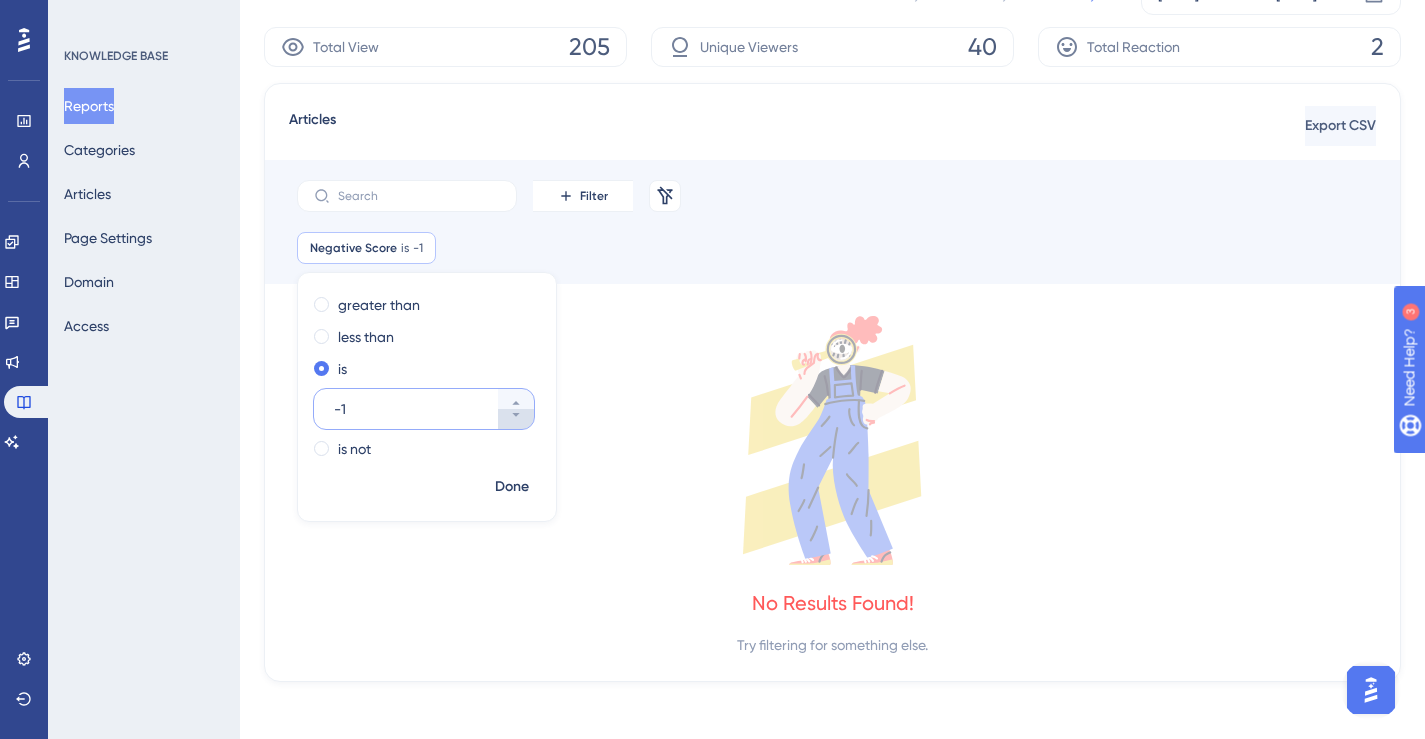 scroll, scrollTop: 0, scrollLeft: 0, axis: both 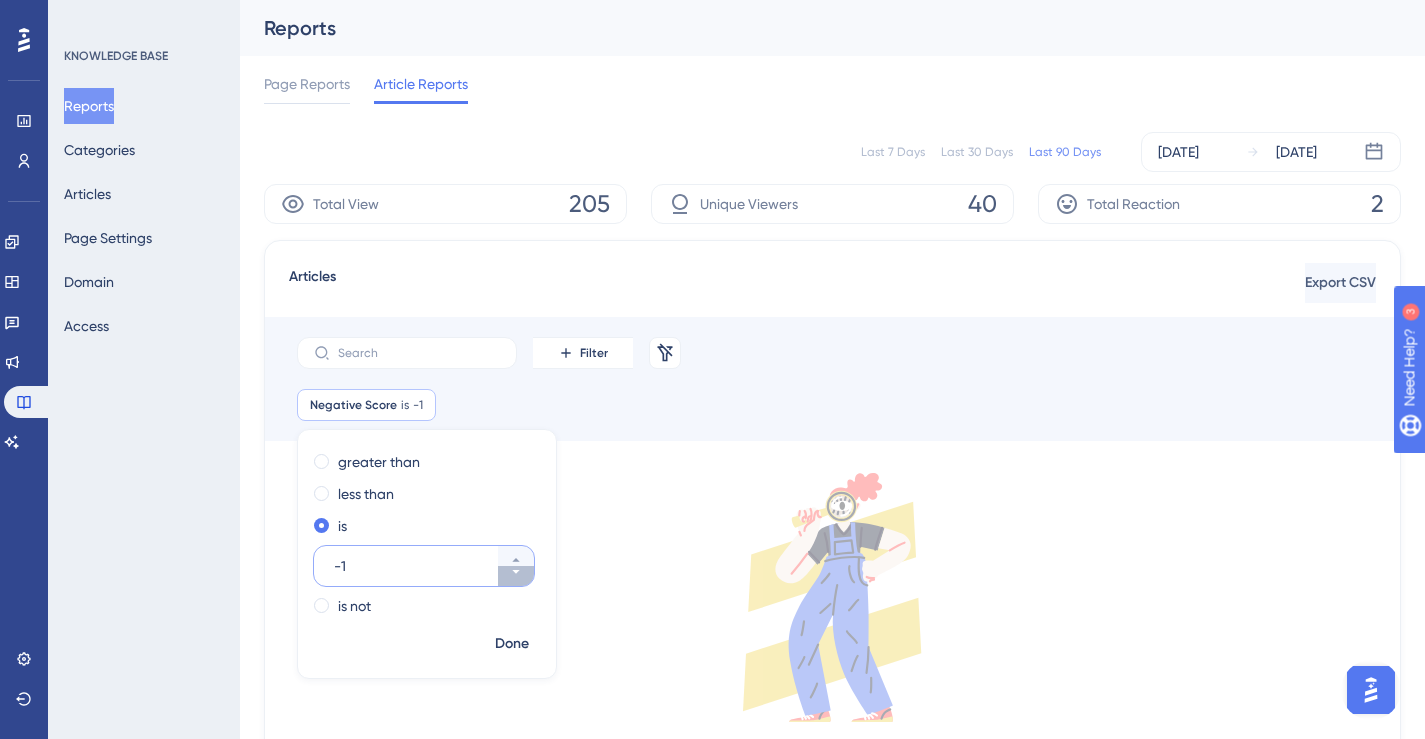 click 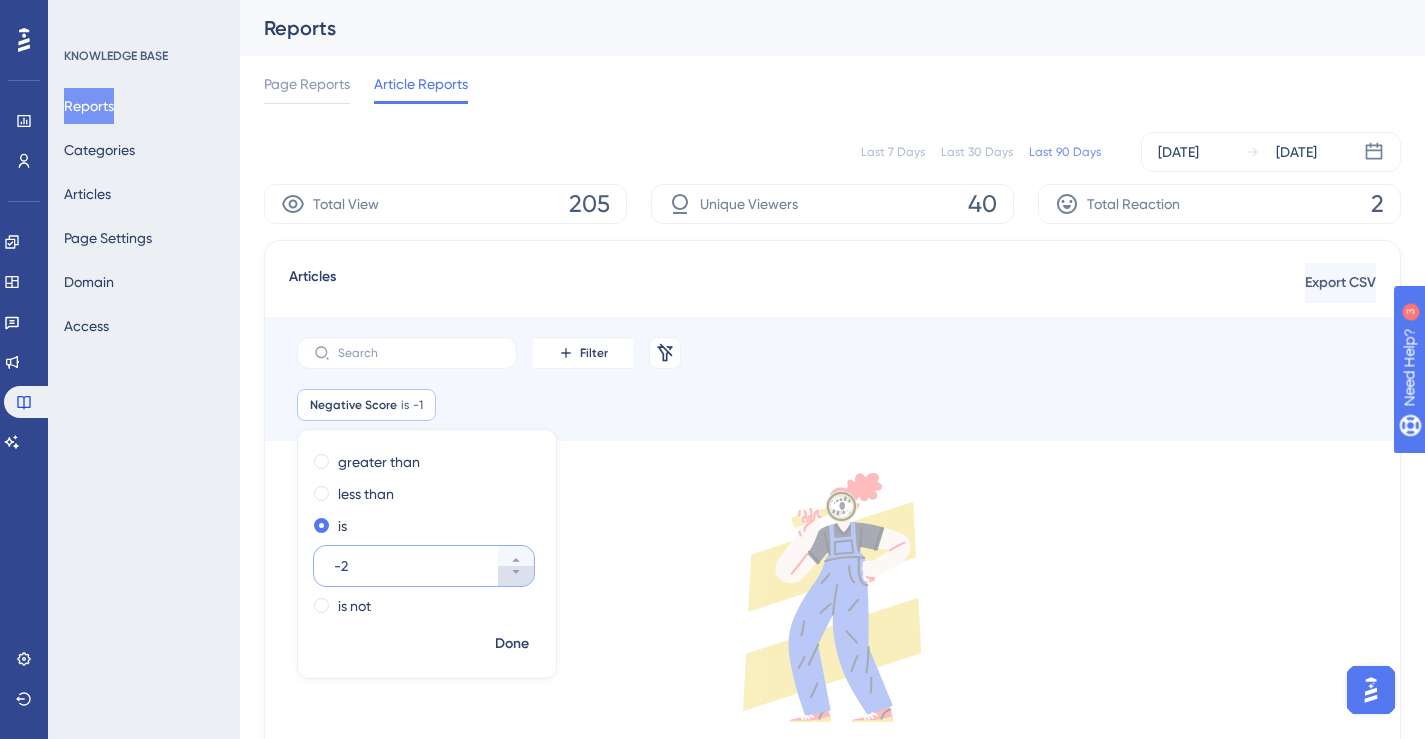 scroll, scrollTop: 156, scrollLeft: 0, axis: vertical 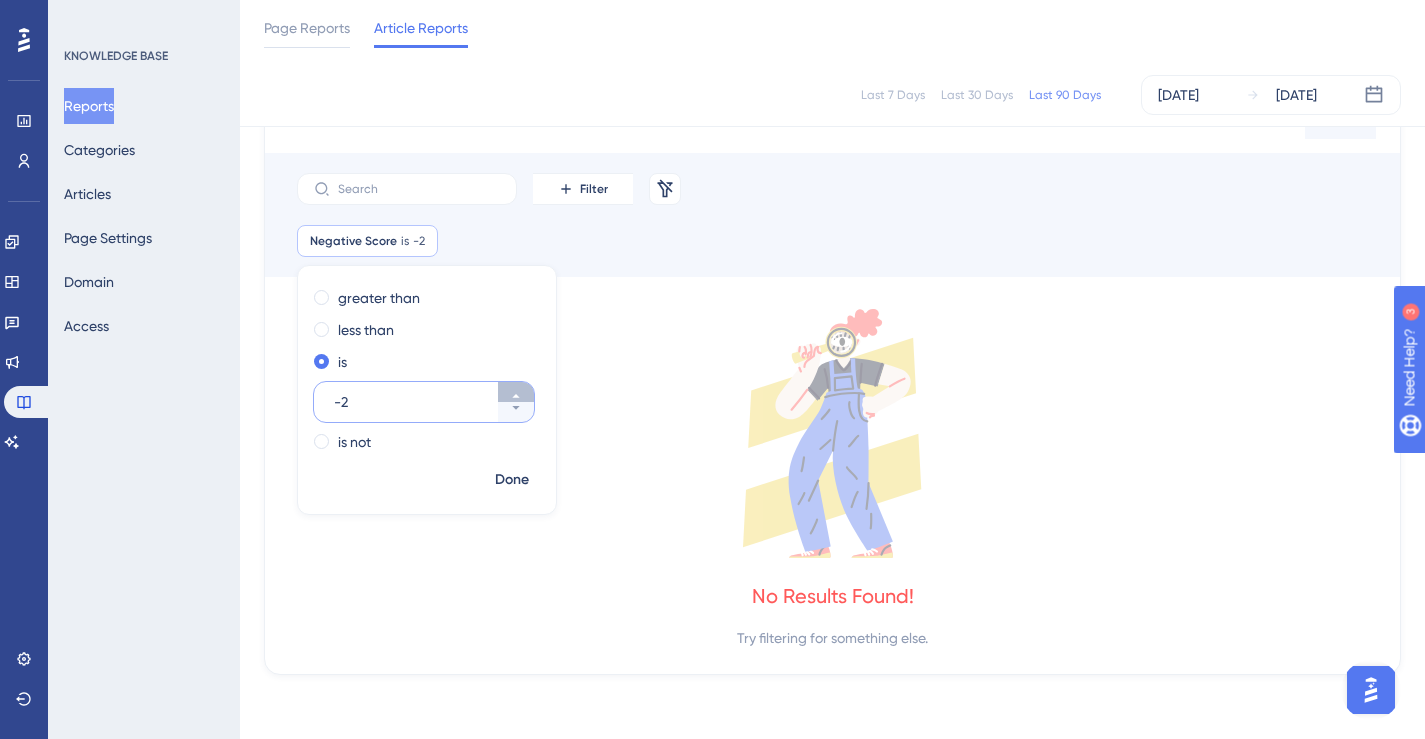 click on "-2" at bounding box center (516, 392) 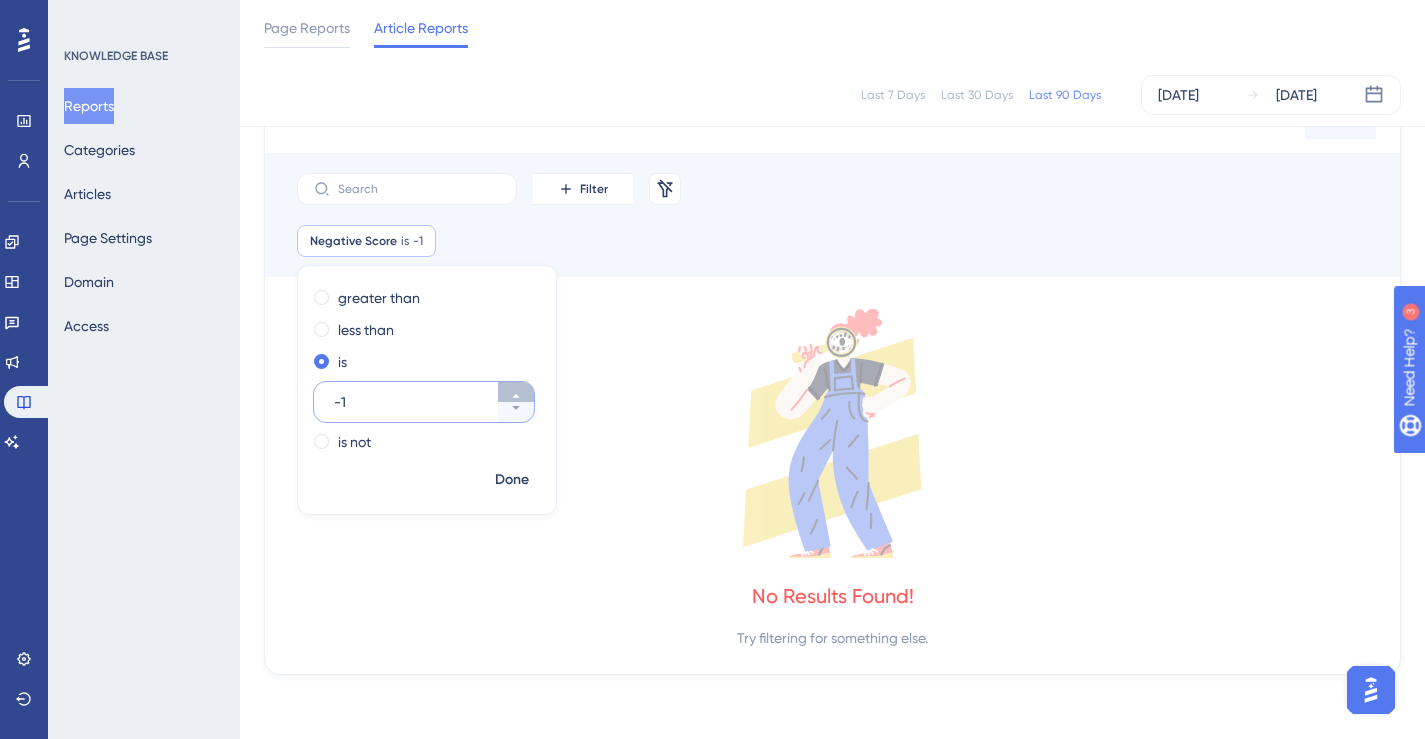 click 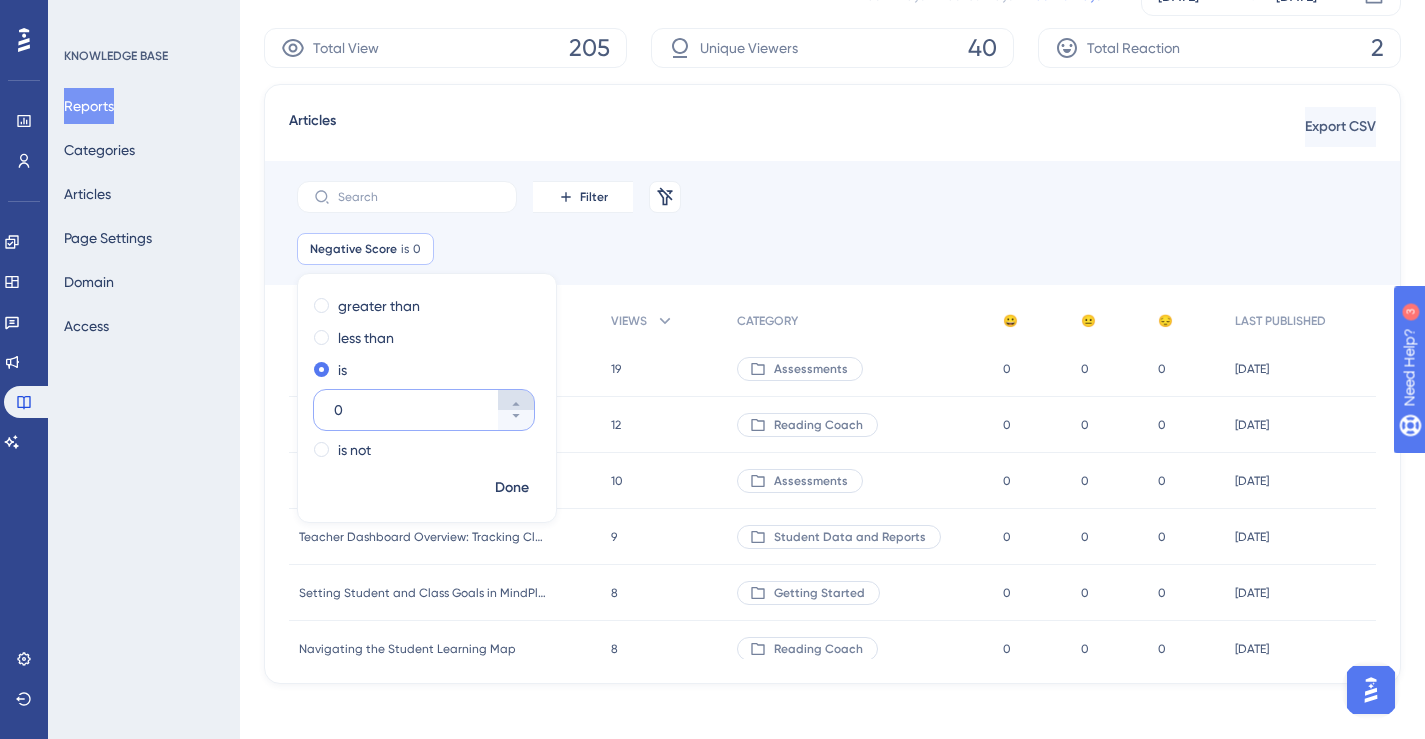 scroll, scrollTop: 157, scrollLeft: 0, axis: vertical 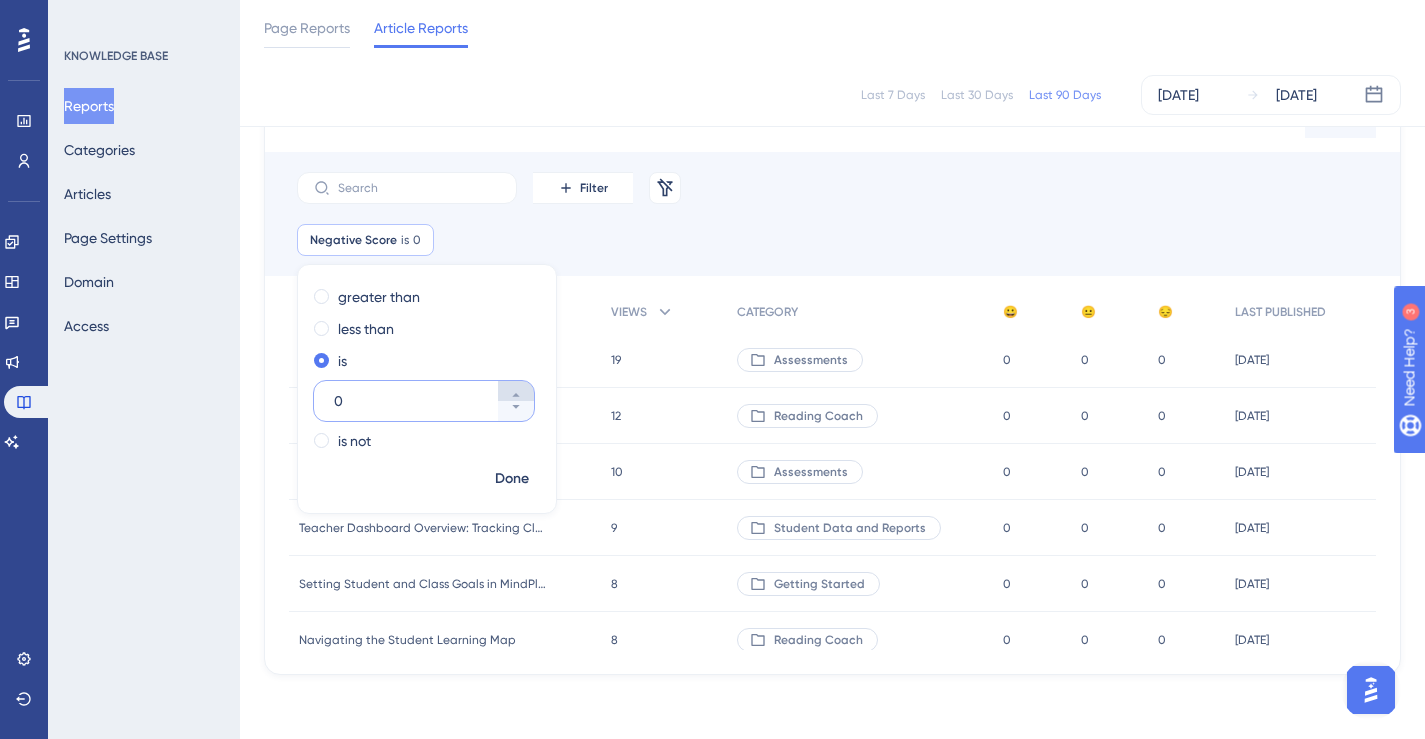 click 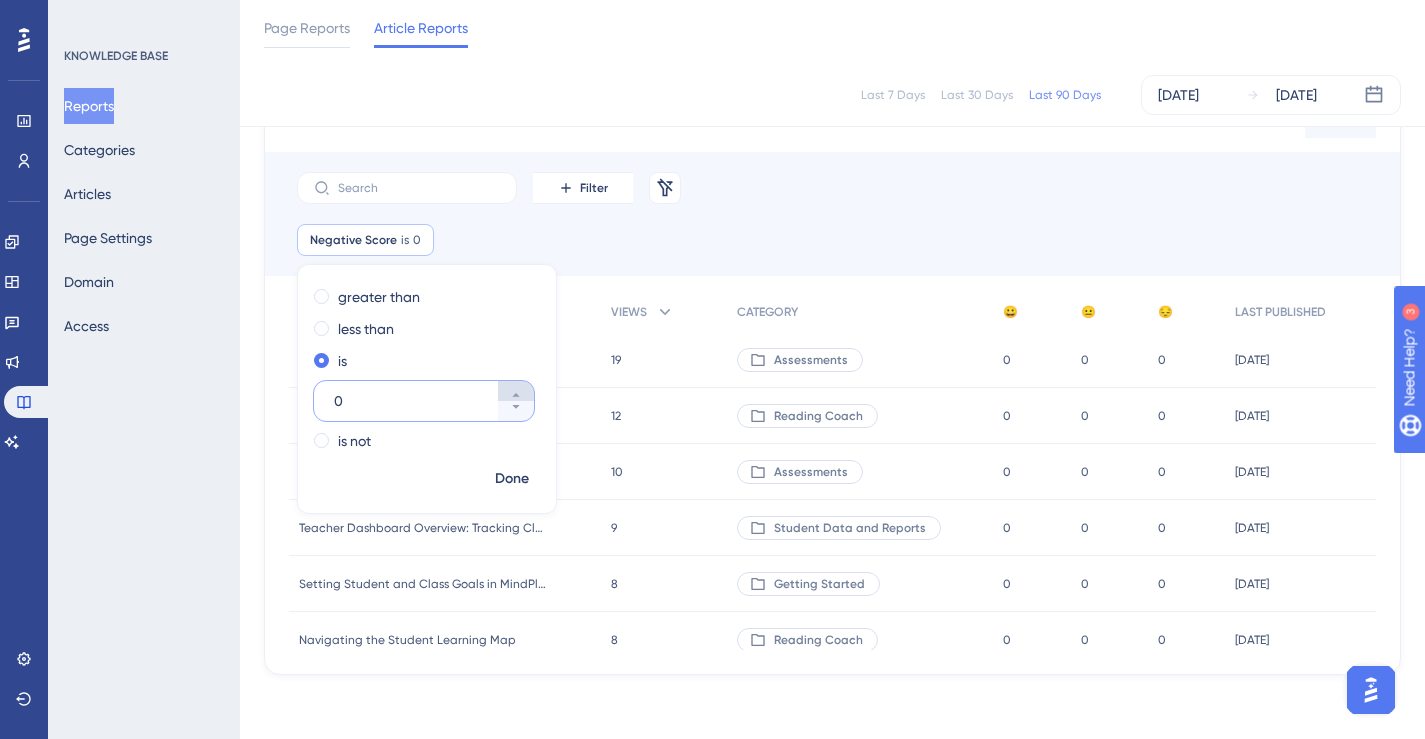 type on "1" 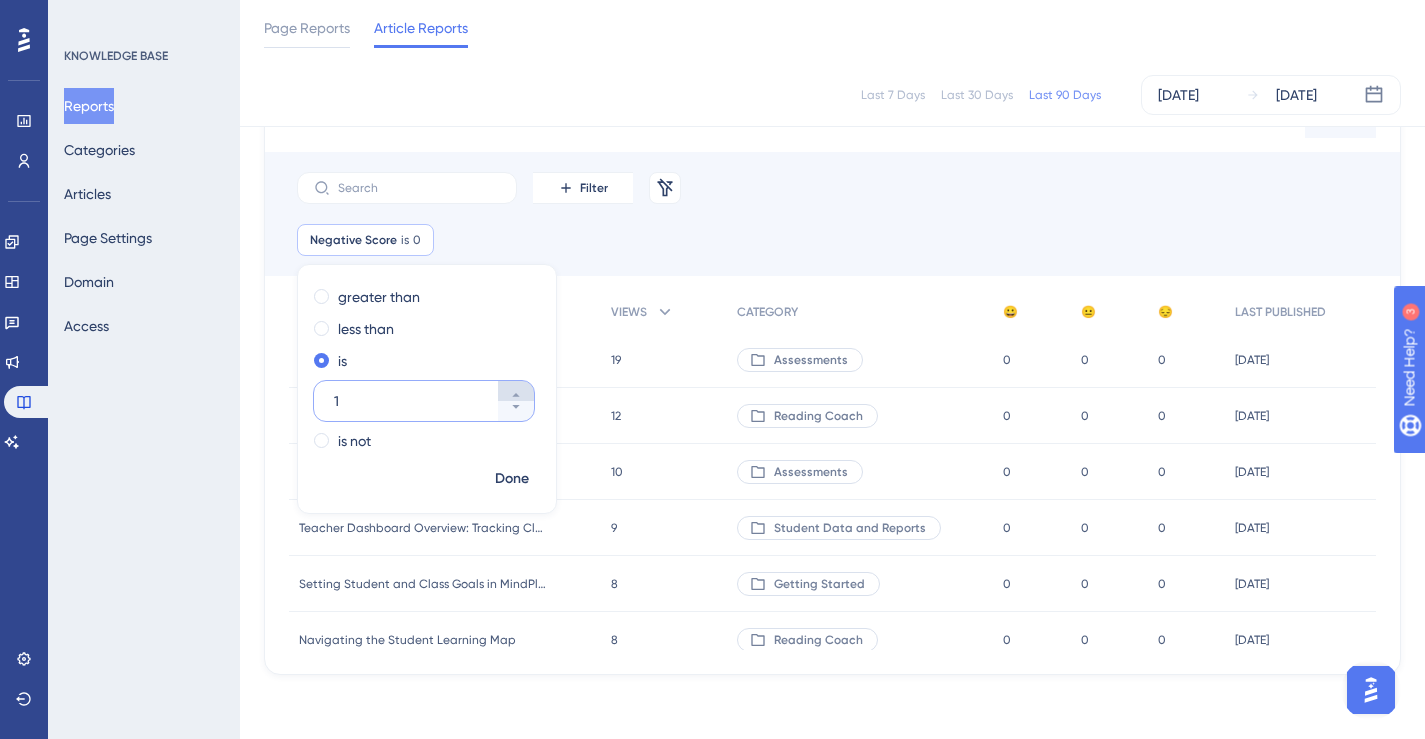 scroll, scrollTop: 0, scrollLeft: 0, axis: both 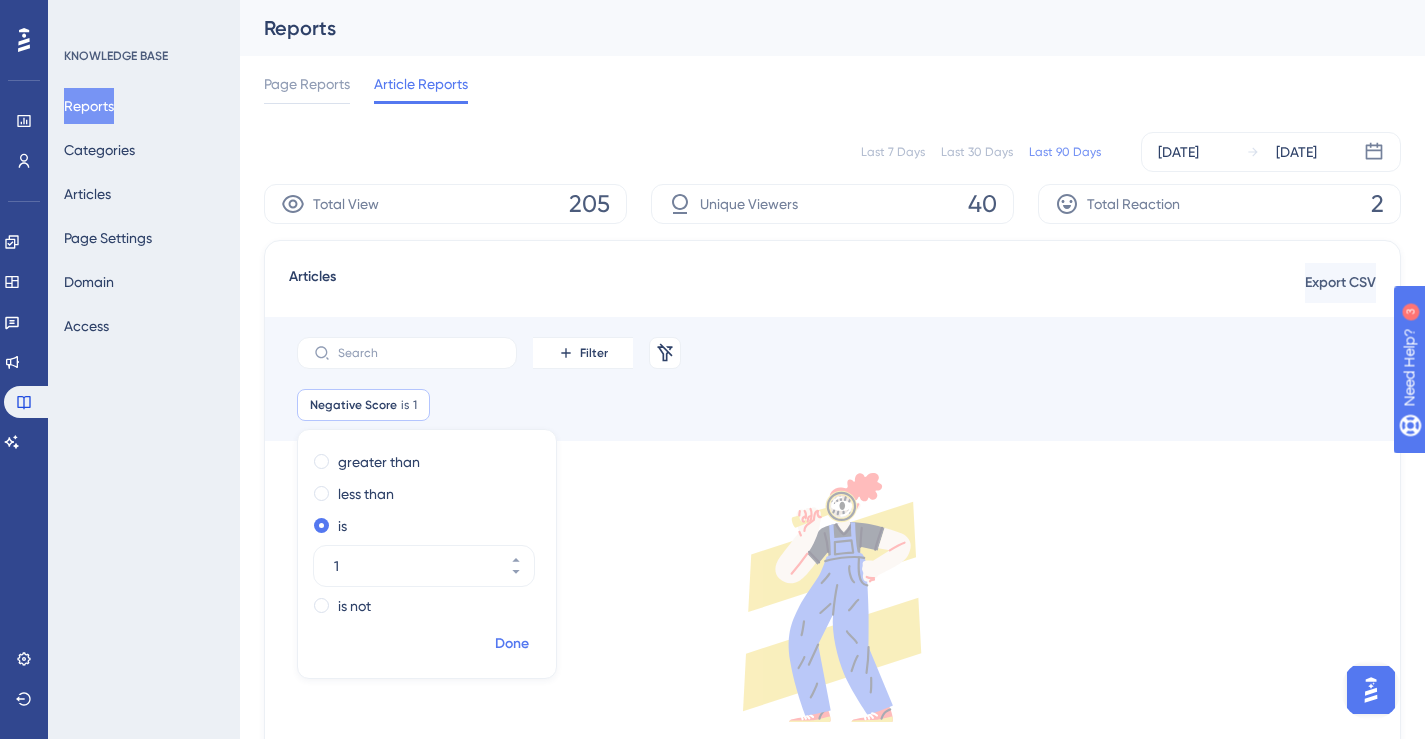 click on "Done" at bounding box center [512, 644] 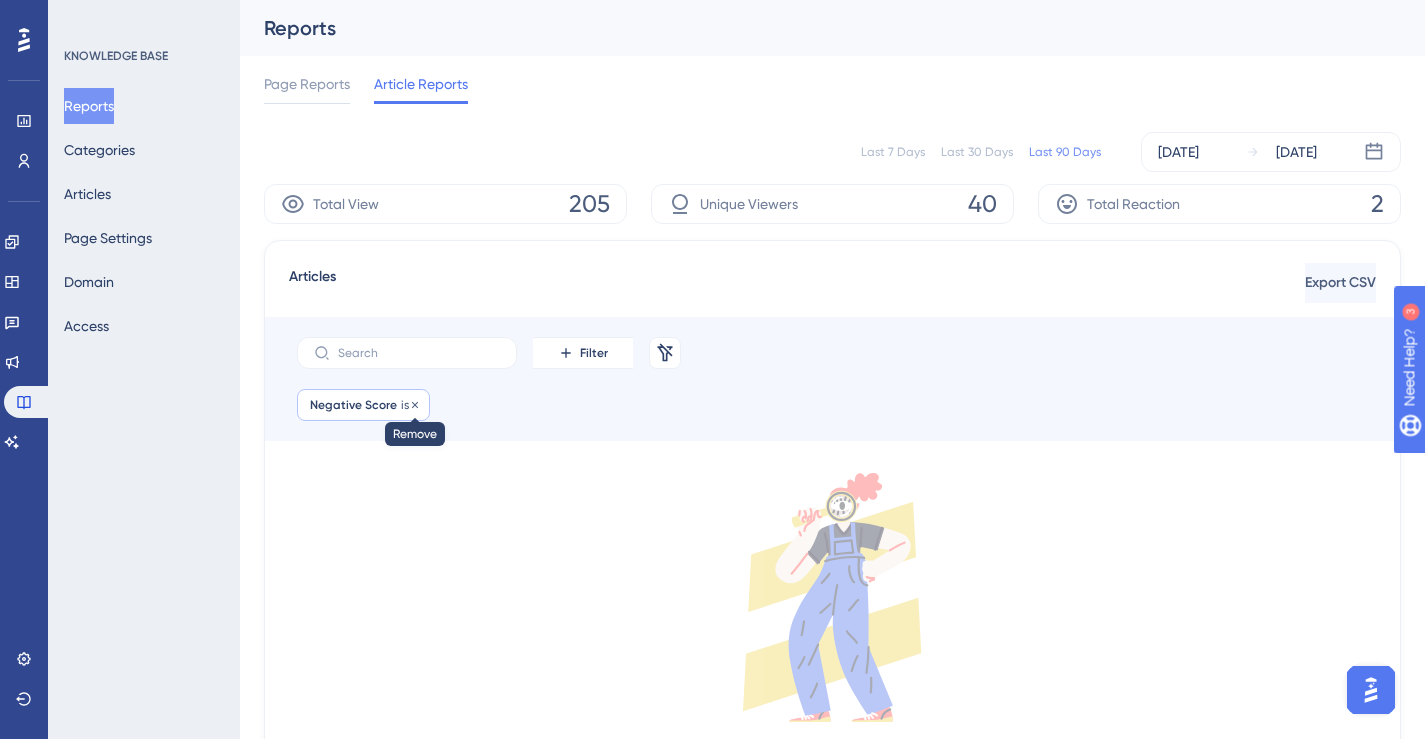 click 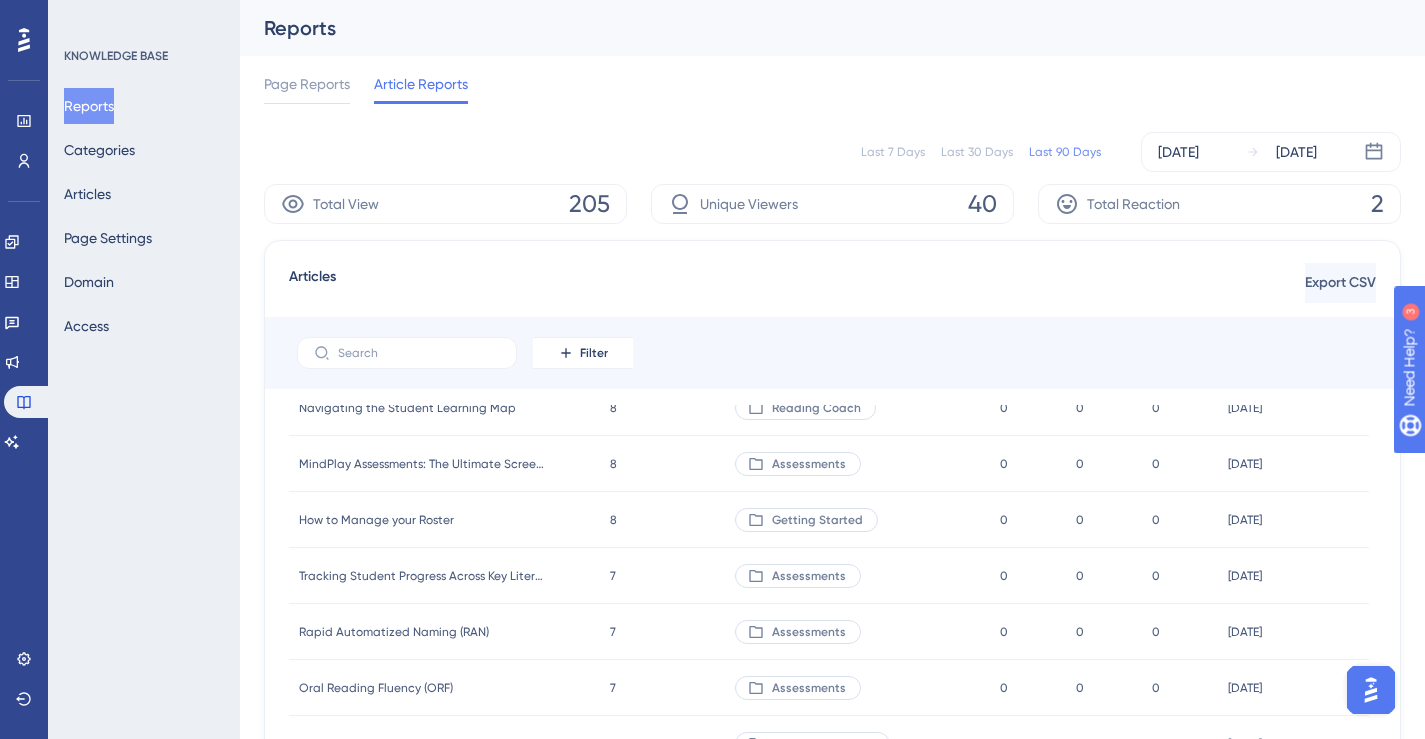 scroll, scrollTop: 0, scrollLeft: 0, axis: both 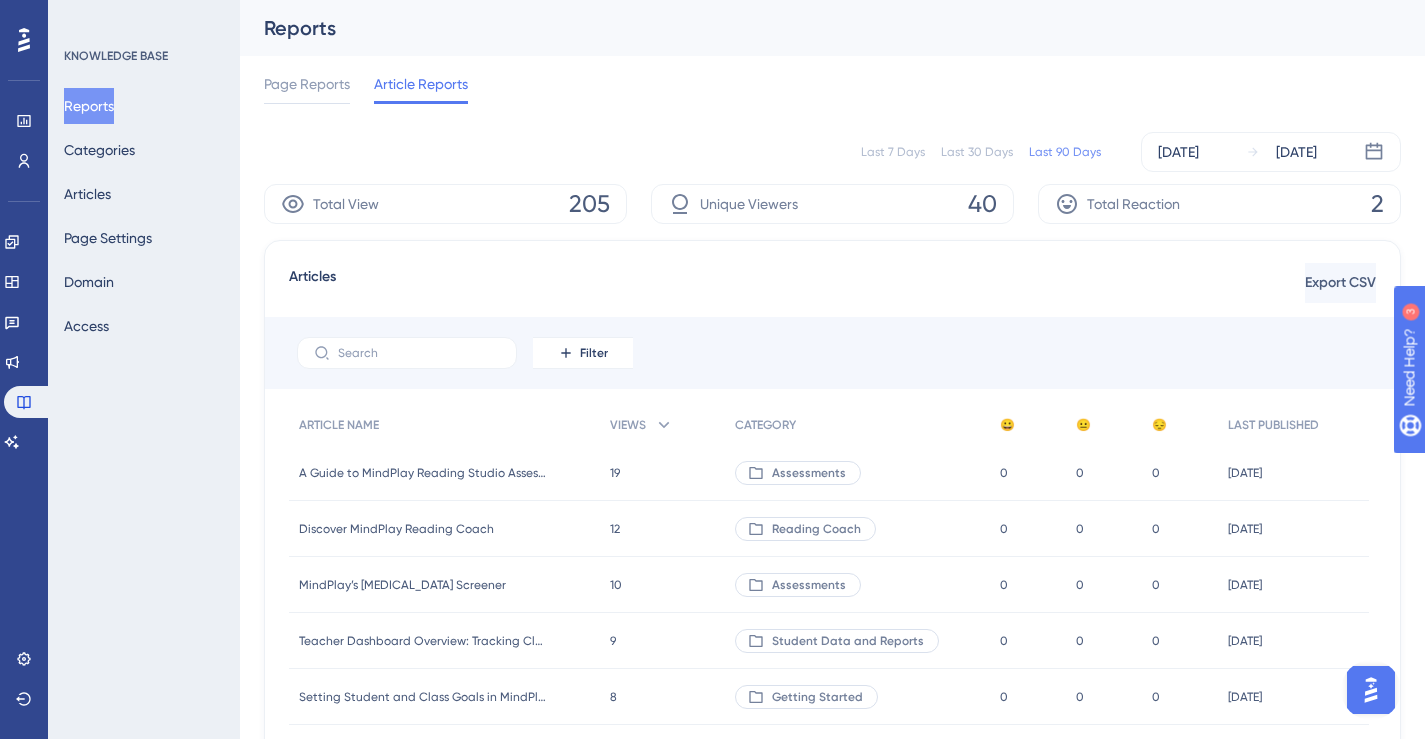 click on "Total Reaction 2" at bounding box center (1219, 204) 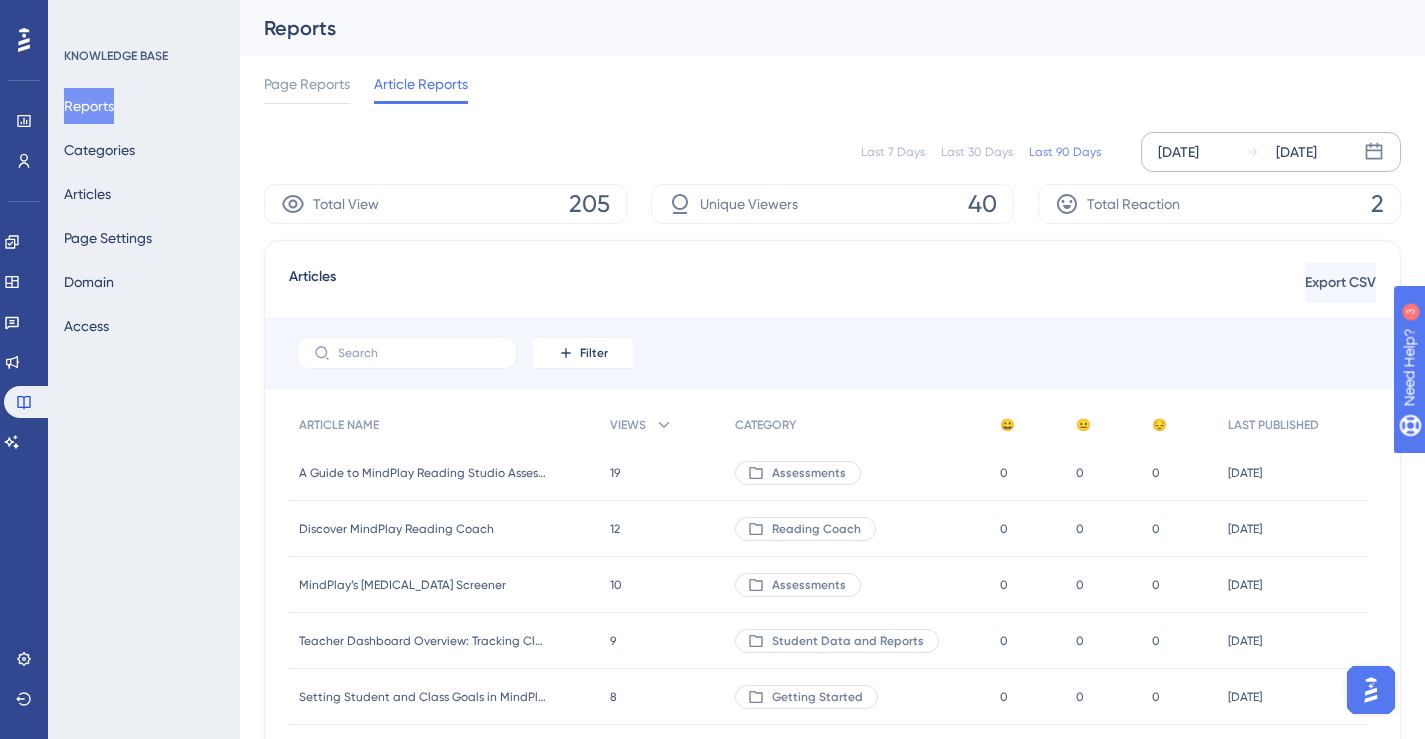 click on "[DATE] [DATE]" at bounding box center (1271, 152) 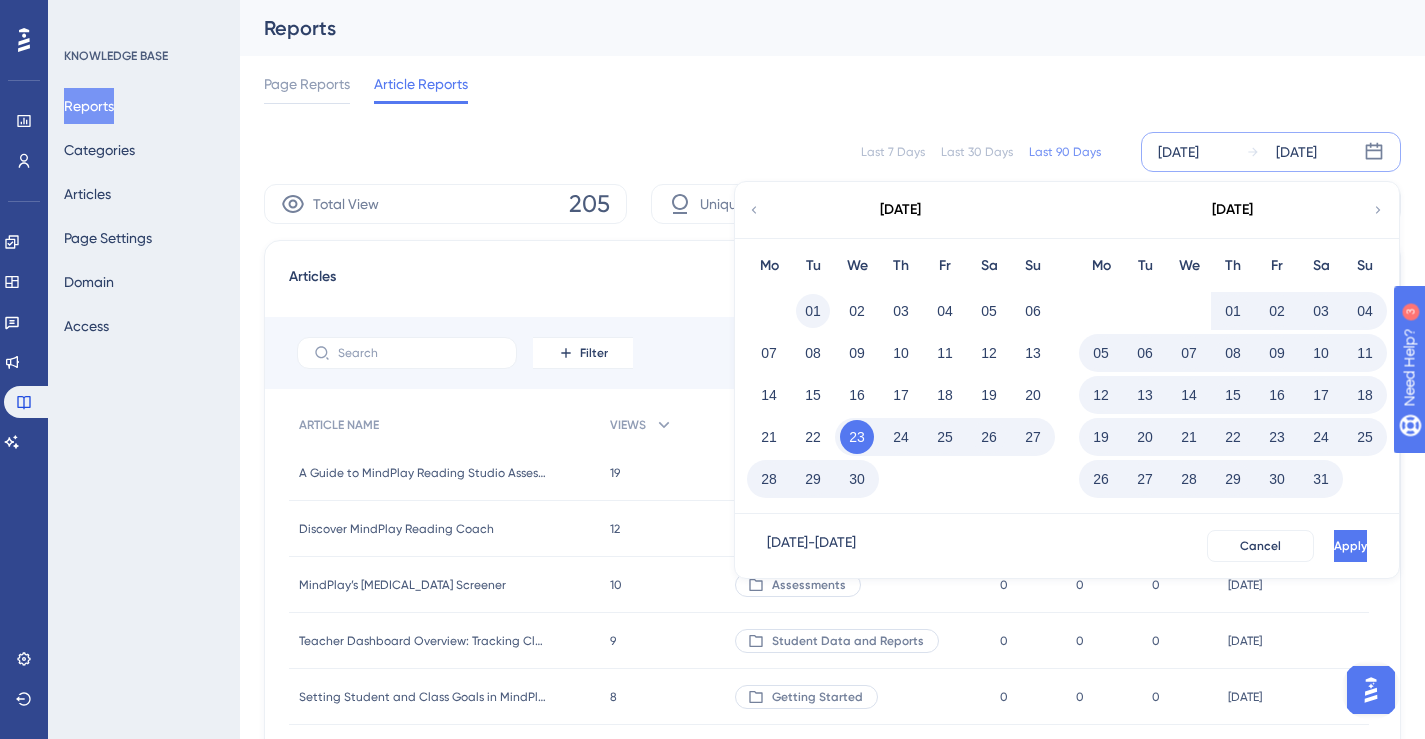 click on "01" at bounding box center [813, 311] 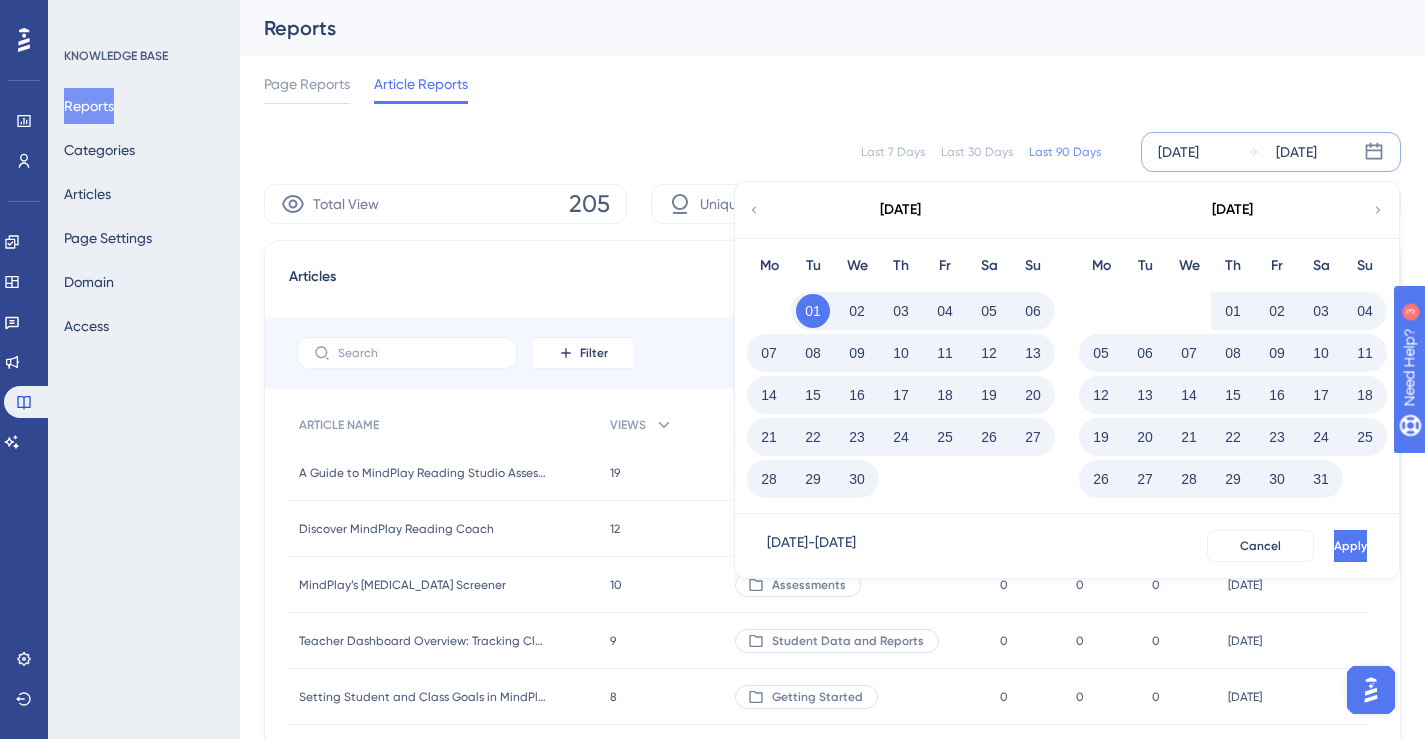 click 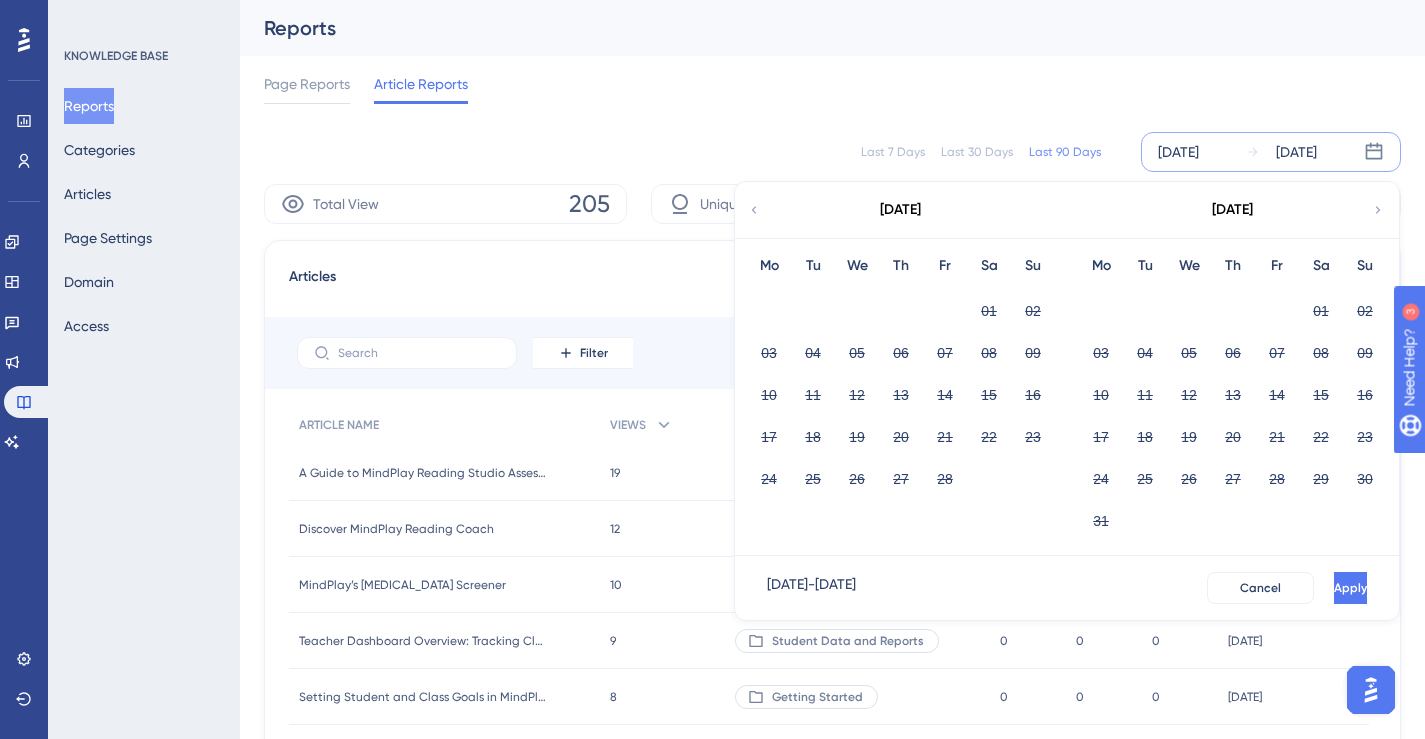 click 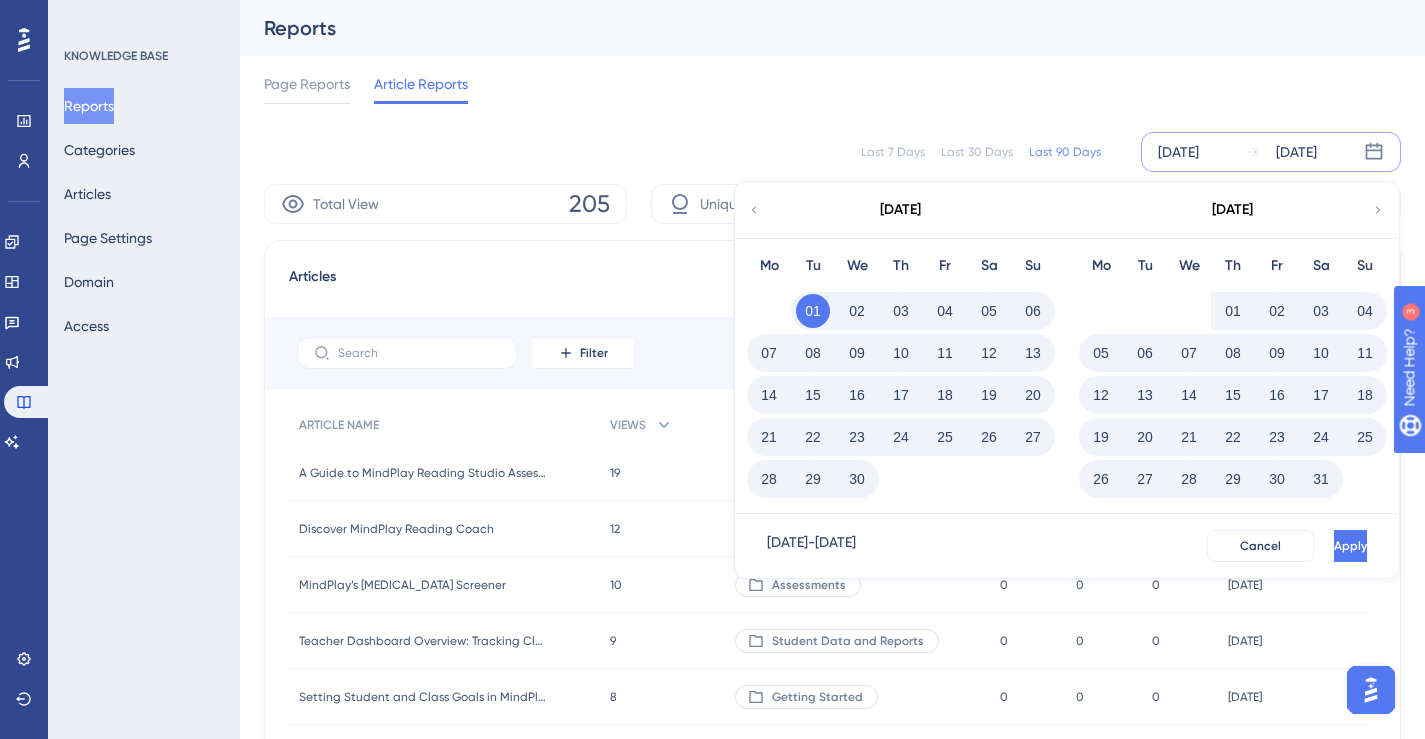 click on "Last 90 Days" at bounding box center [1065, 152] 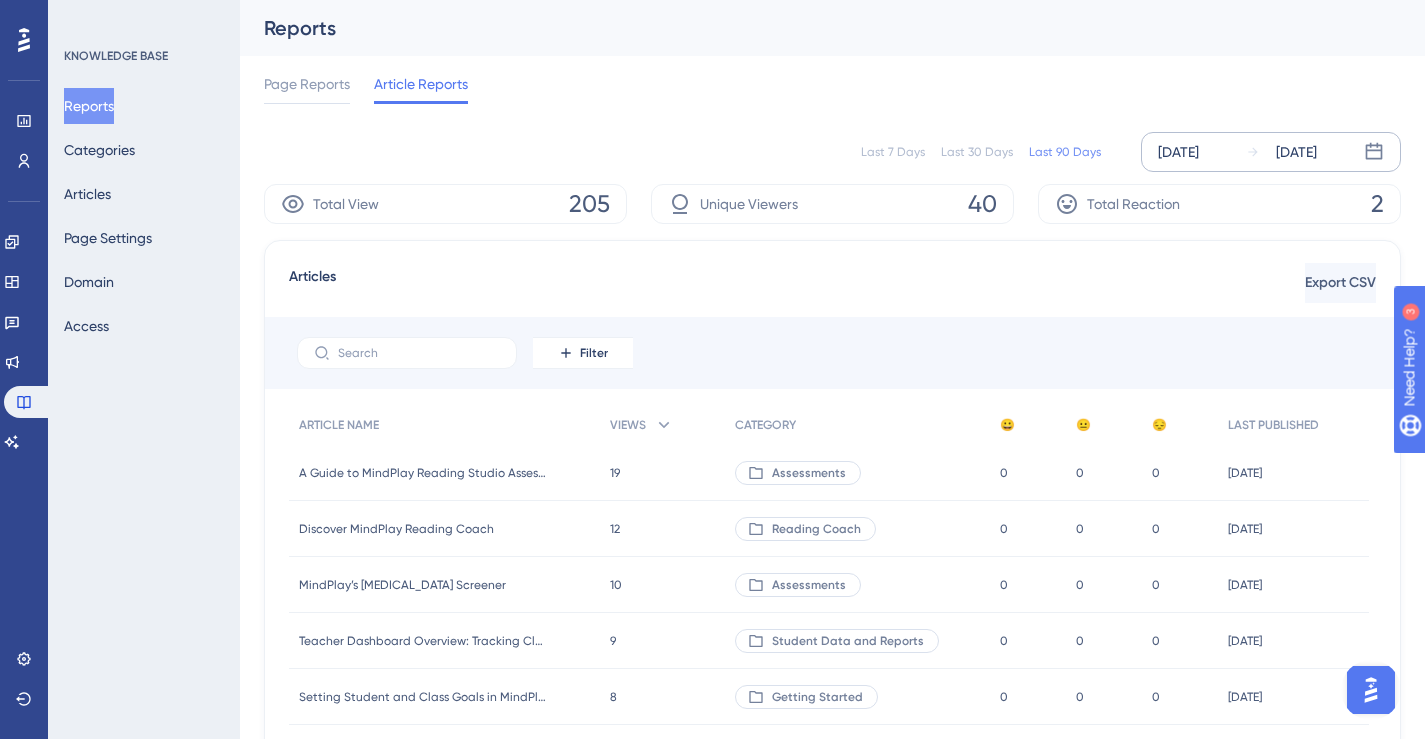 click on "Total Reaction 2" at bounding box center (1219, 204) 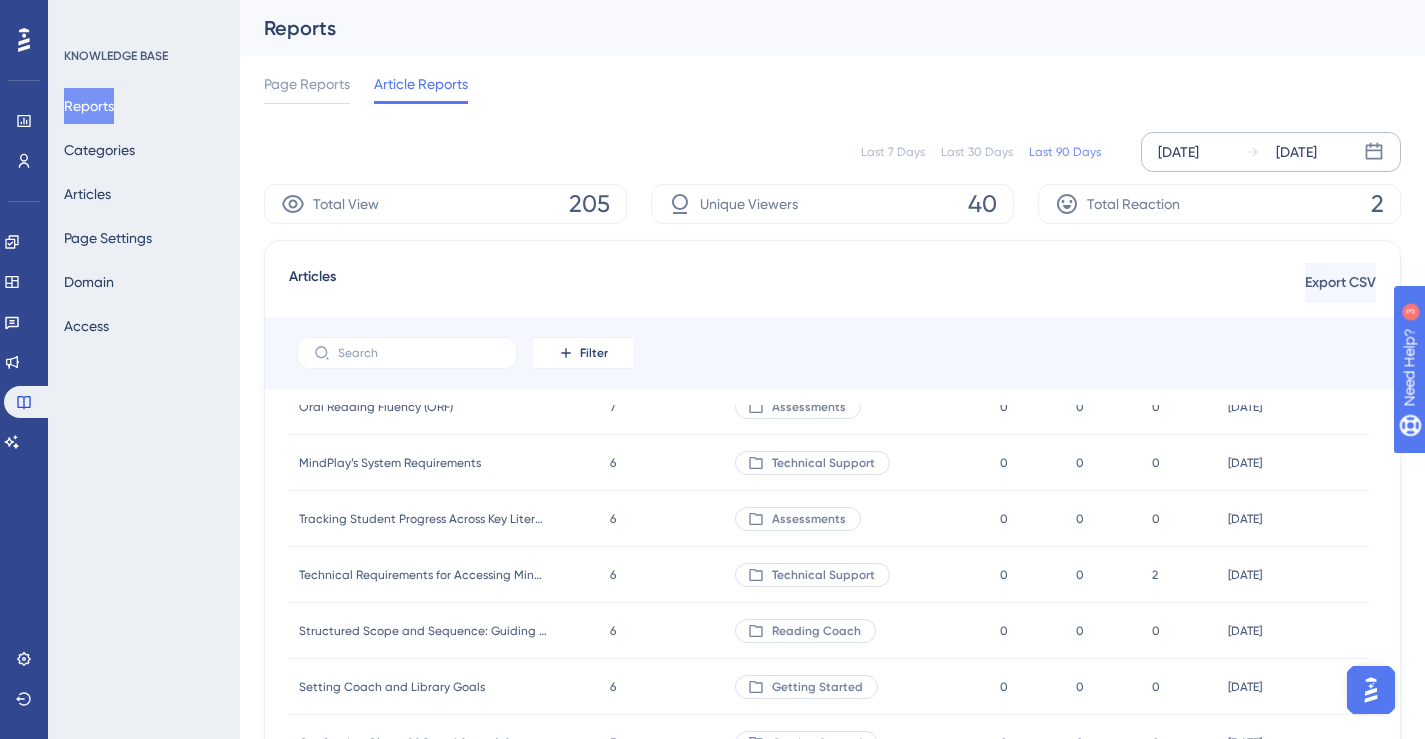 scroll, scrollTop: 621, scrollLeft: 0, axis: vertical 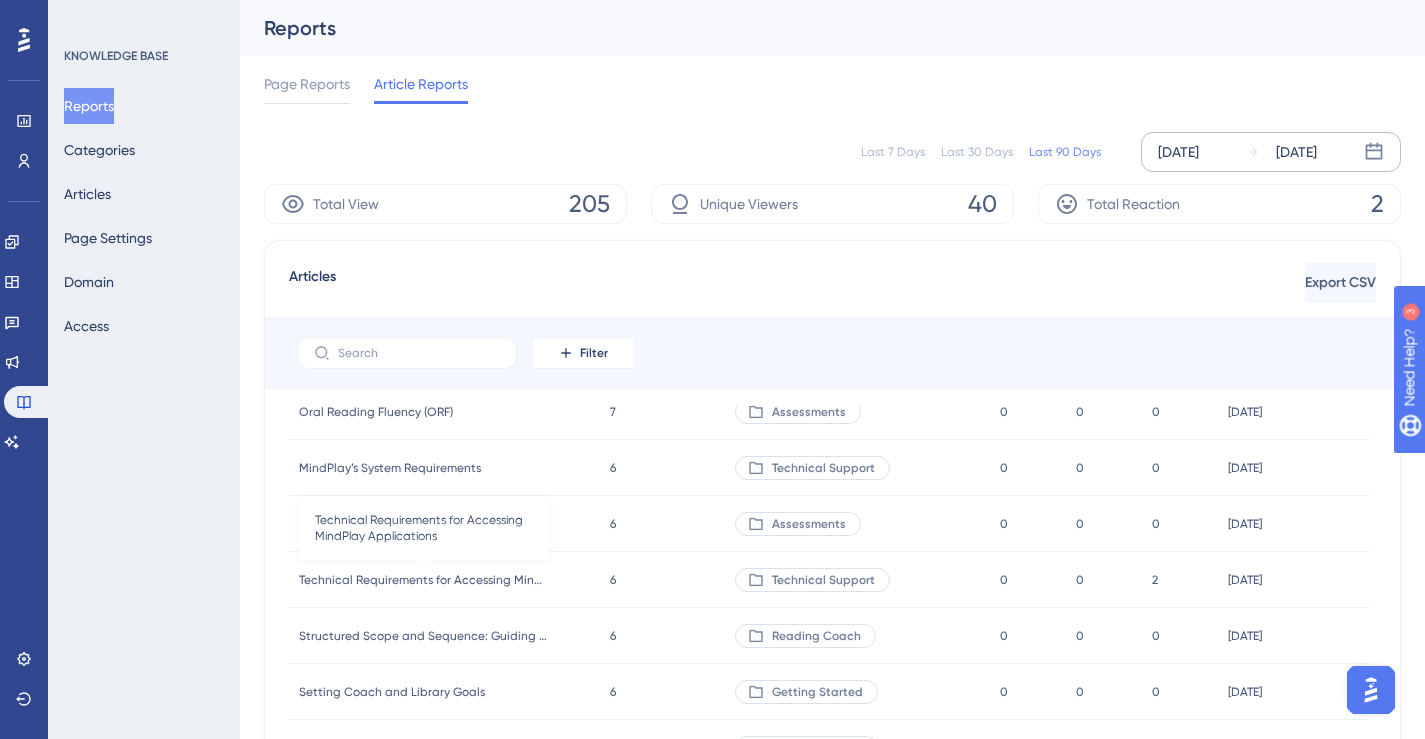 click on "Technical Requirements for Accessing MindPlay Applications" at bounding box center [424, 580] 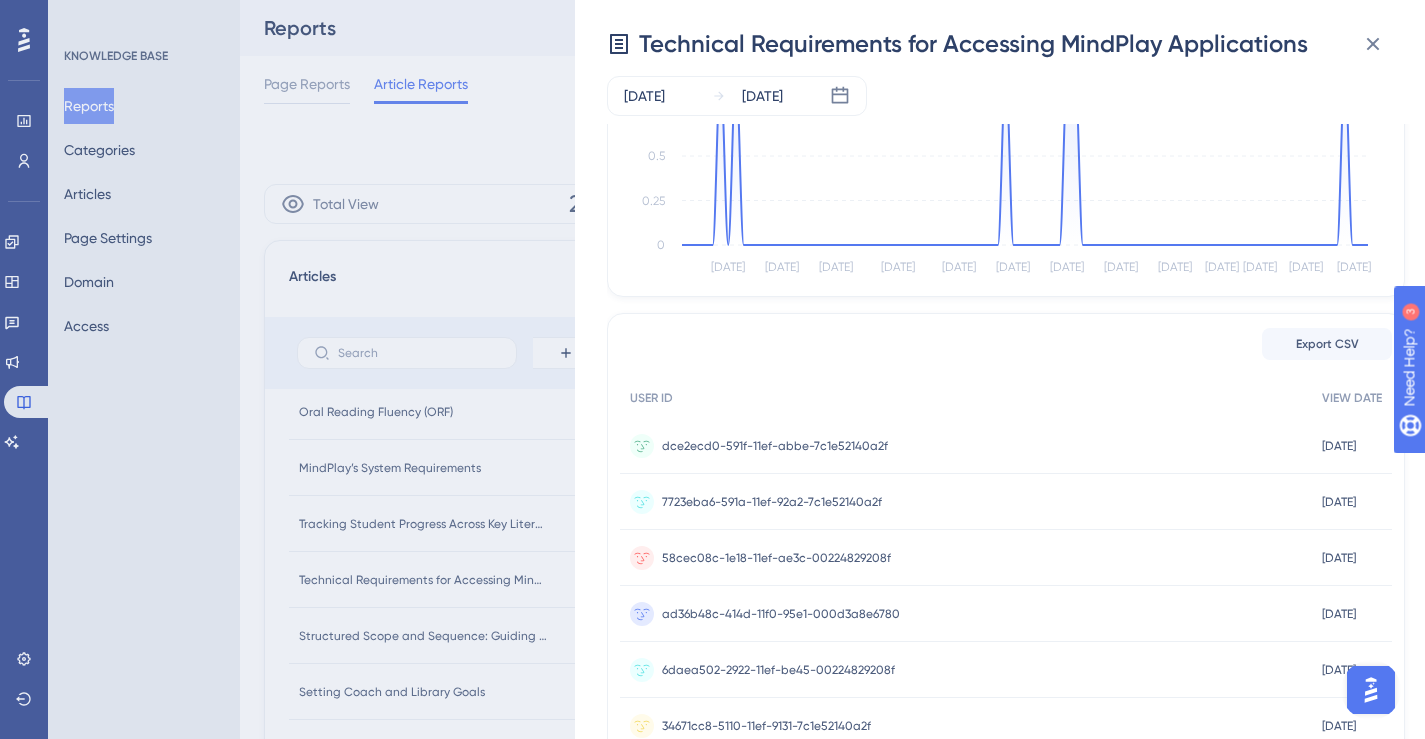scroll, scrollTop: 338, scrollLeft: 0, axis: vertical 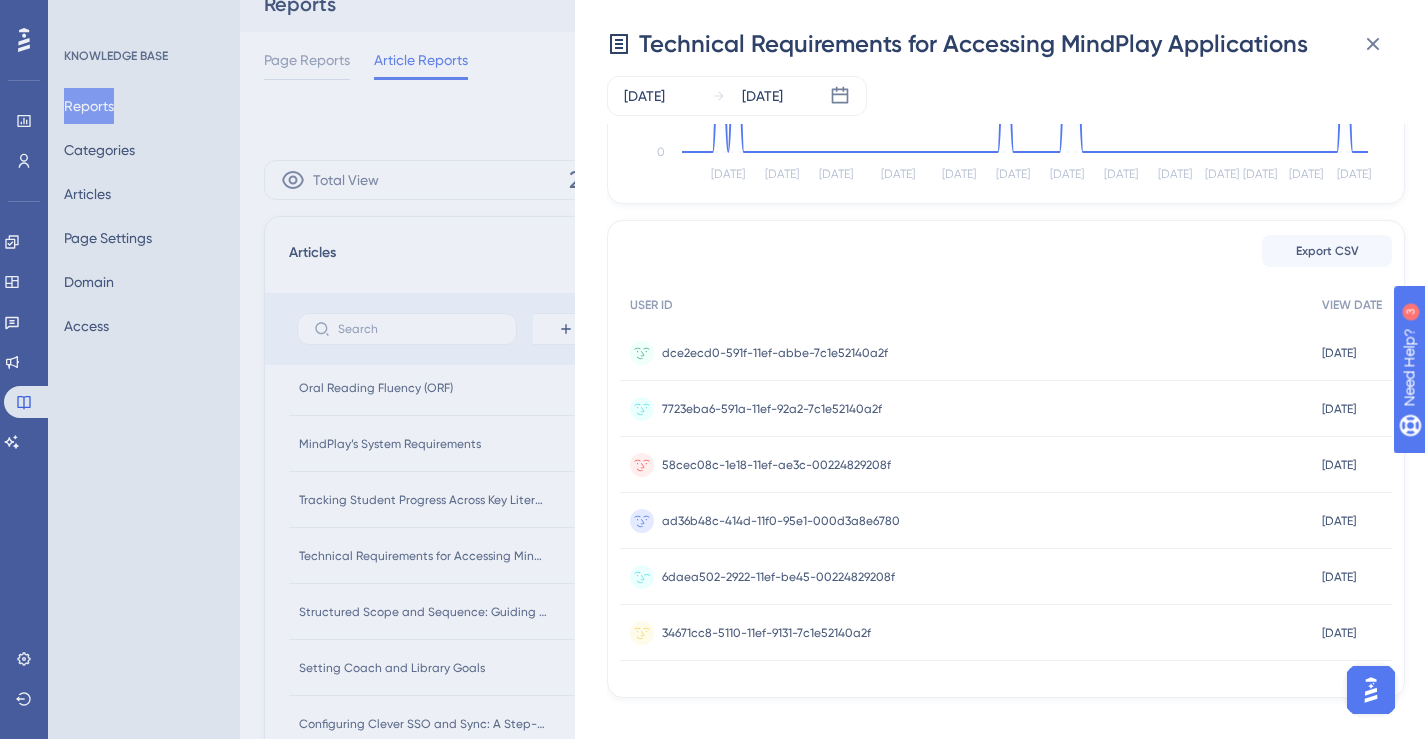 click on "6daea502-2922-11ef-be45-00224829208f 6daea502-2922-11ef-be45-00224829208f" at bounding box center (778, 577) 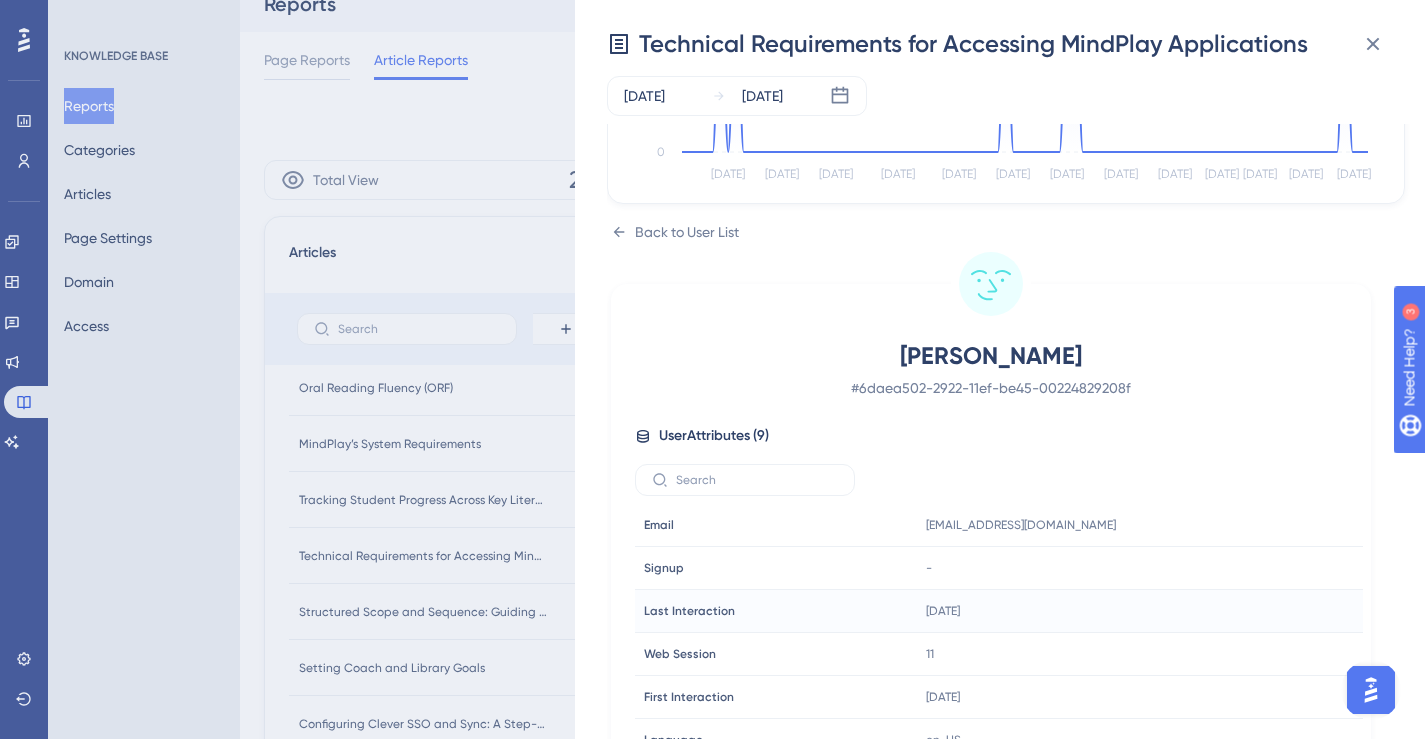 scroll, scrollTop: 93, scrollLeft: 0, axis: vertical 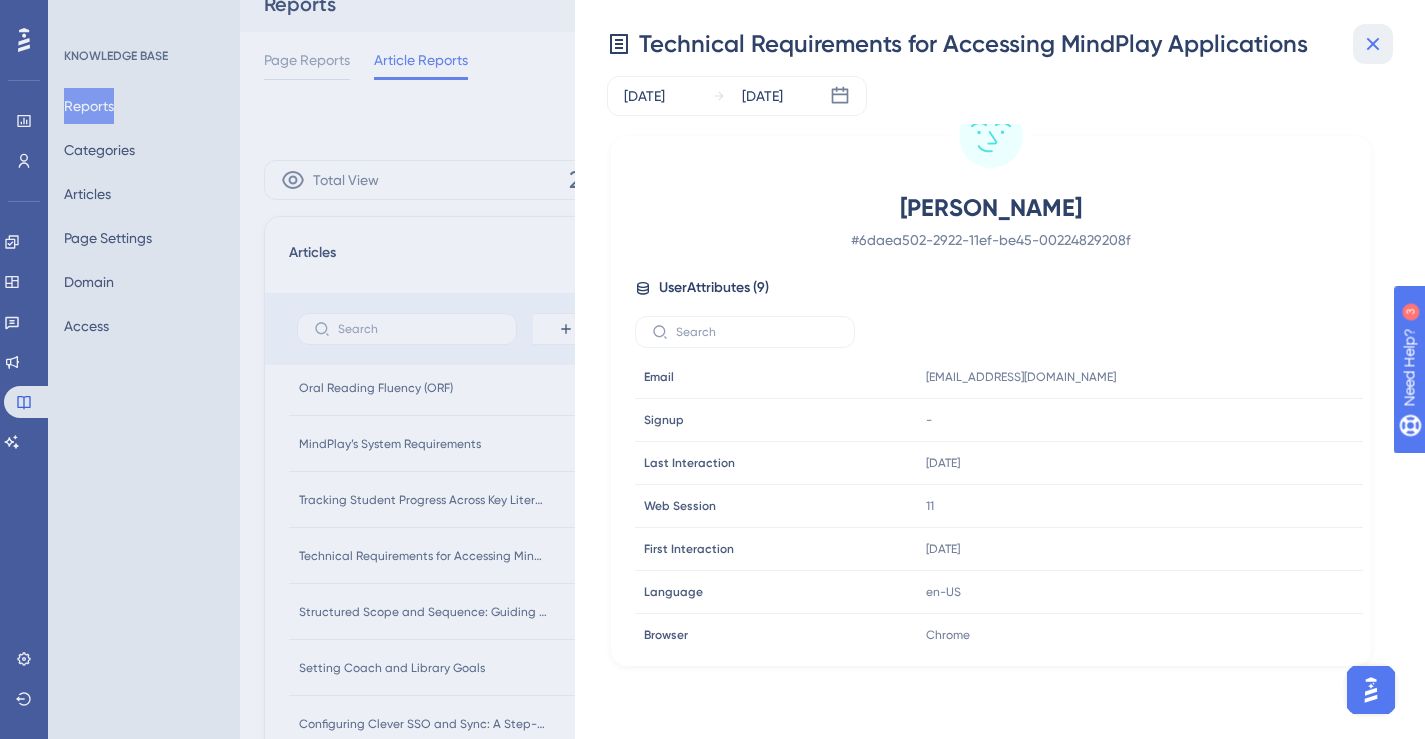 click 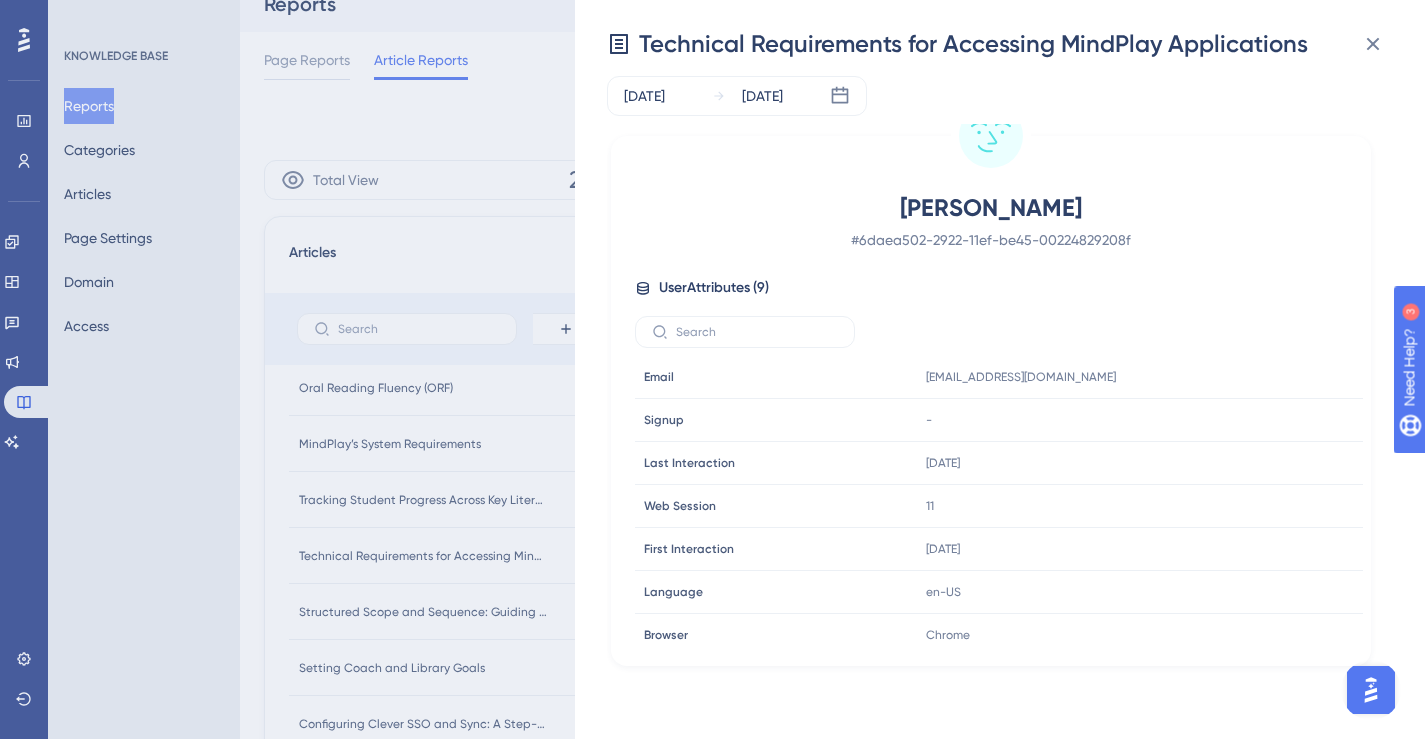 scroll, scrollTop: 0, scrollLeft: 0, axis: both 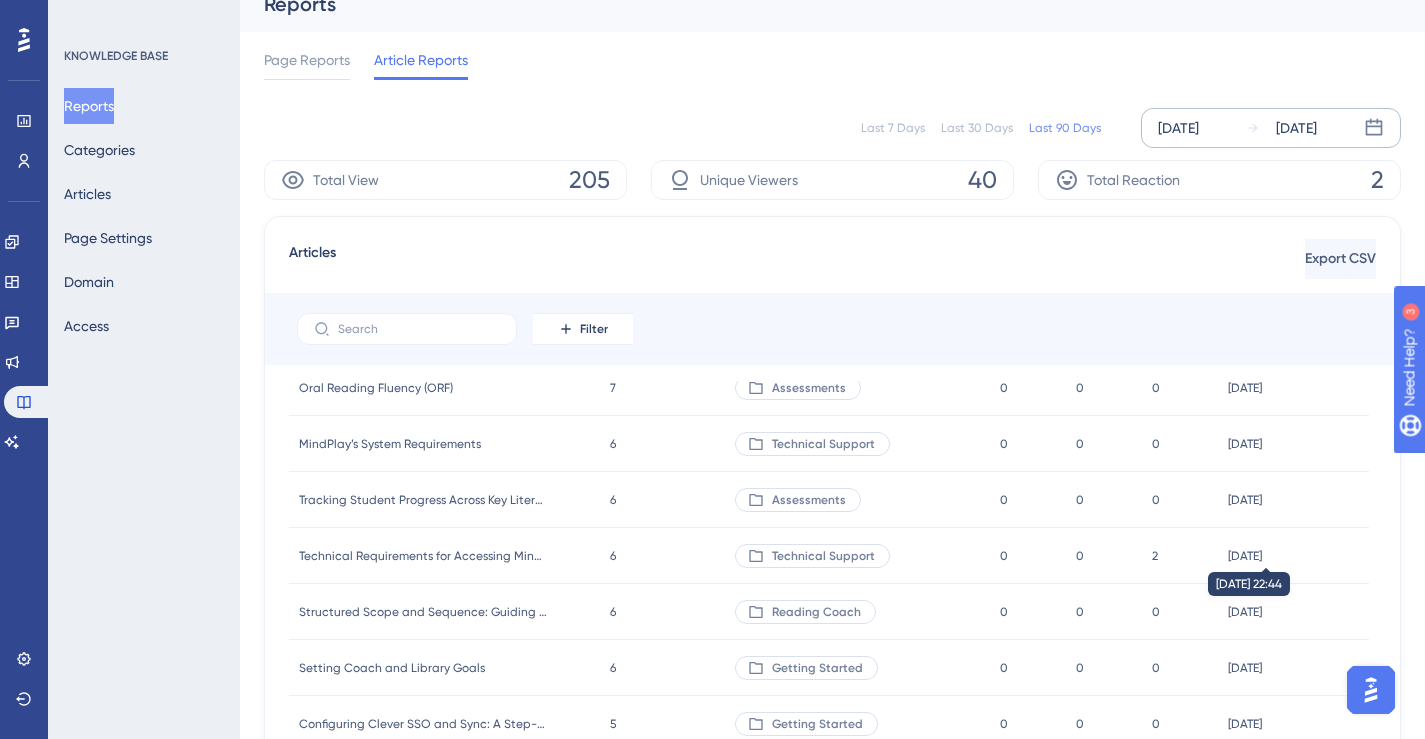 click on "[DATE]" at bounding box center (1245, 556) 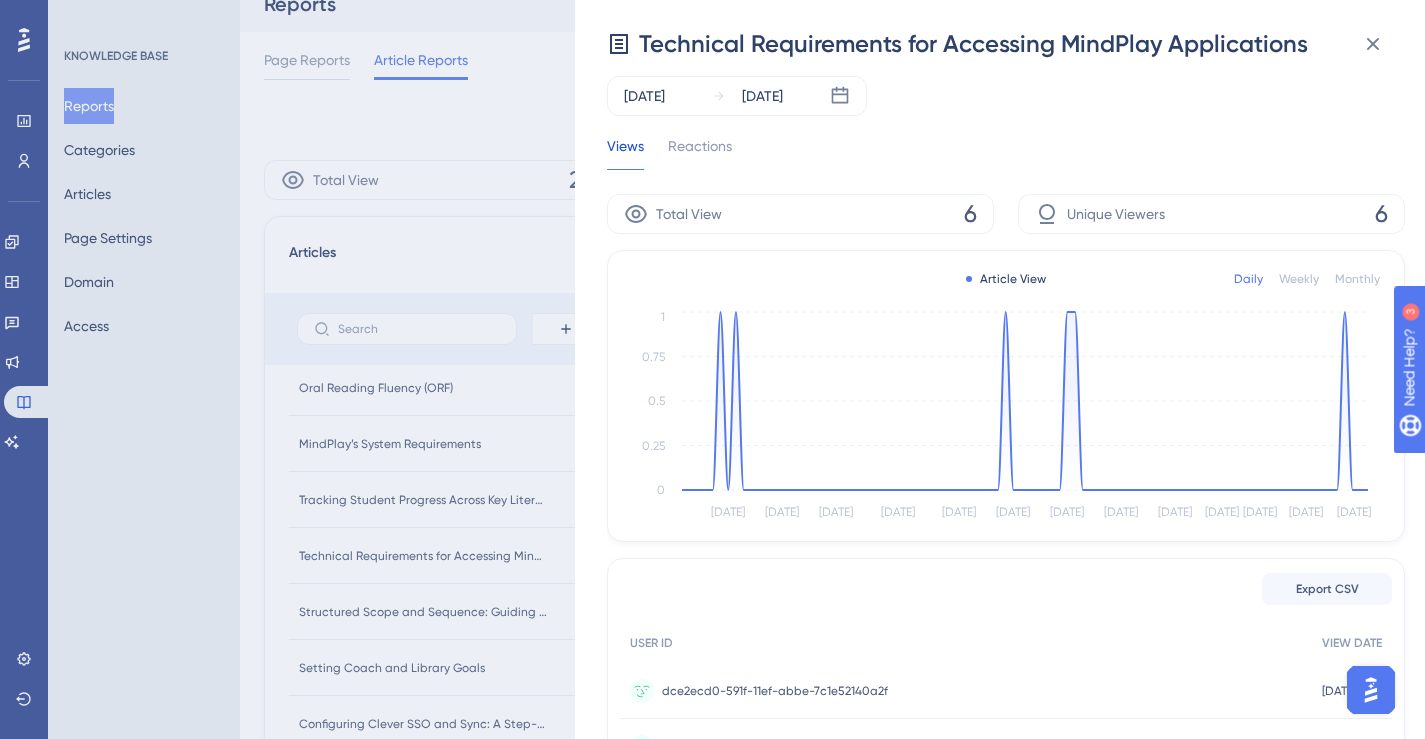scroll, scrollTop: 338, scrollLeft: 0, axis: vertical 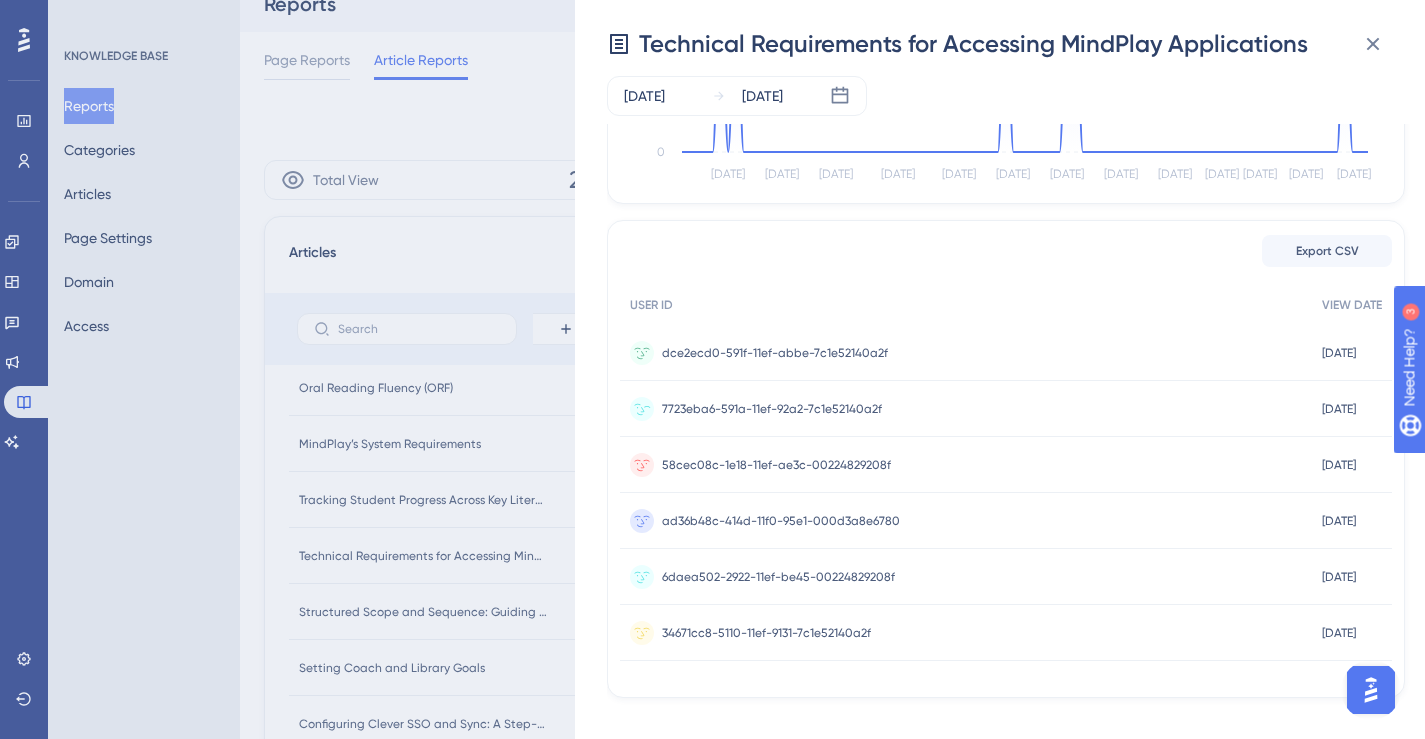 click on "7723eba6-591a-11ef-92a2-7c1e52140a2f" at bounding box center (772, 409) 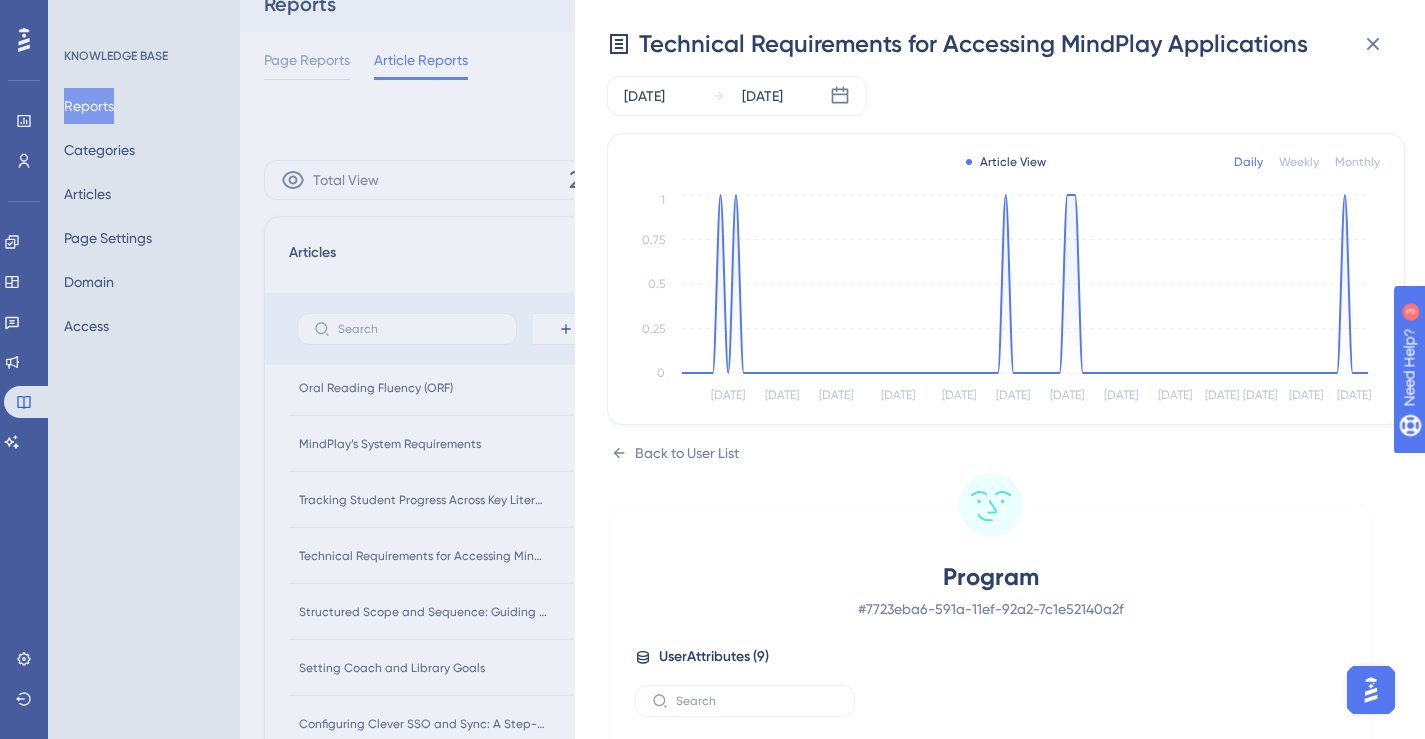 scroll, scrollTop: 0, scrollLeft: 0, axis: both 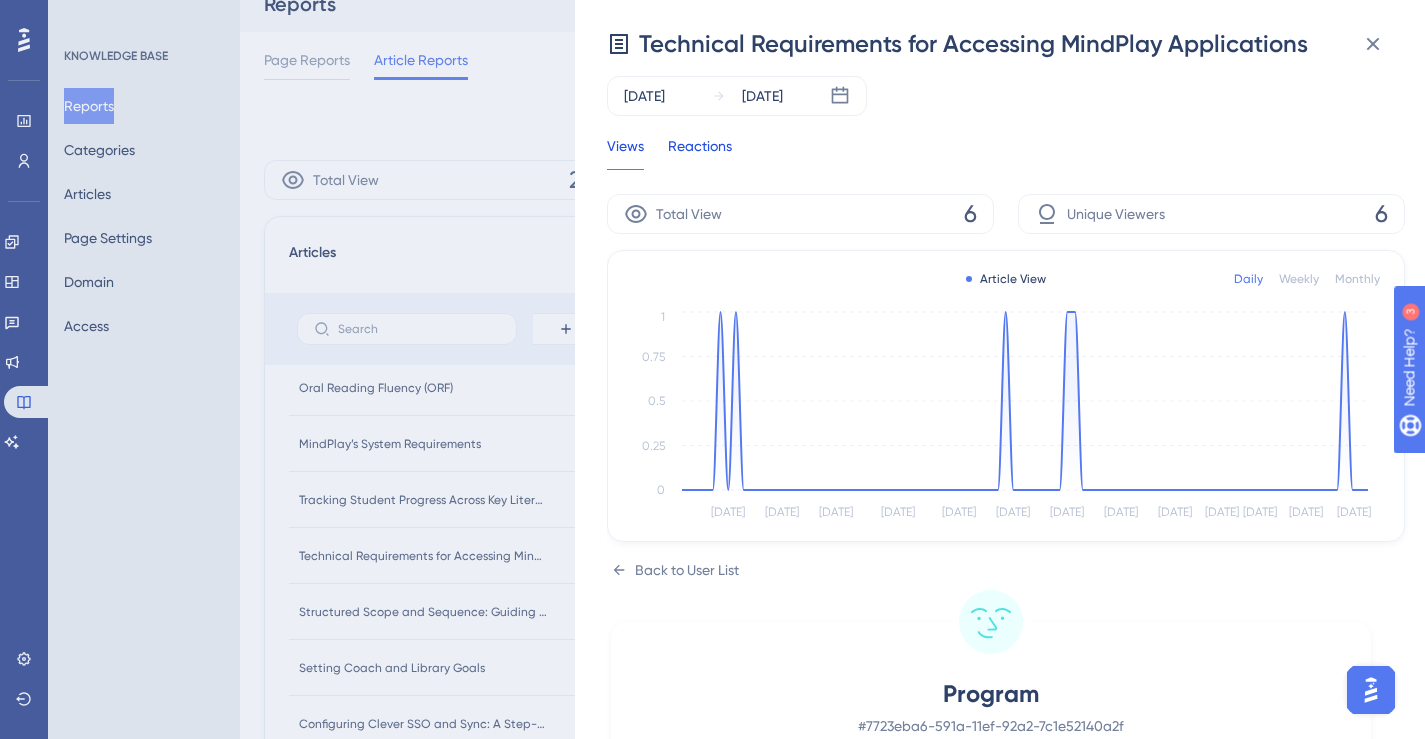 click on "Reactions" at bounding box center [700, 152] 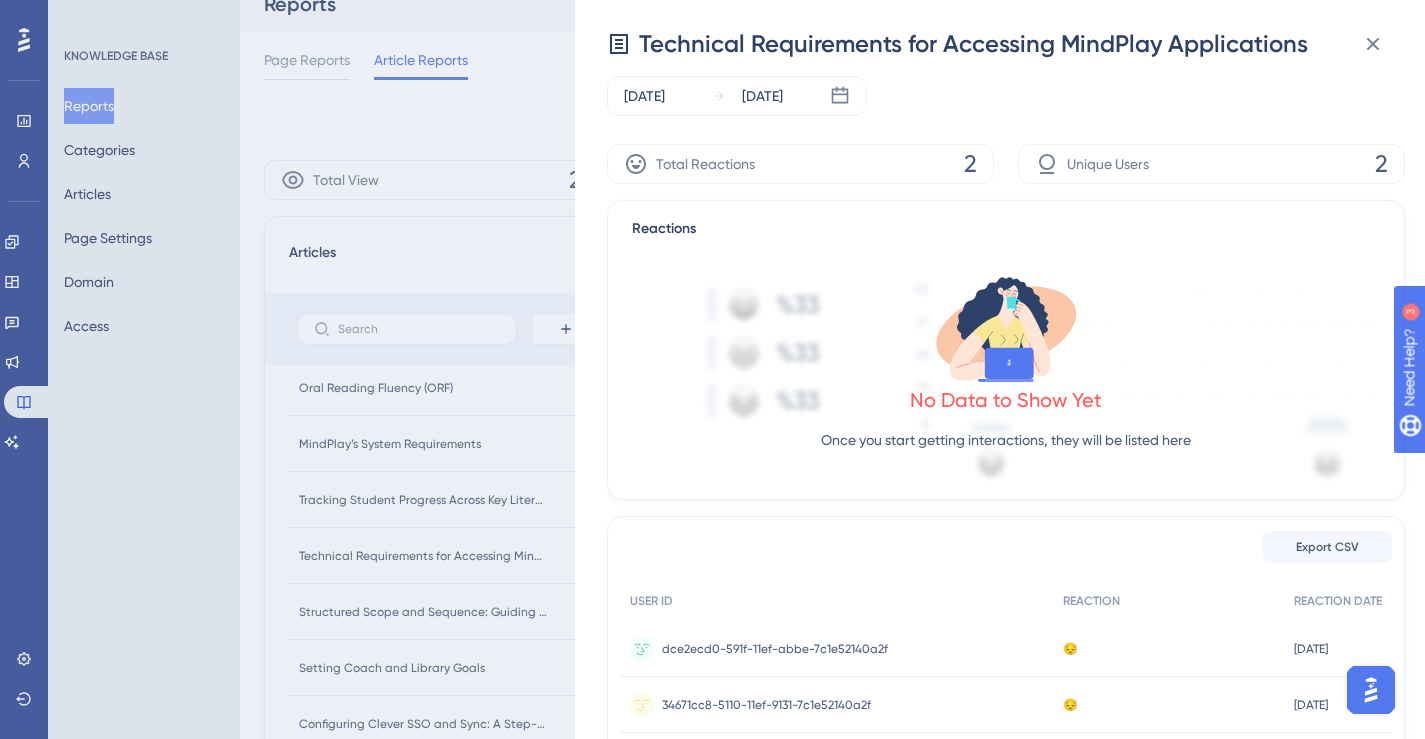 scroll, scrollTop: 146, scrollLeft: 0, axis: vertical 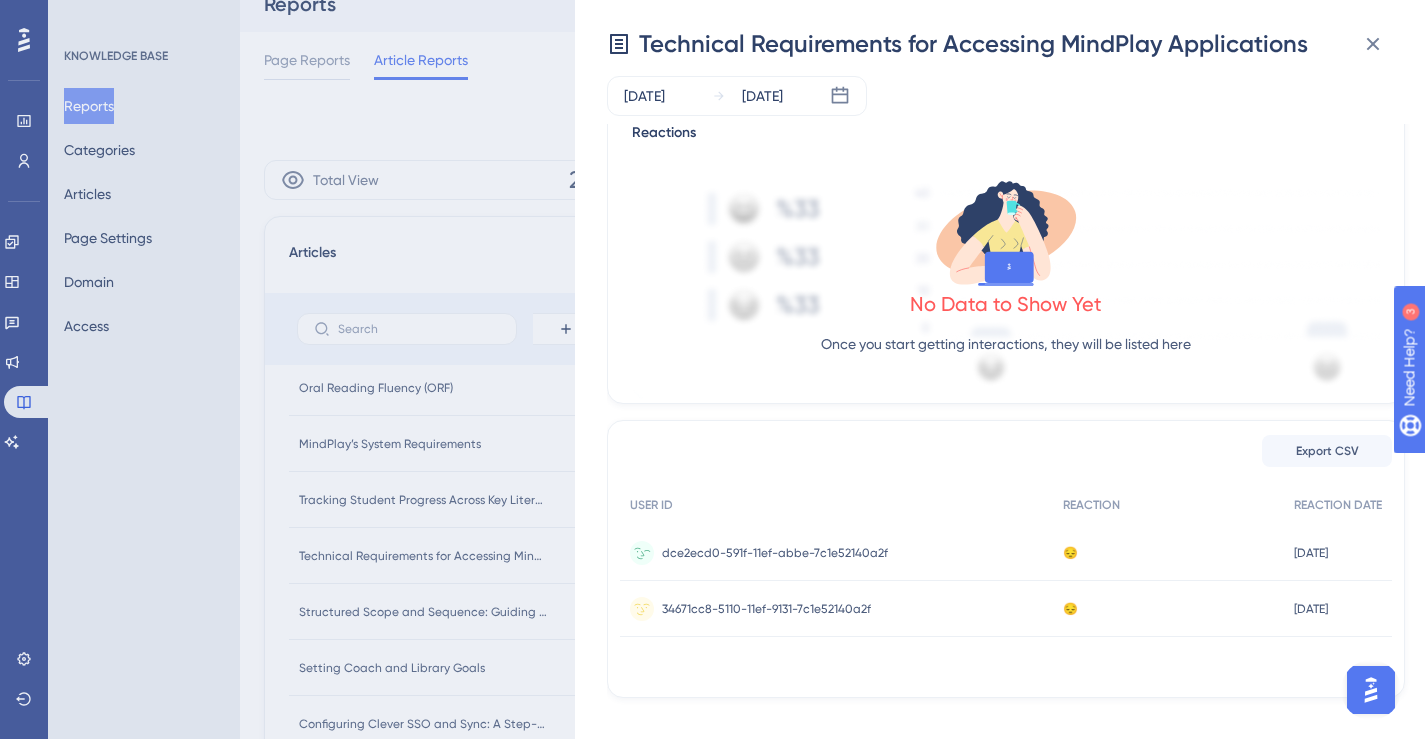 click on "dce2ecd0-591f-11ef-abbe-7c1e52140a2f" at bounding box center (775, 553) 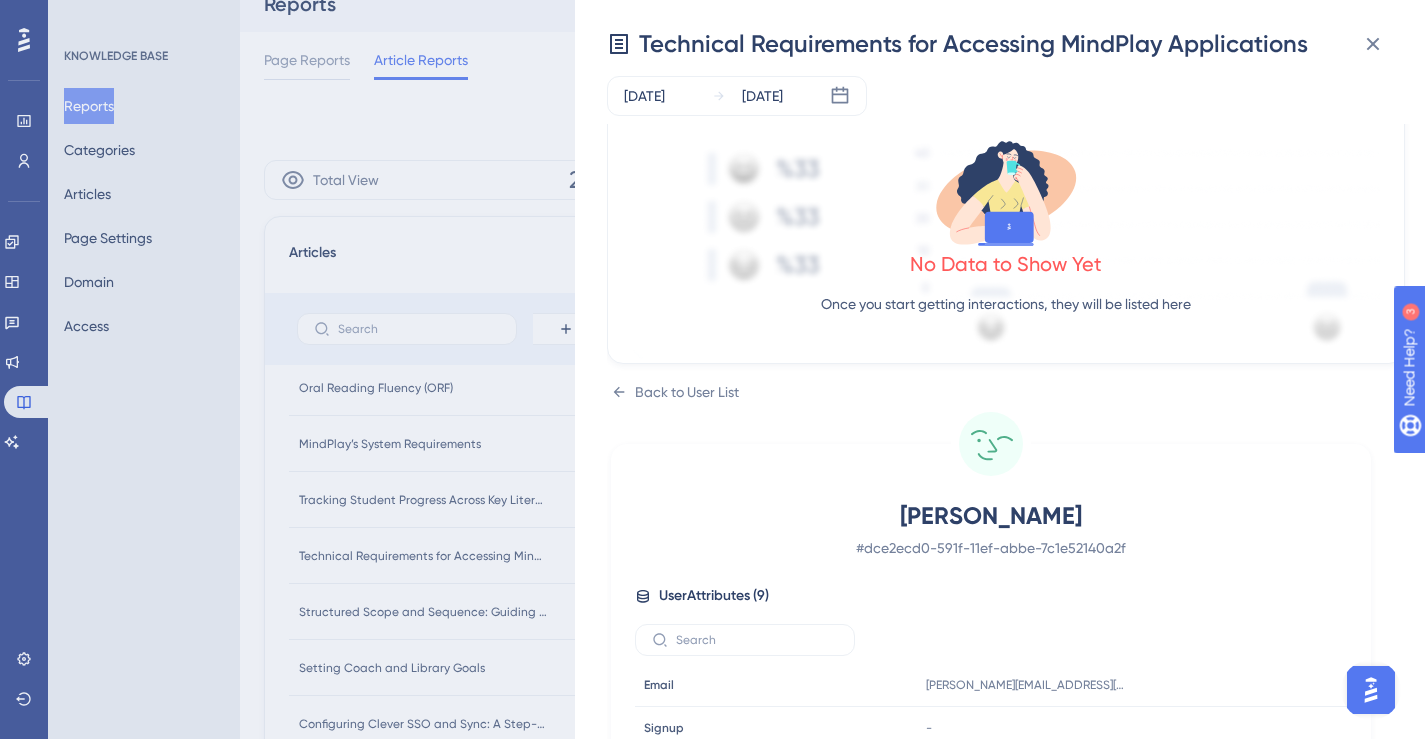 scroll, scrollTop: 0, scrollLeft: 0, axis: both 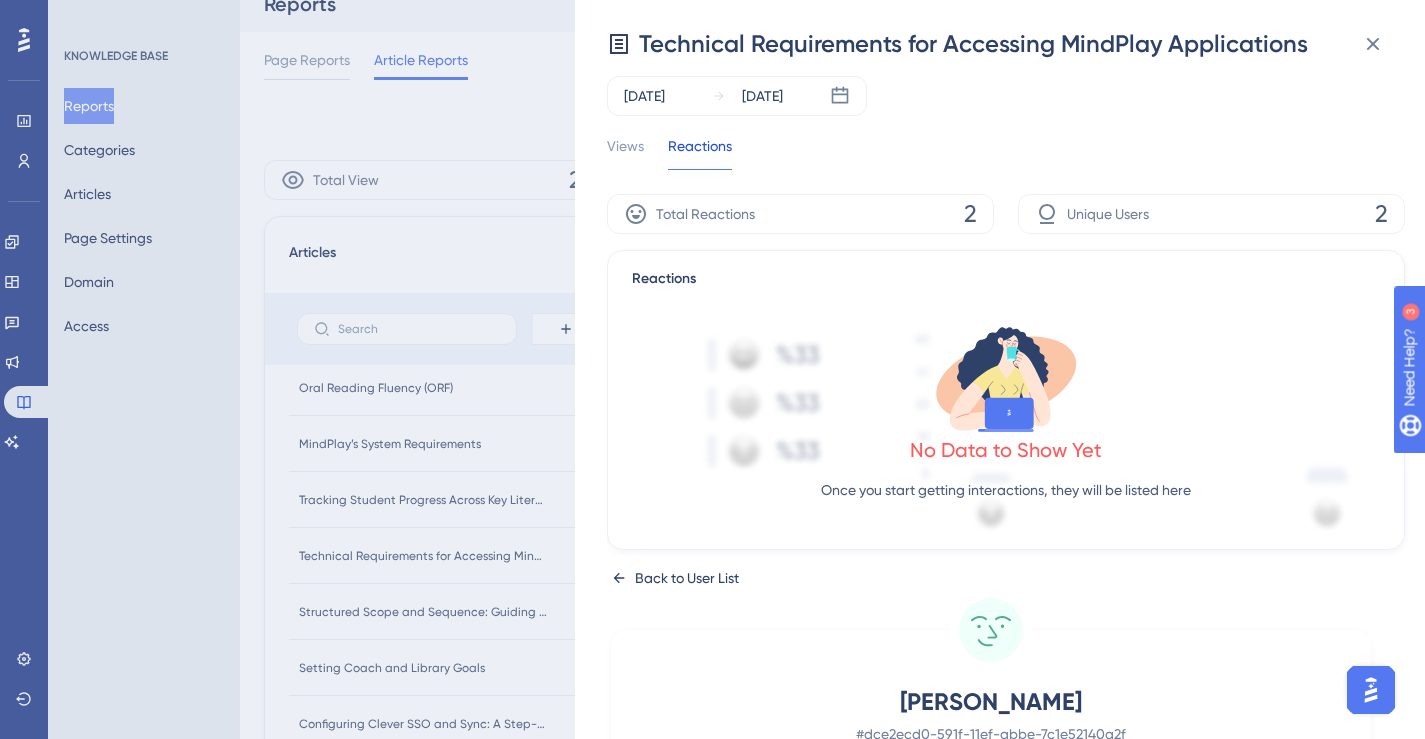 click on "Back to User List" at bounding box center [687, 578] 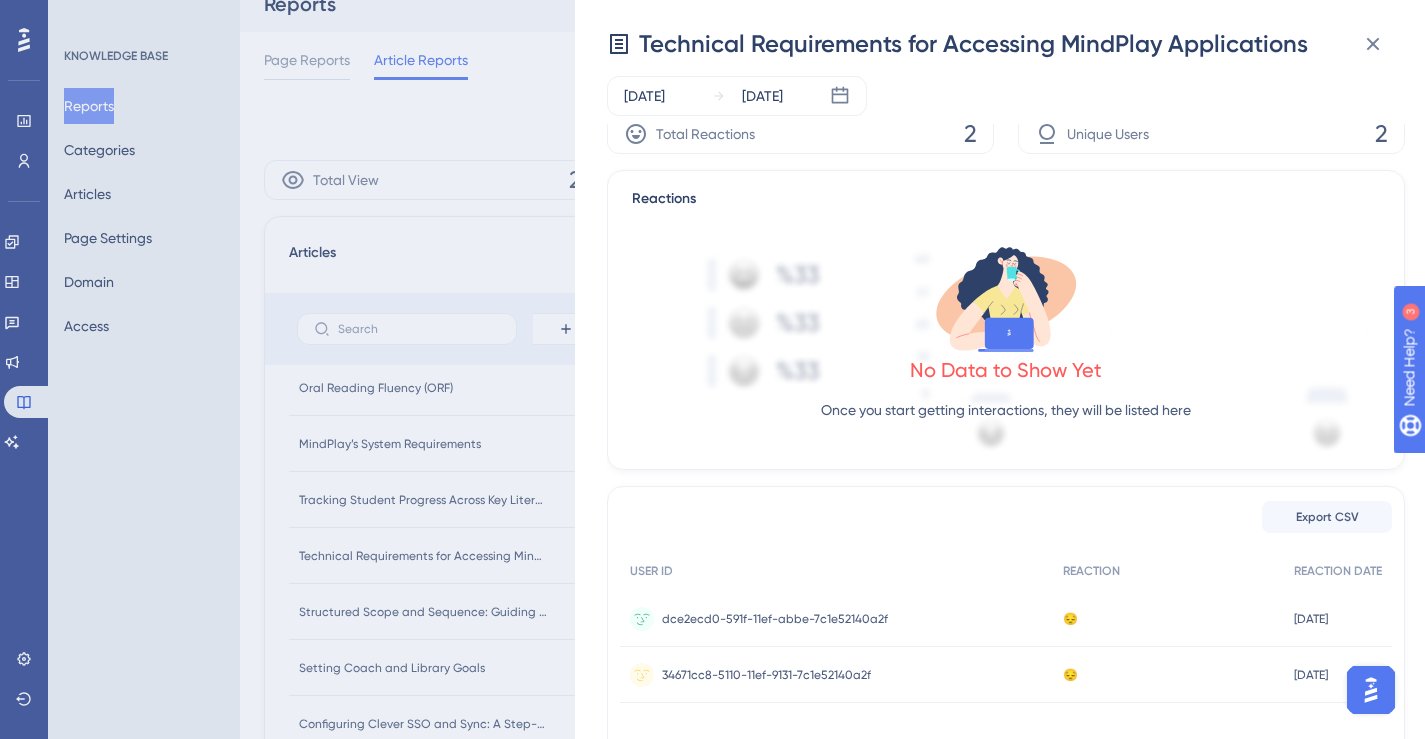 scroll, scrollTop: 146, scrollLeft: 0, axis: vertical 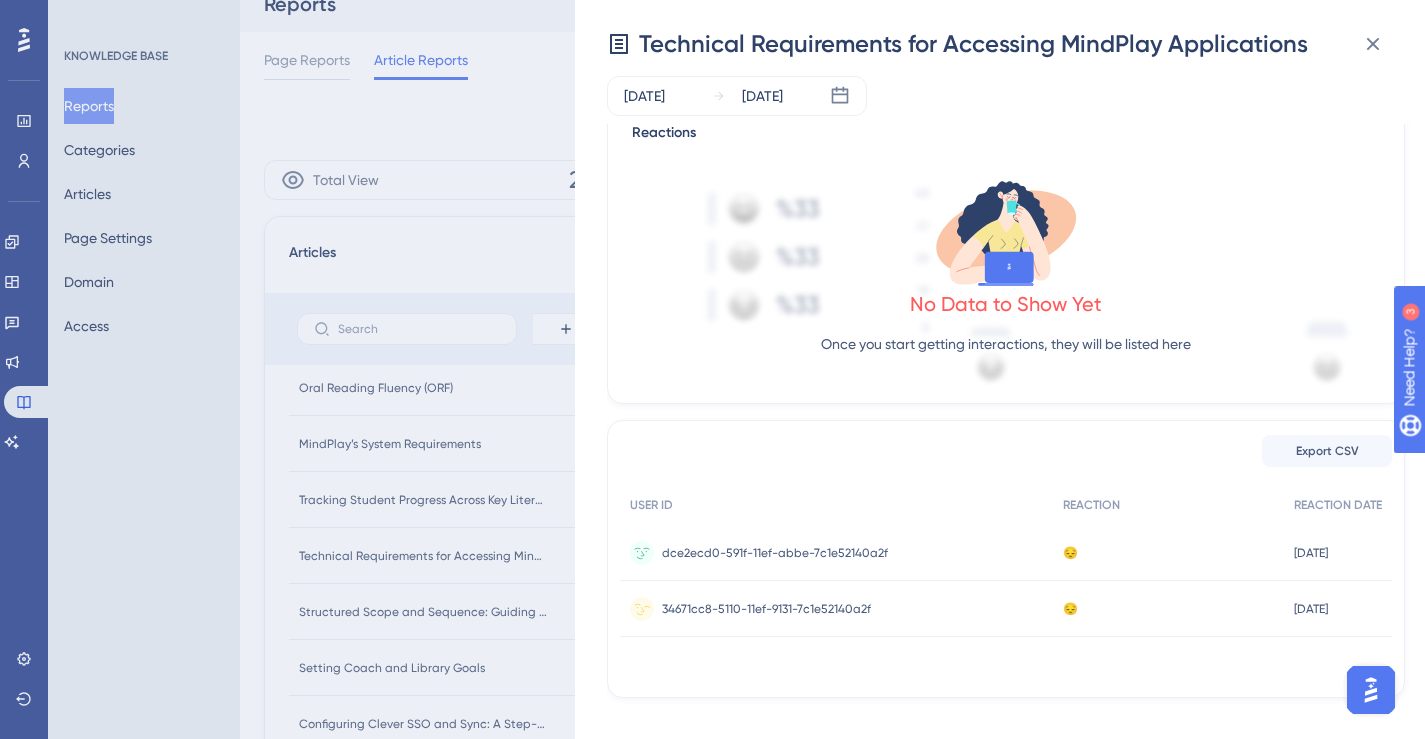 click on "34671cc8-5110-11ef-9131-7c1e52140a2f" at bounding box center [766, 609] 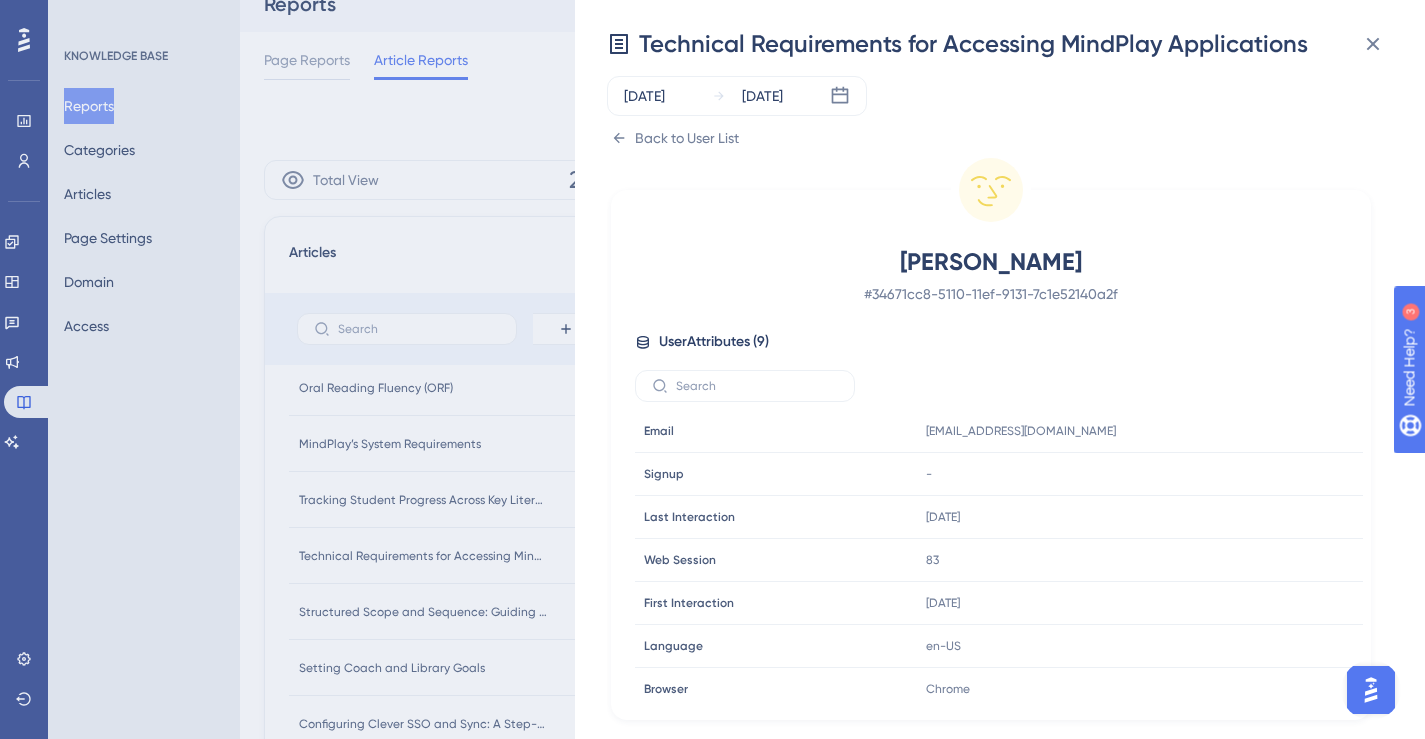 scroll, scrollTop: 494, scrollLeft: 0, axis: vertical 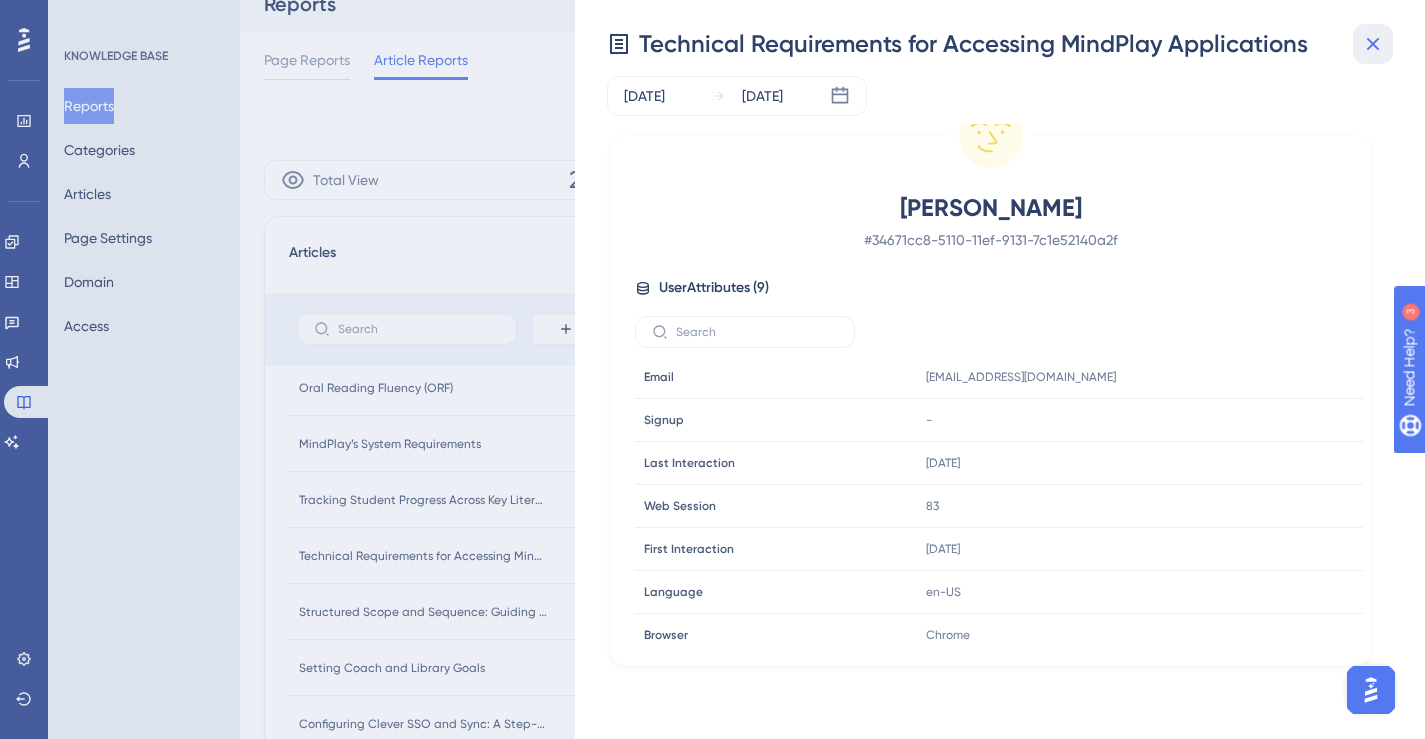 click 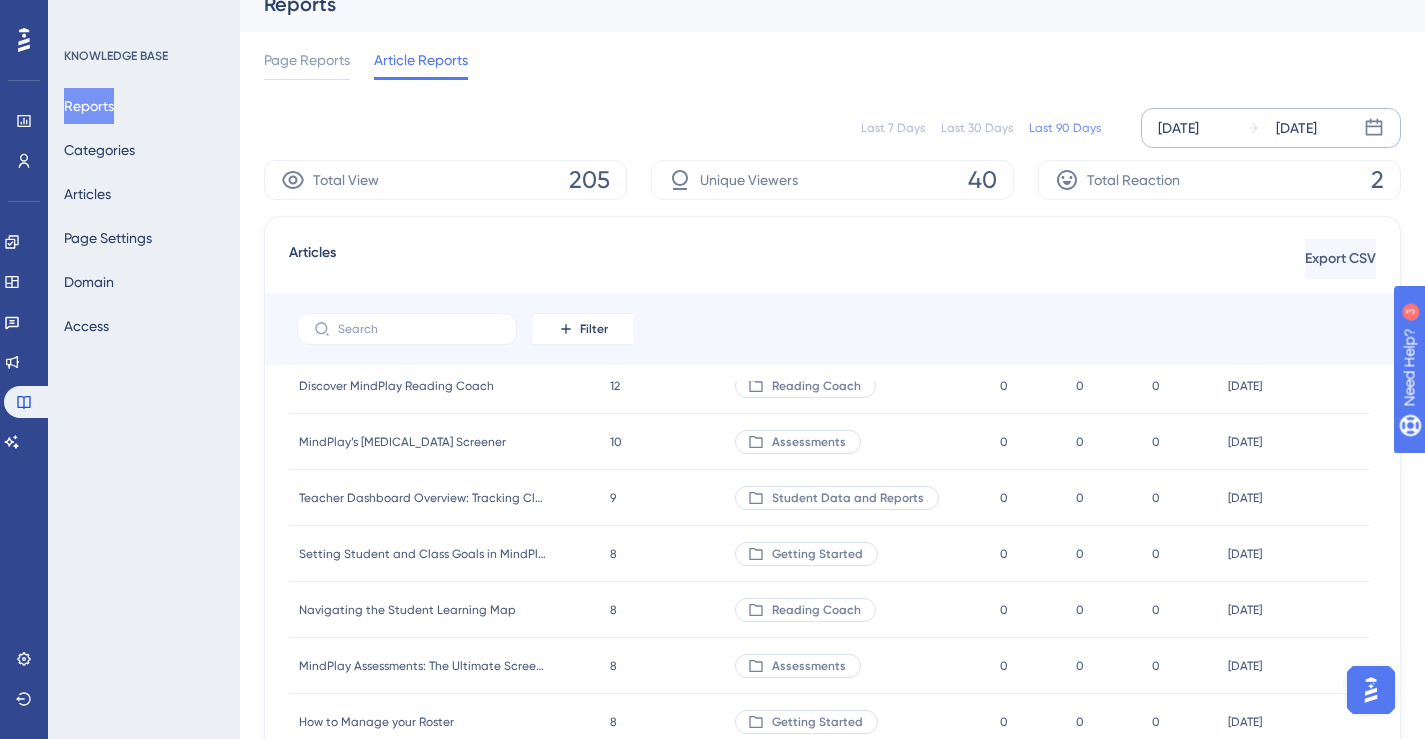 scroll, scrollTop: 0, scrollLeft: 0, axis: both 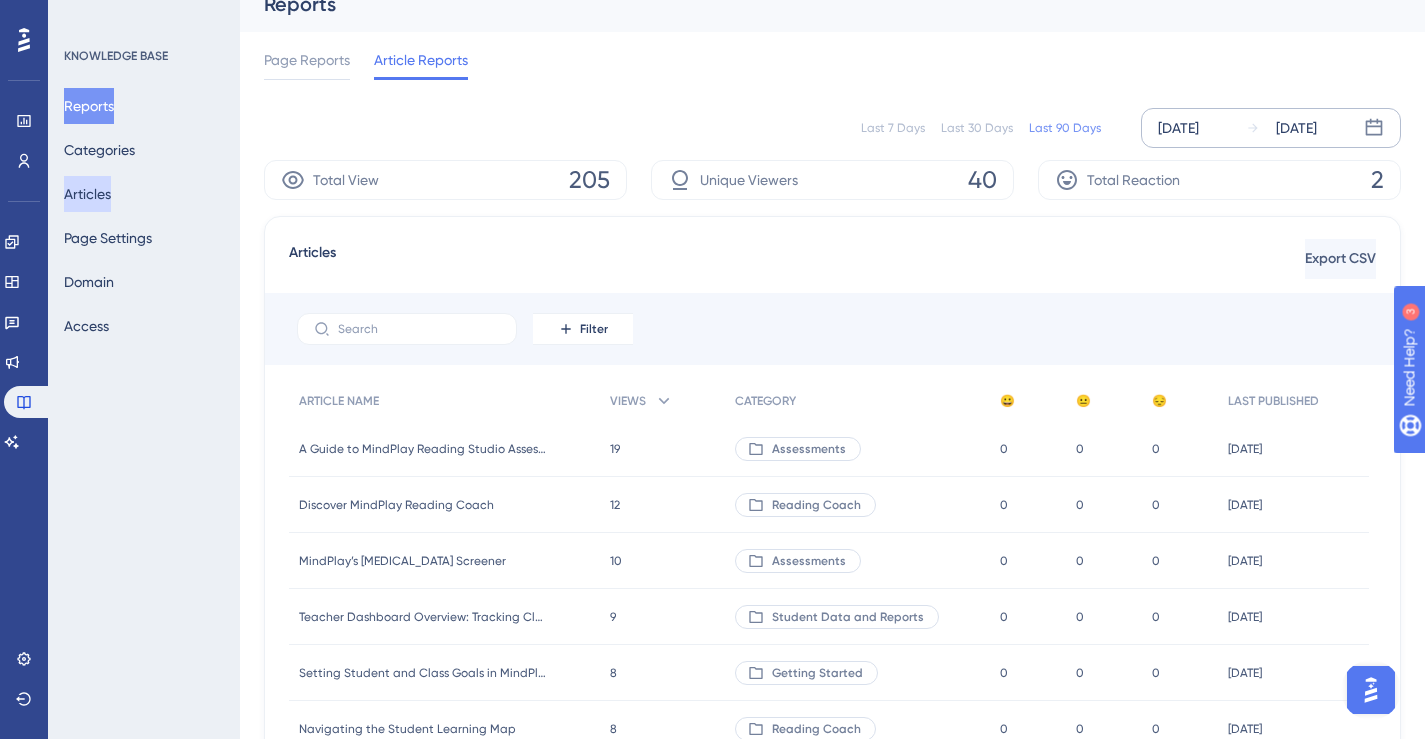 click on "Articles" at bounding box center [87, 194] 